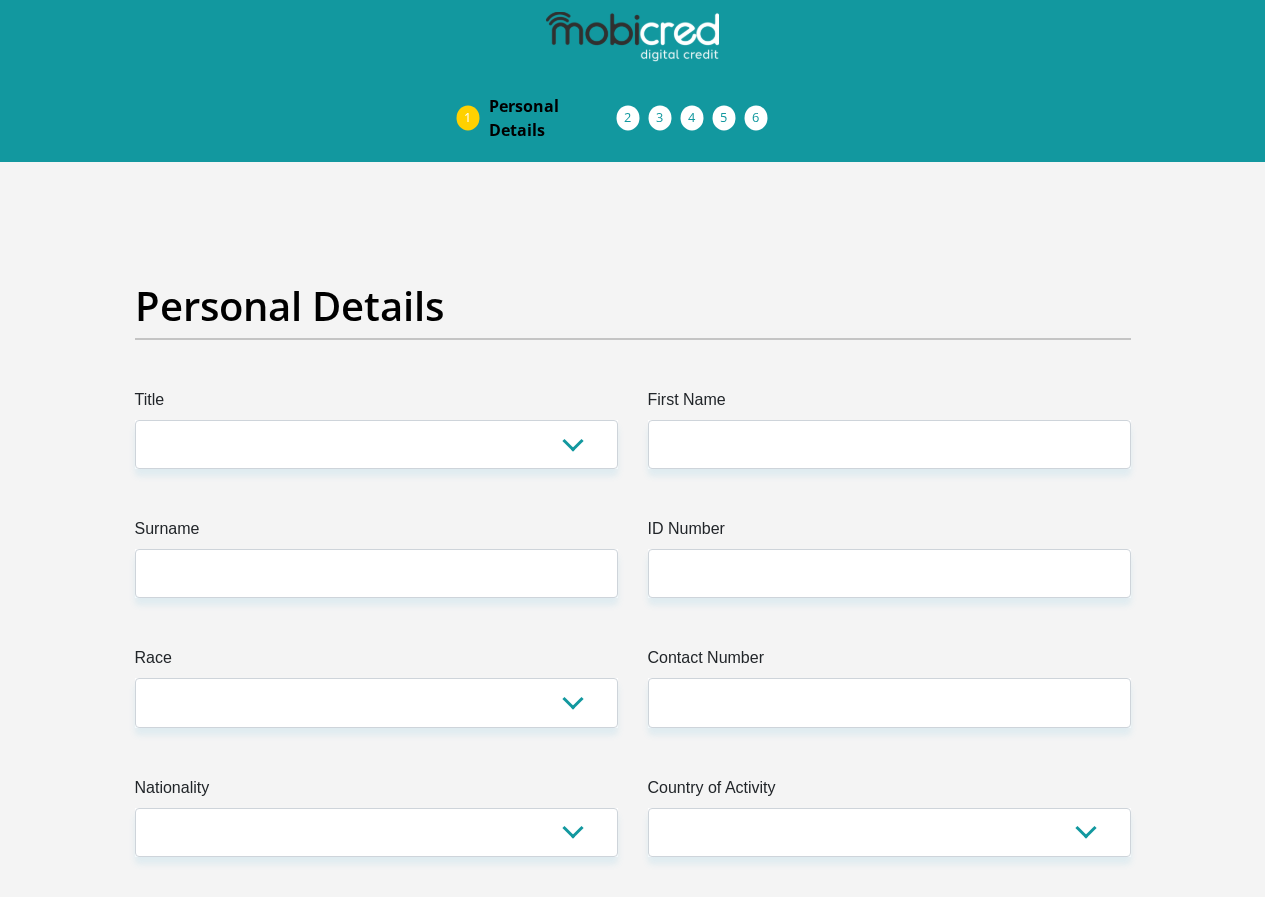 scroll, scrollTop: 0, scrollLeft: 0, axis: both 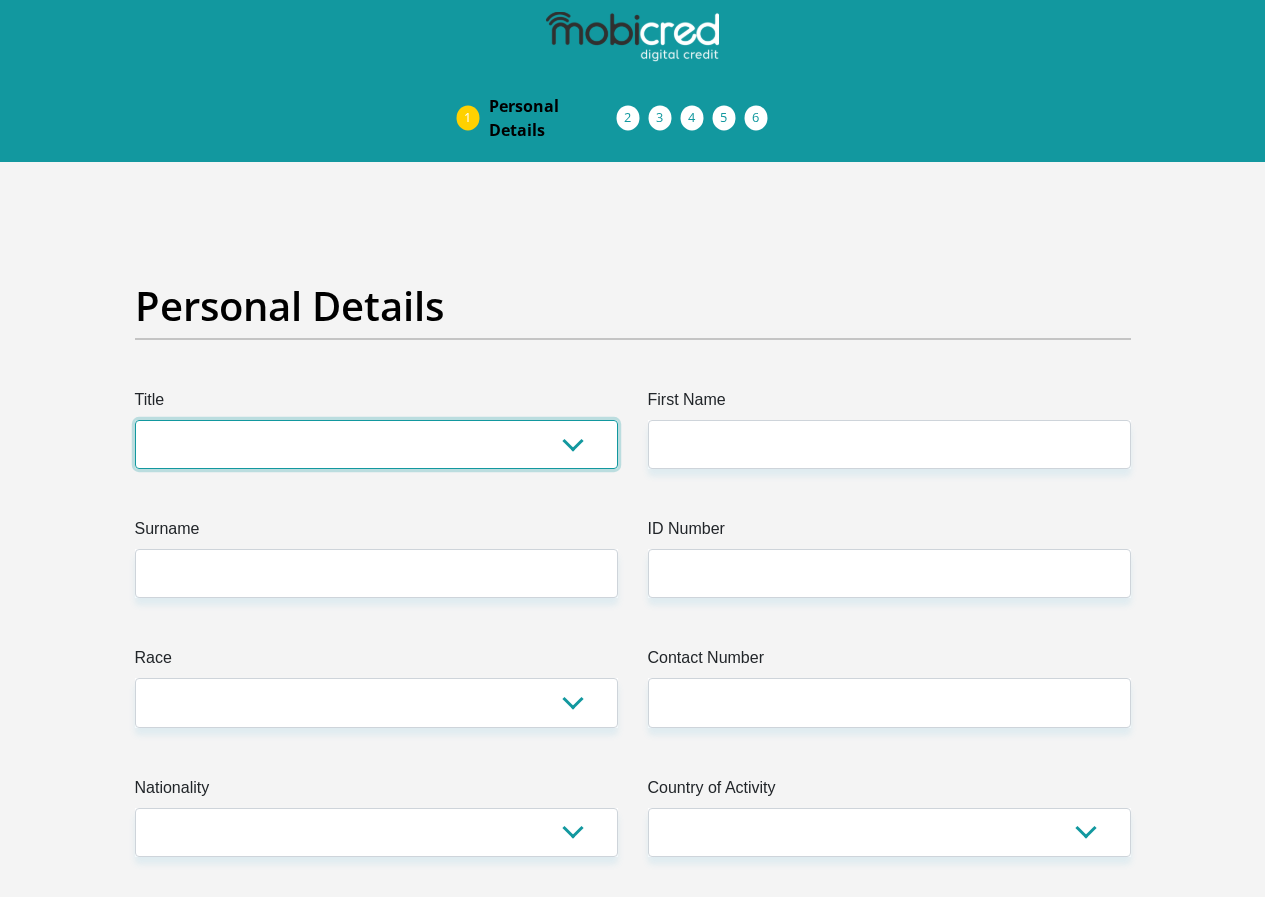 click on "Mr
Ms
Mrs
Dr
Other" at bounding box center [376, 444] 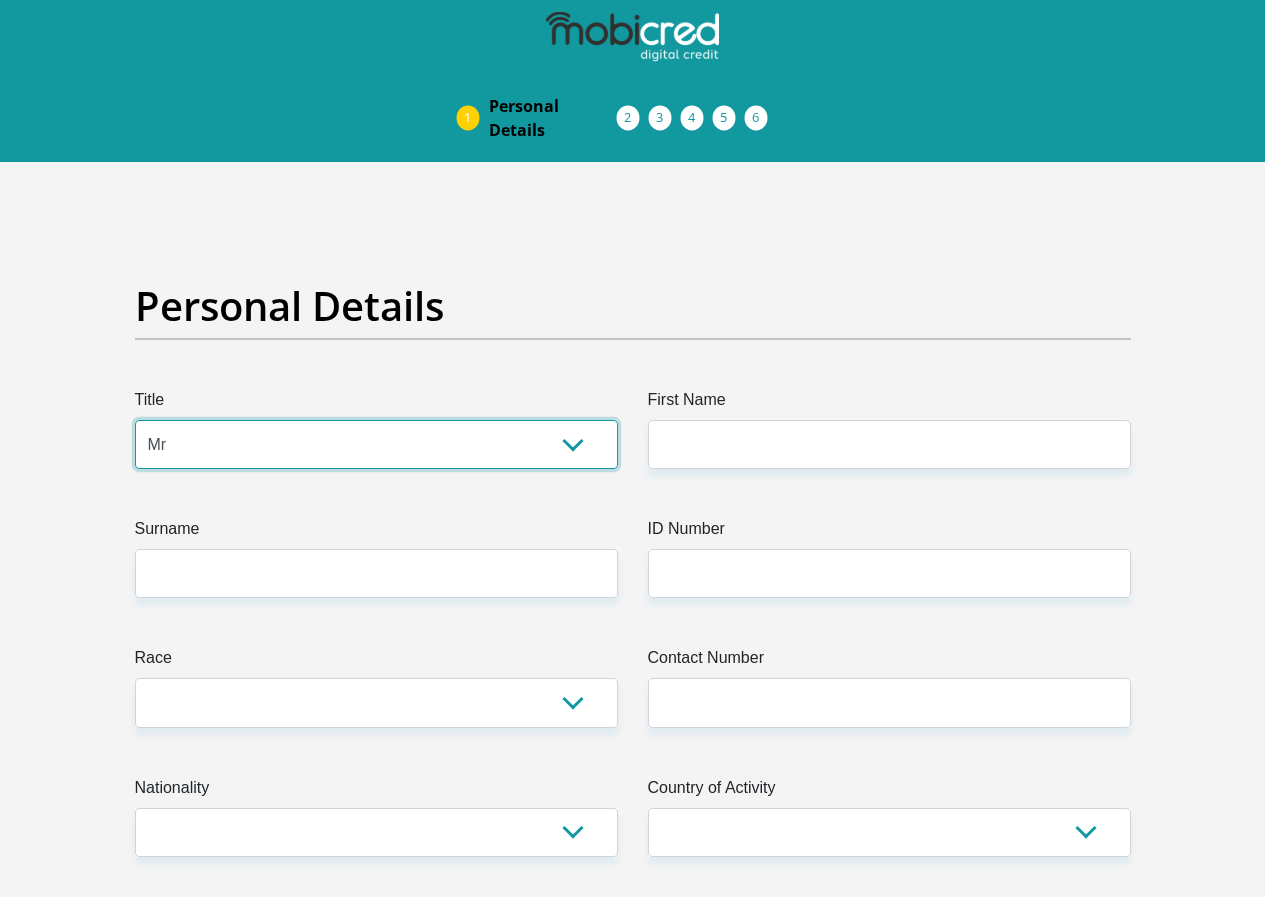 click on "Mr
Ms
Mrs
Dr
Other" at bounding box center [376, 444] 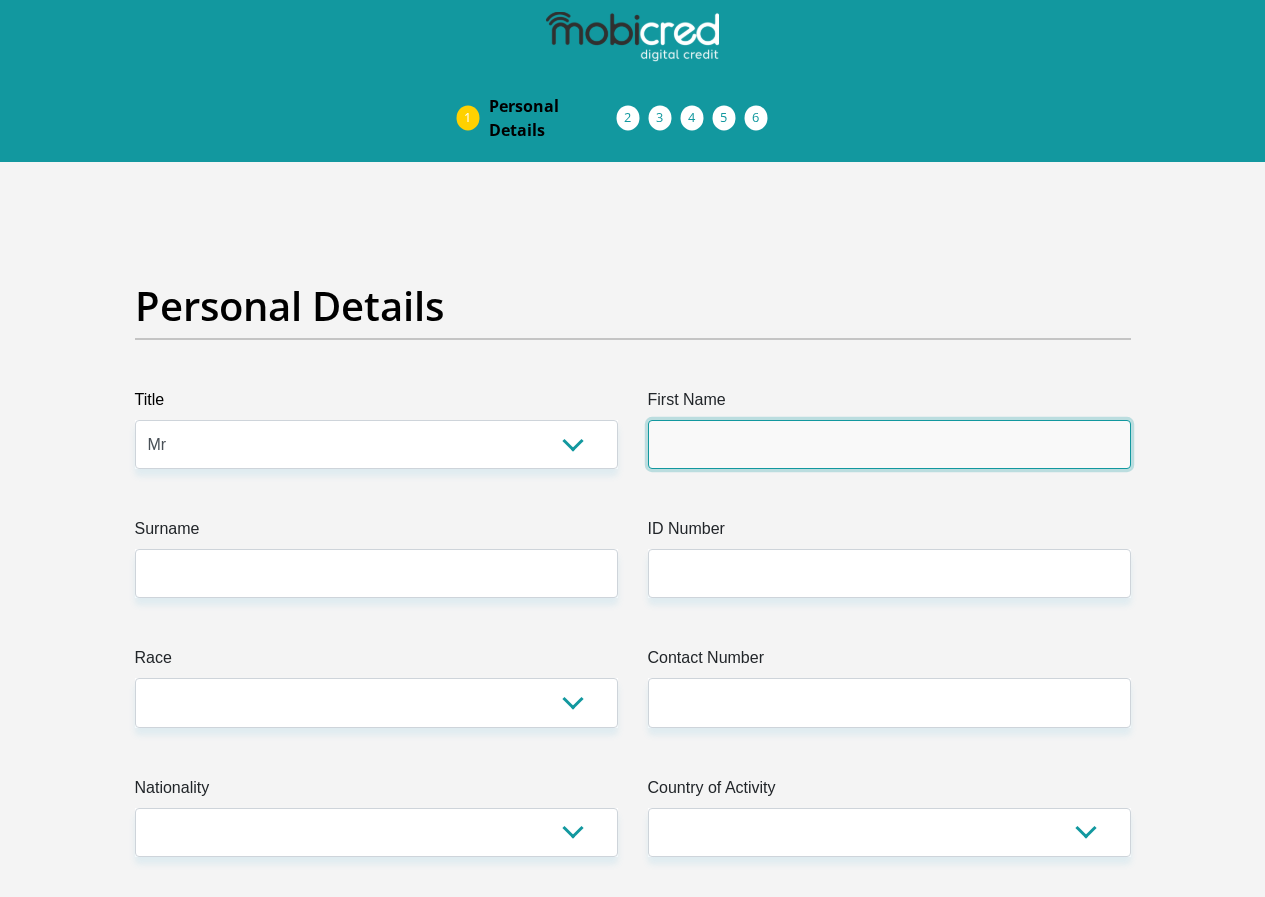 click on "First Name" at bounding box center [889, 444] 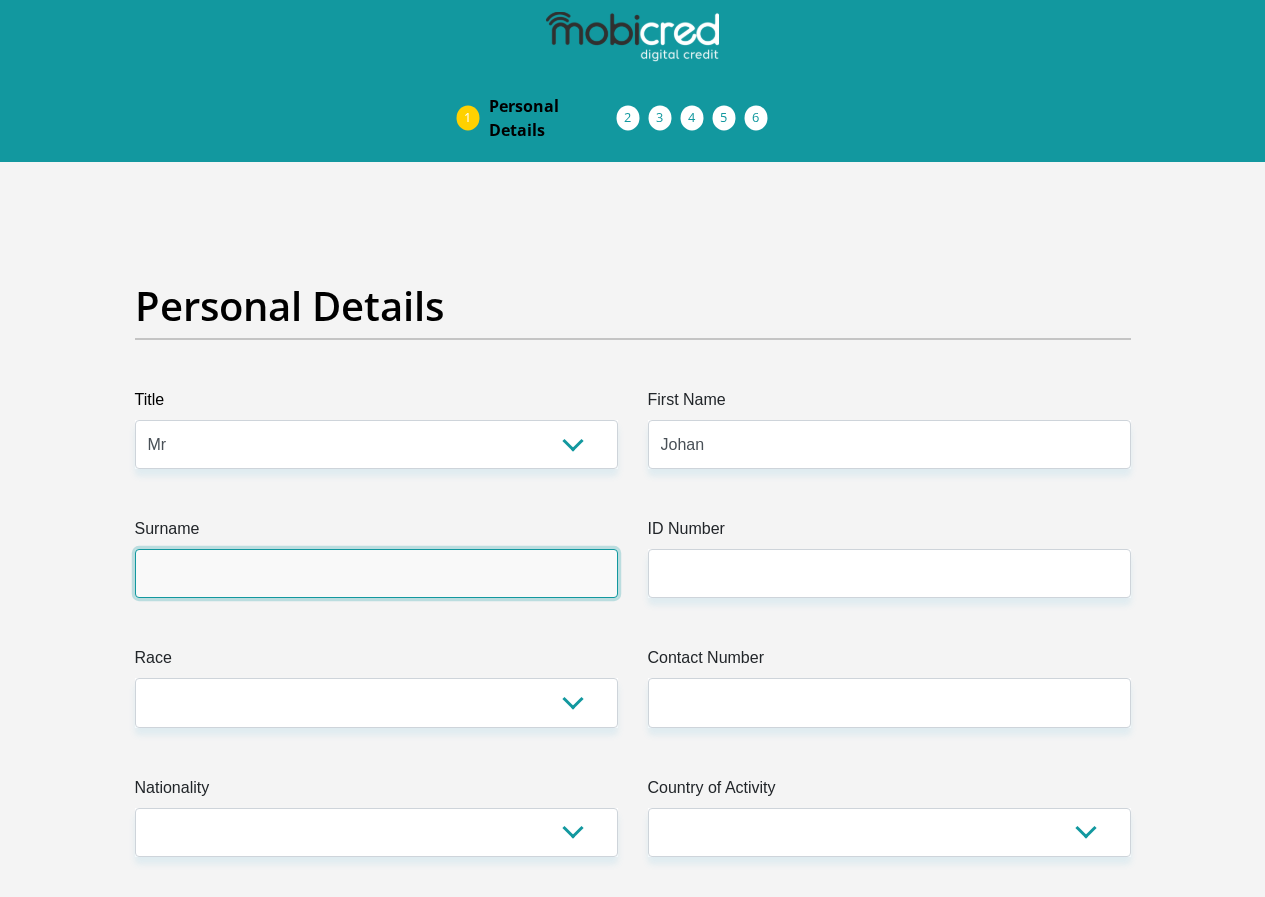 type on "[LAST]" 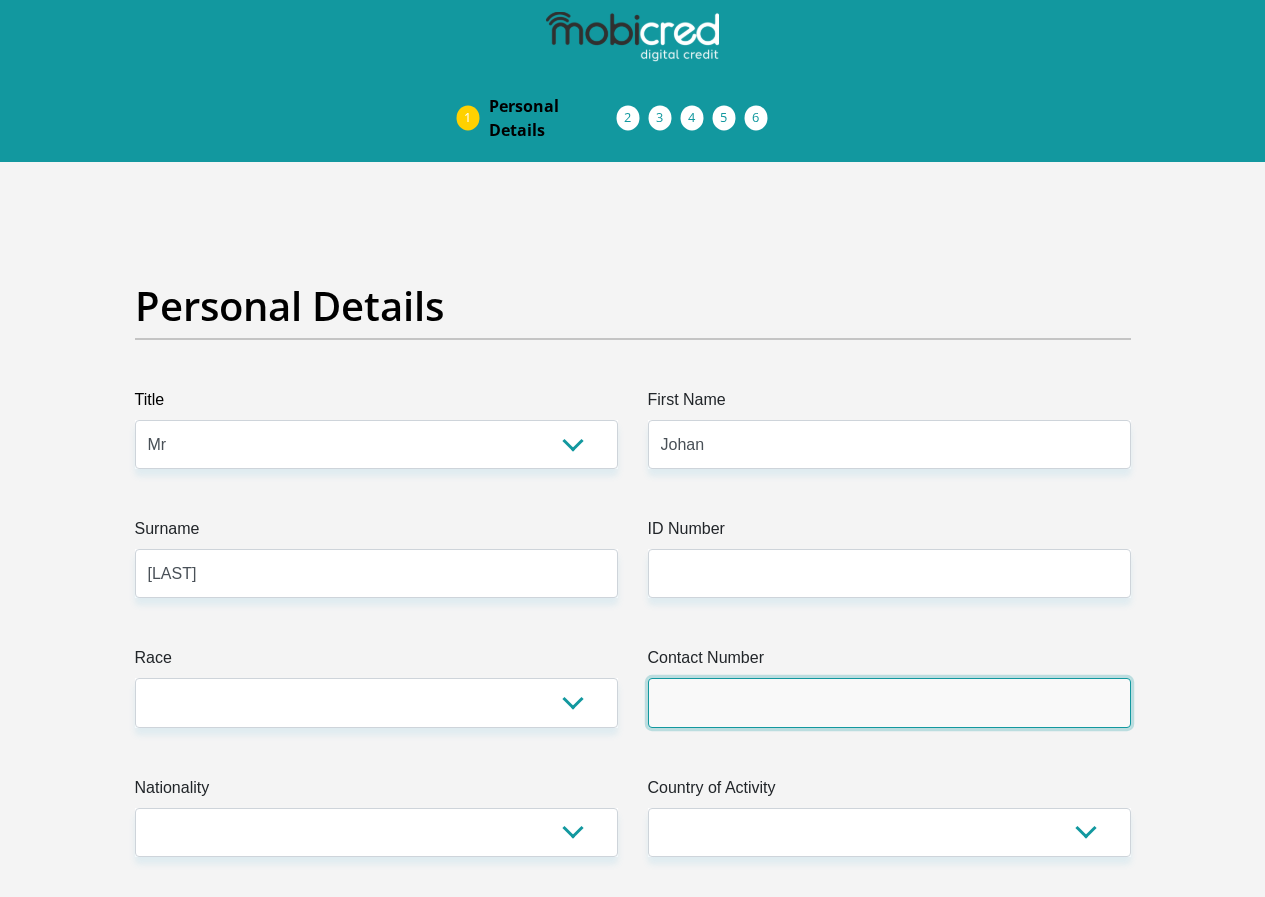 type on "[PHONE]" 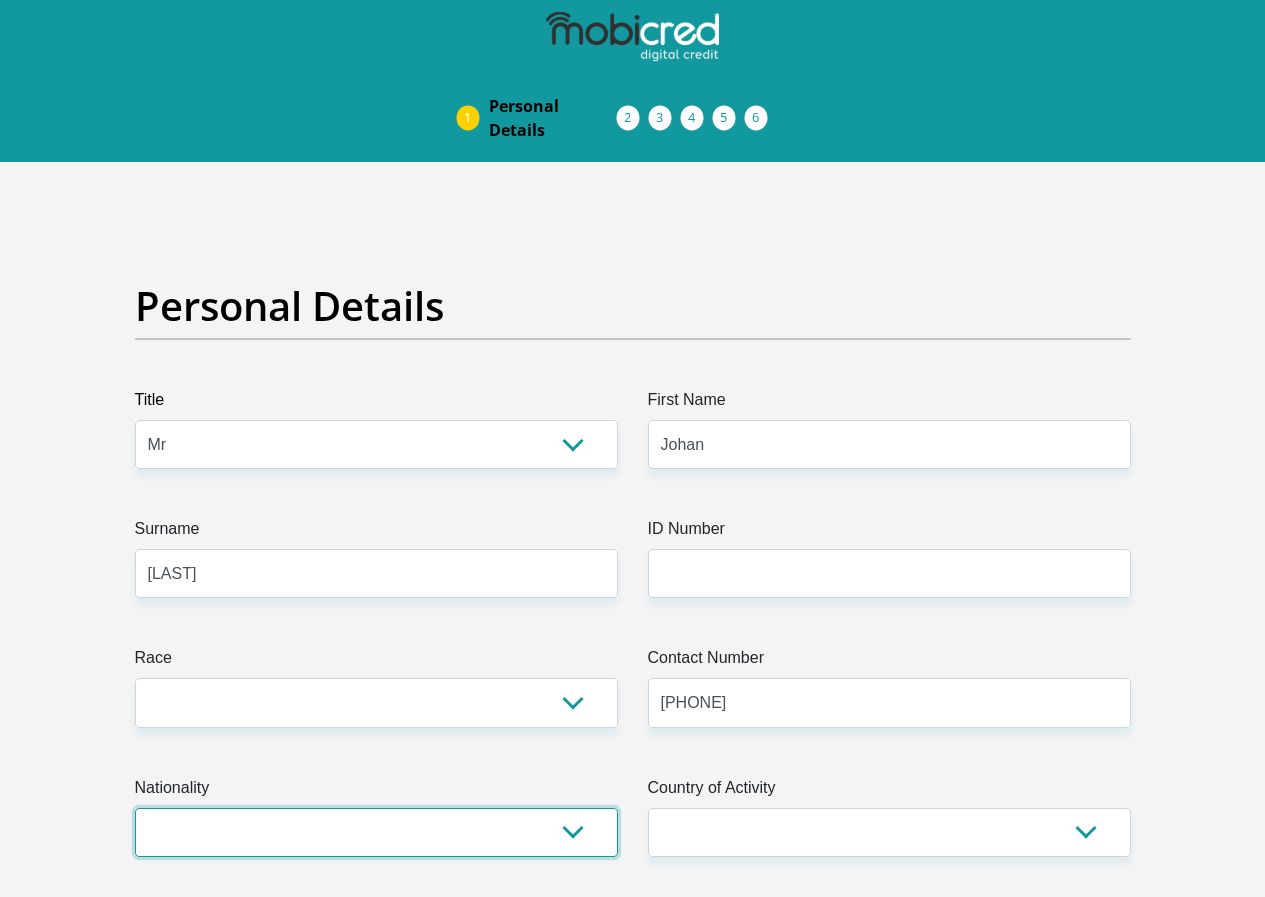 select on "ZAF" 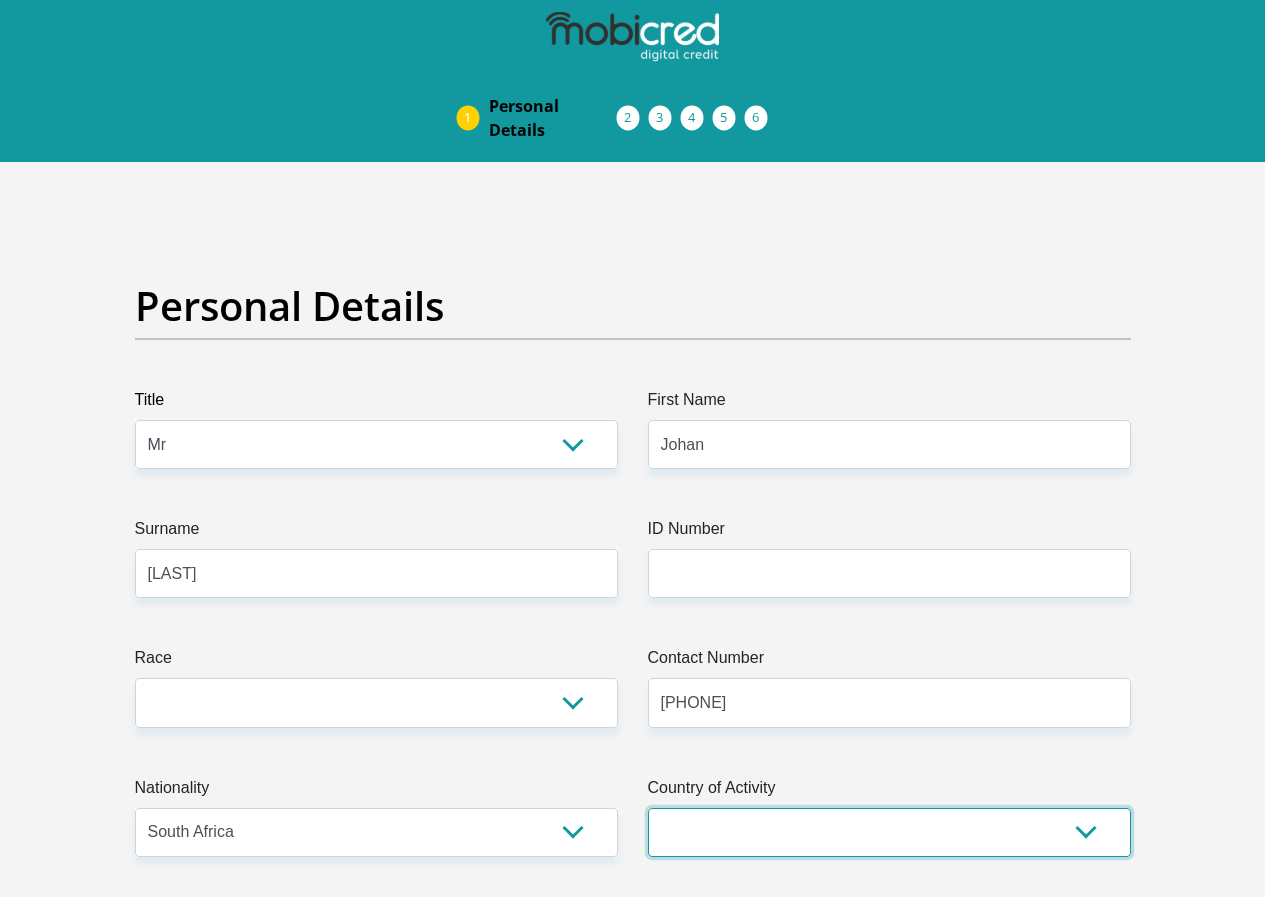 select on "ZAF" 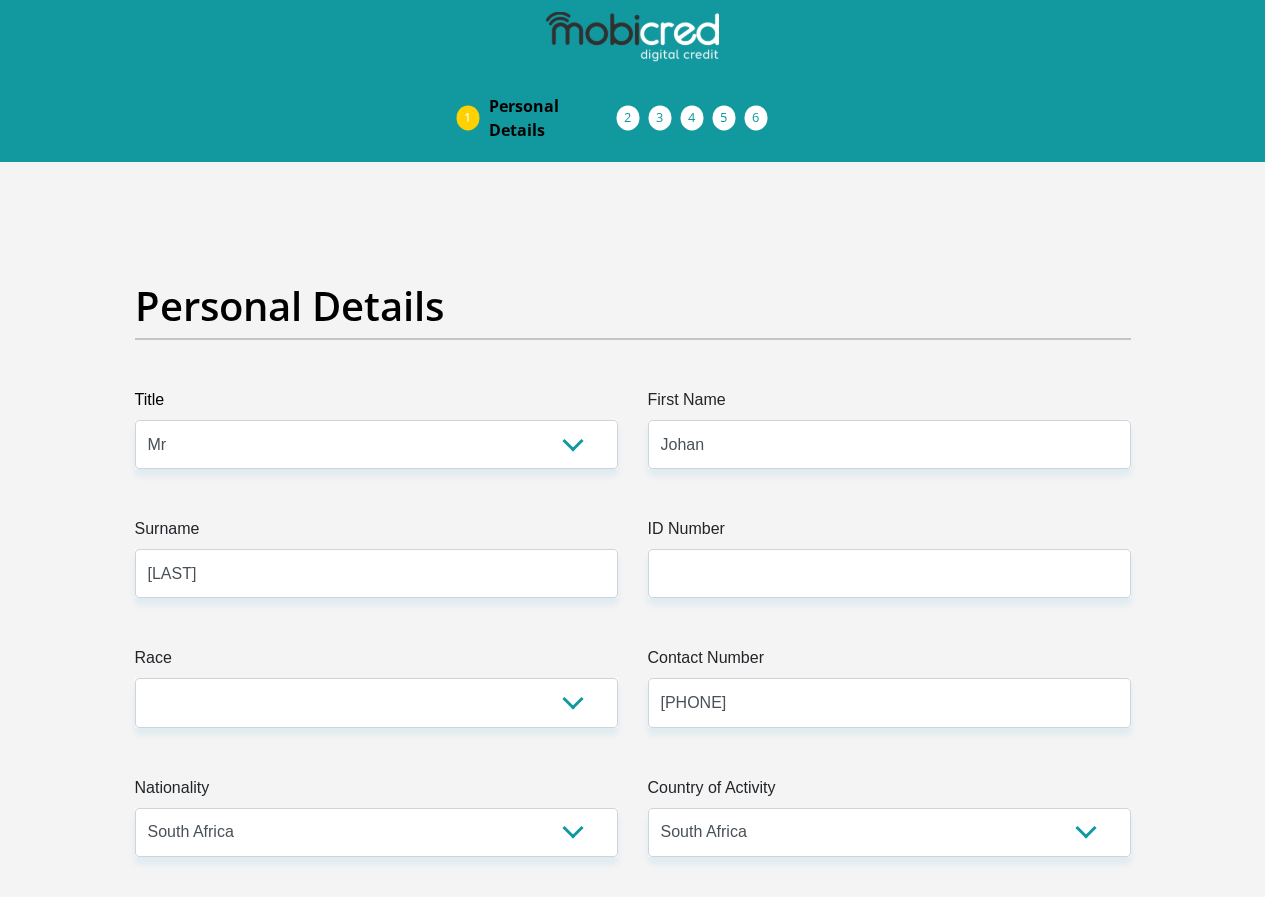 type on "[NUMBER] [STREET], [LOCATION]" 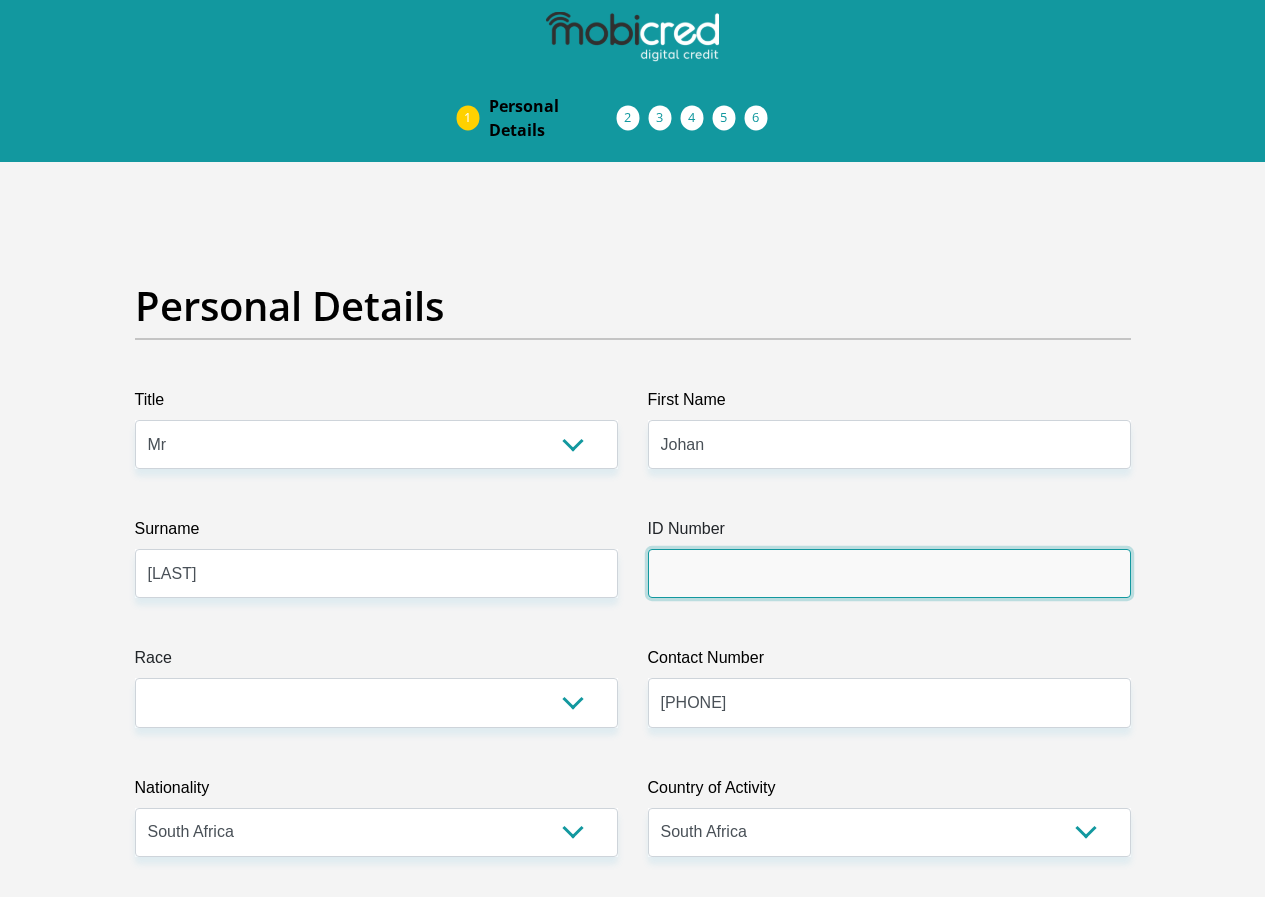 click on "ID Number" at bounding box center [889, 573] 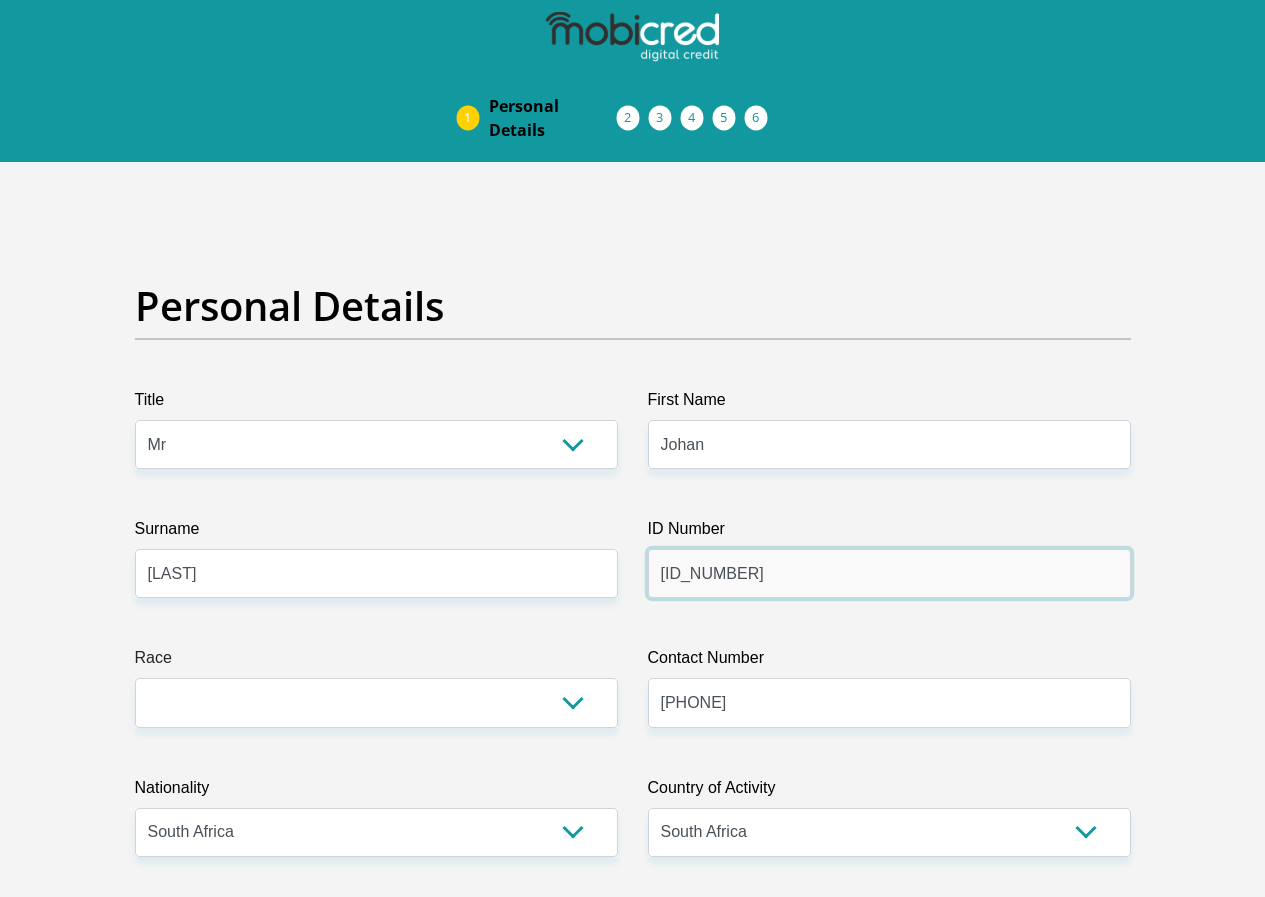 type on "[ID_NUMBER]" 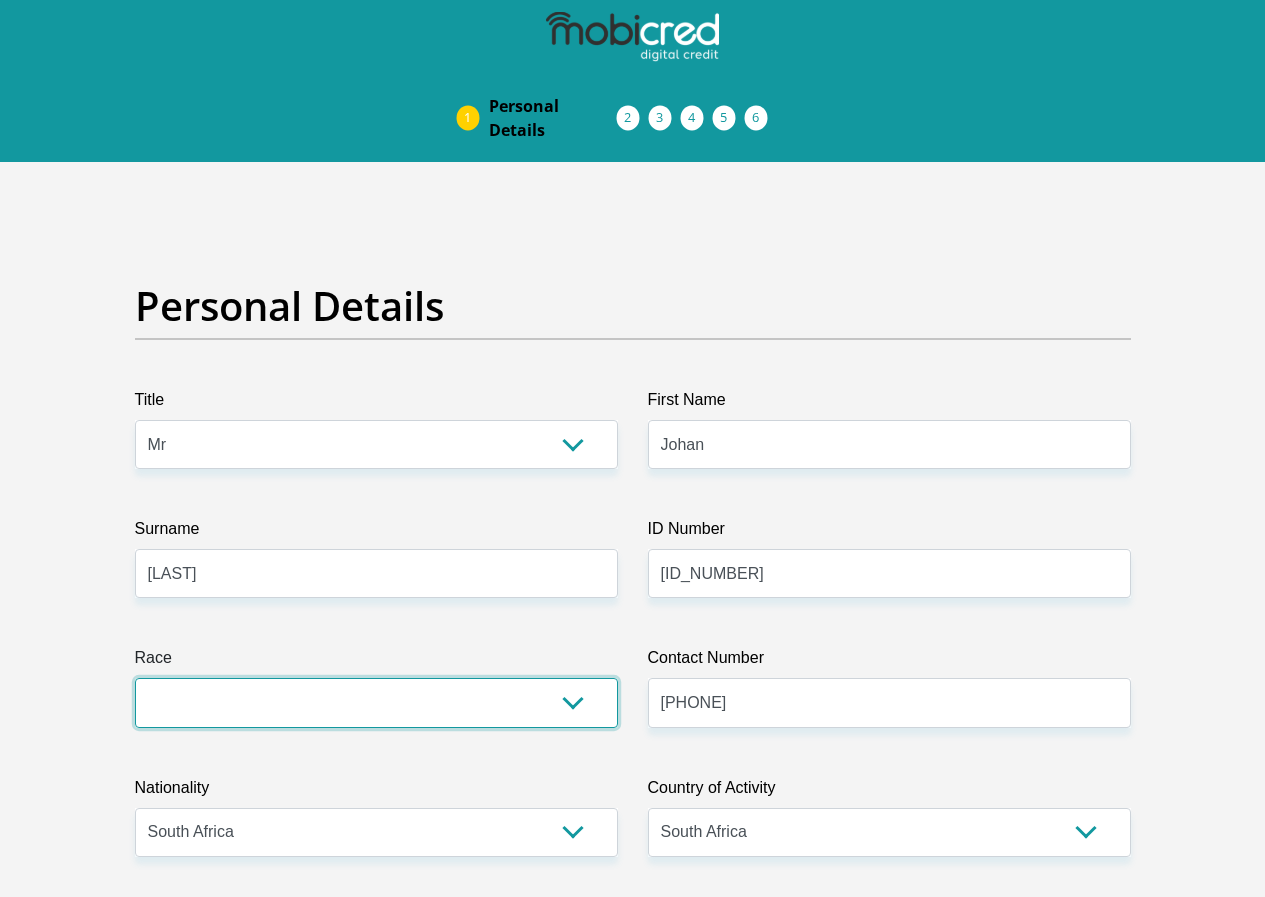 click on "Black
Coloured
Indian
White
Other" at bounding box center [376, 702] 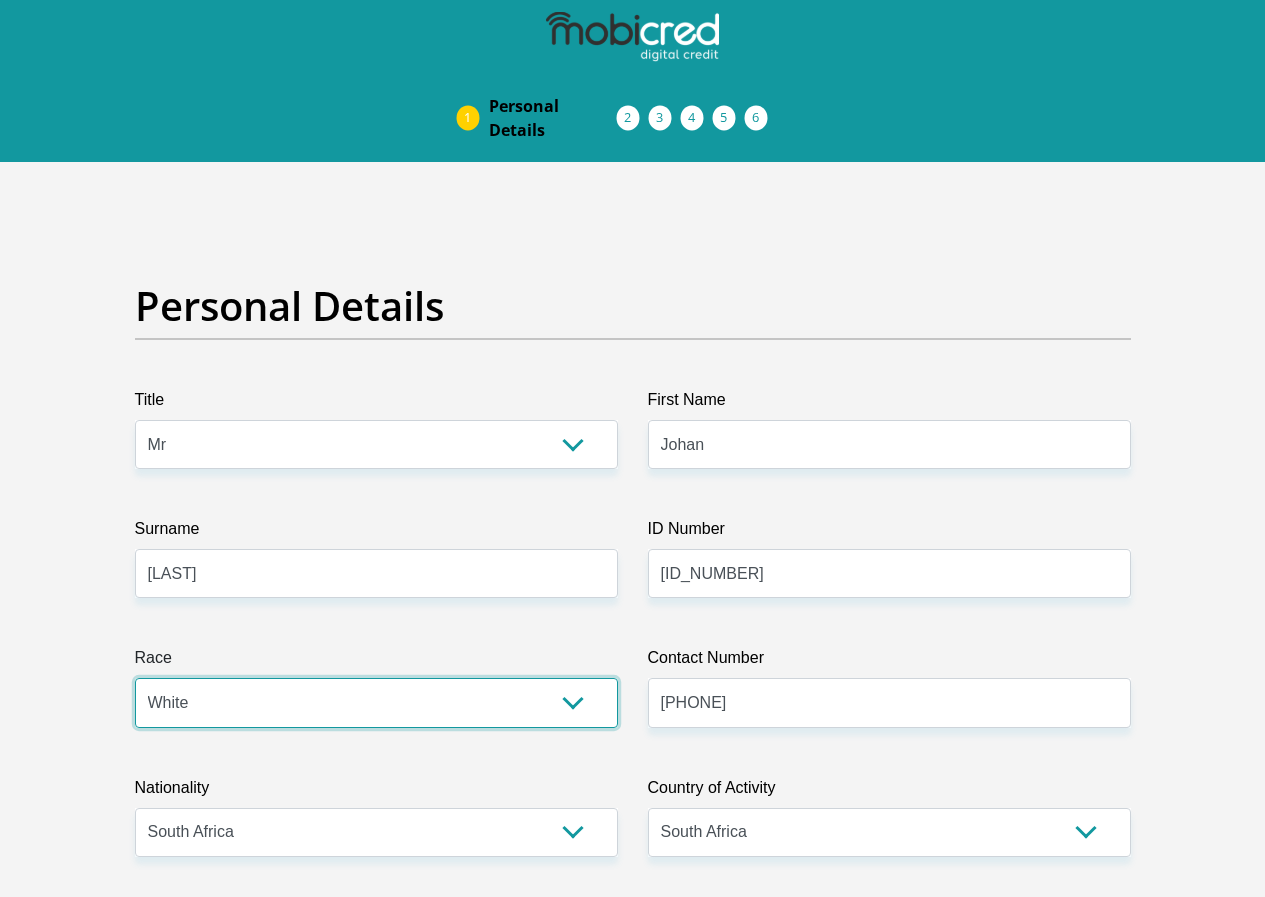click on "Black
Coloured
Indian
White
Other" at bounding box center [376, 702] 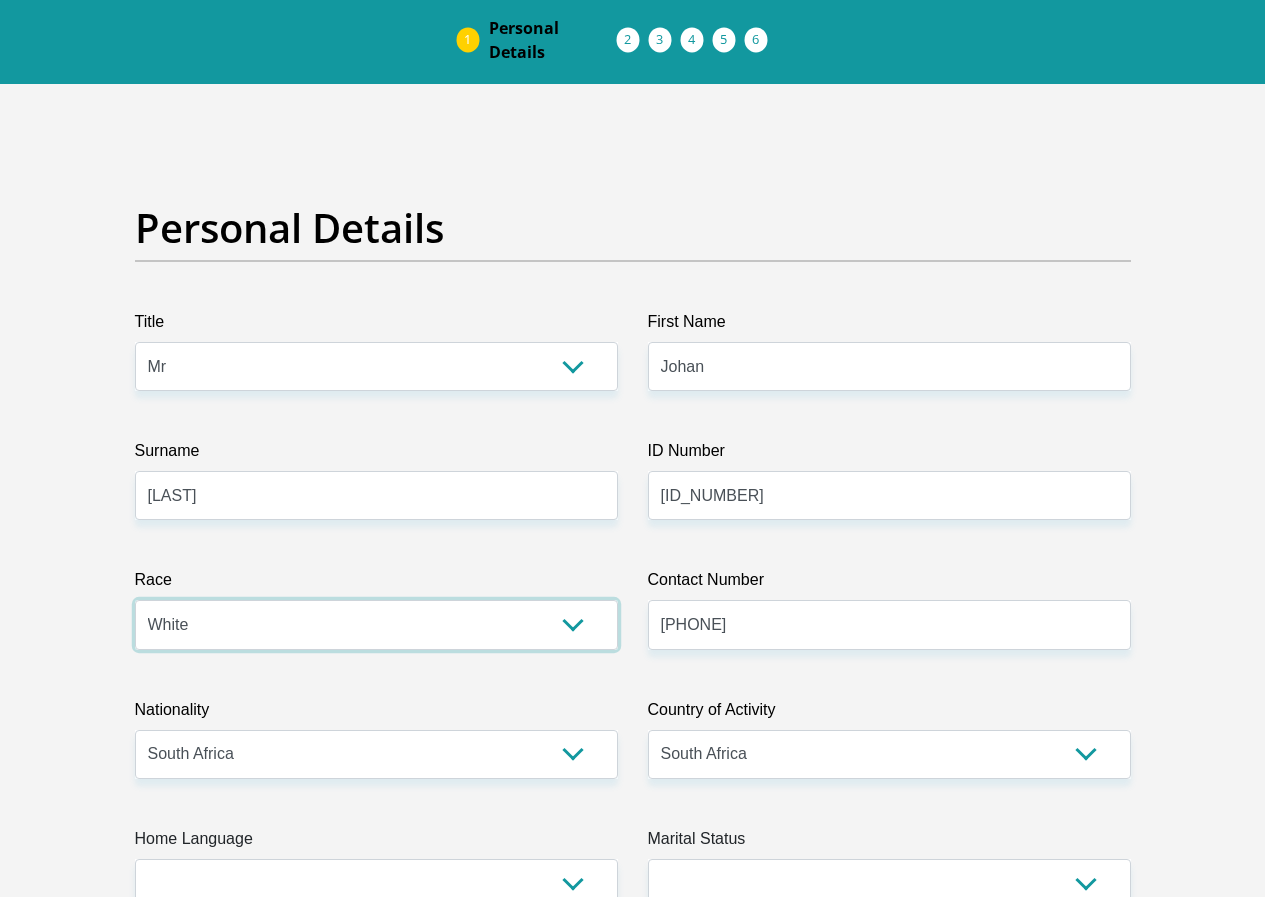 scroll, scrollTop: 200, scrollLeft: 0, axis: vertical 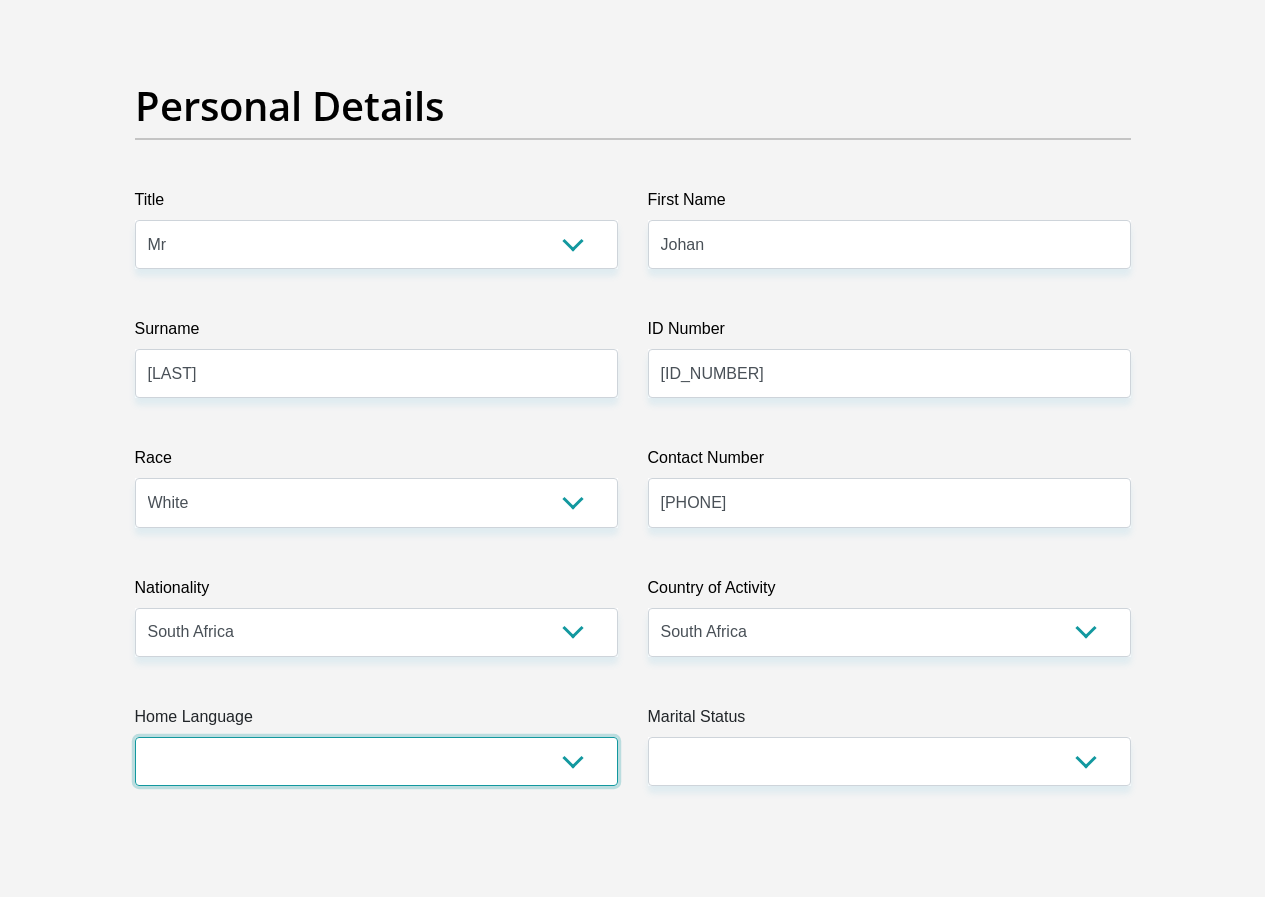 click on "Afrikaans
English
Sepedi
South Ndebele
Southern Sotho
Swati
Tsonga
Tswana
Venda
Xhosa
Zulu
Other" at bounding box center [376, 761] 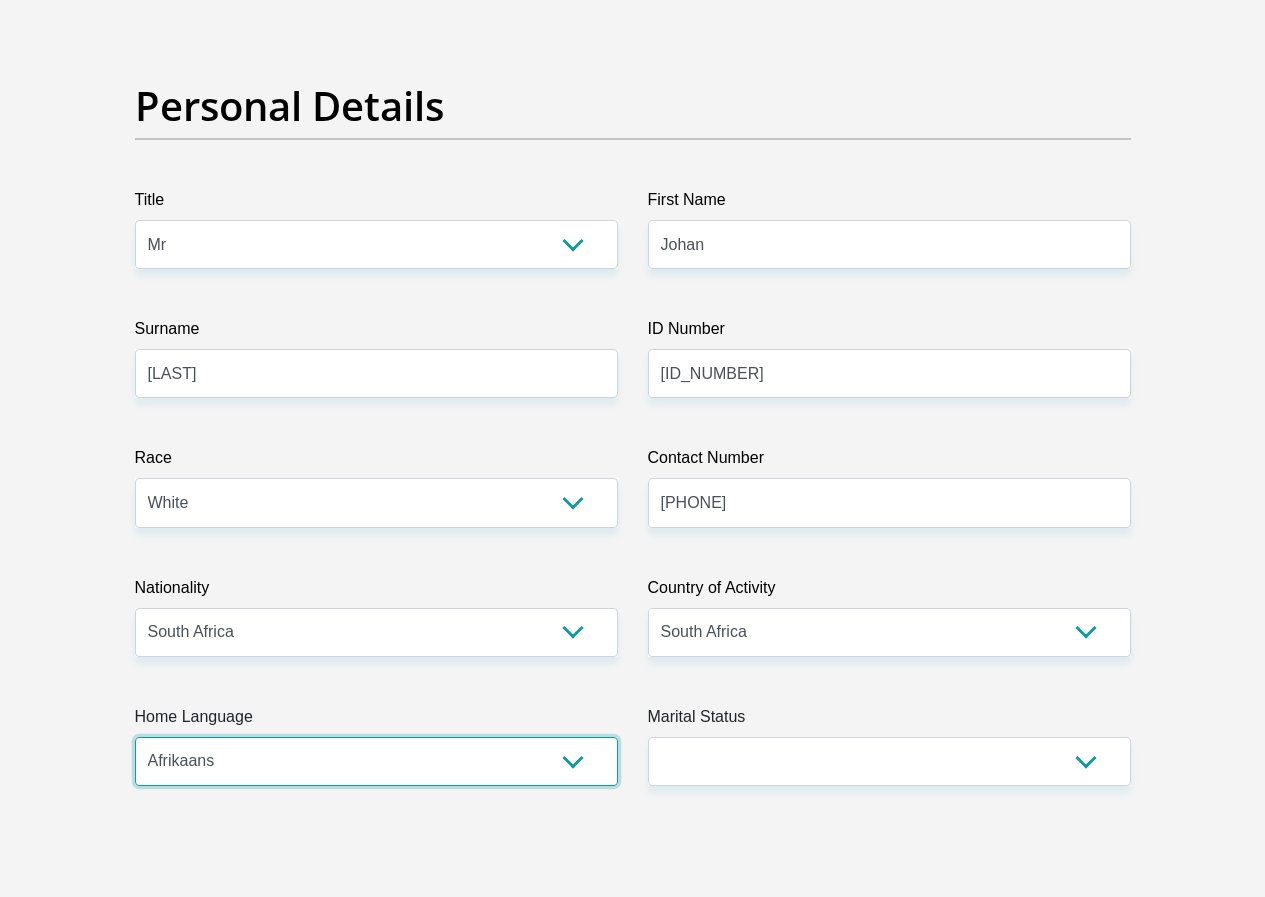 click on "Afrikaans
English
Sepedi
South Ndebele
Southern Sotho
Swati
Tsonga
Tswana
Venda
Xhosa
Zulu
Other" at bounding box center (376, 761) 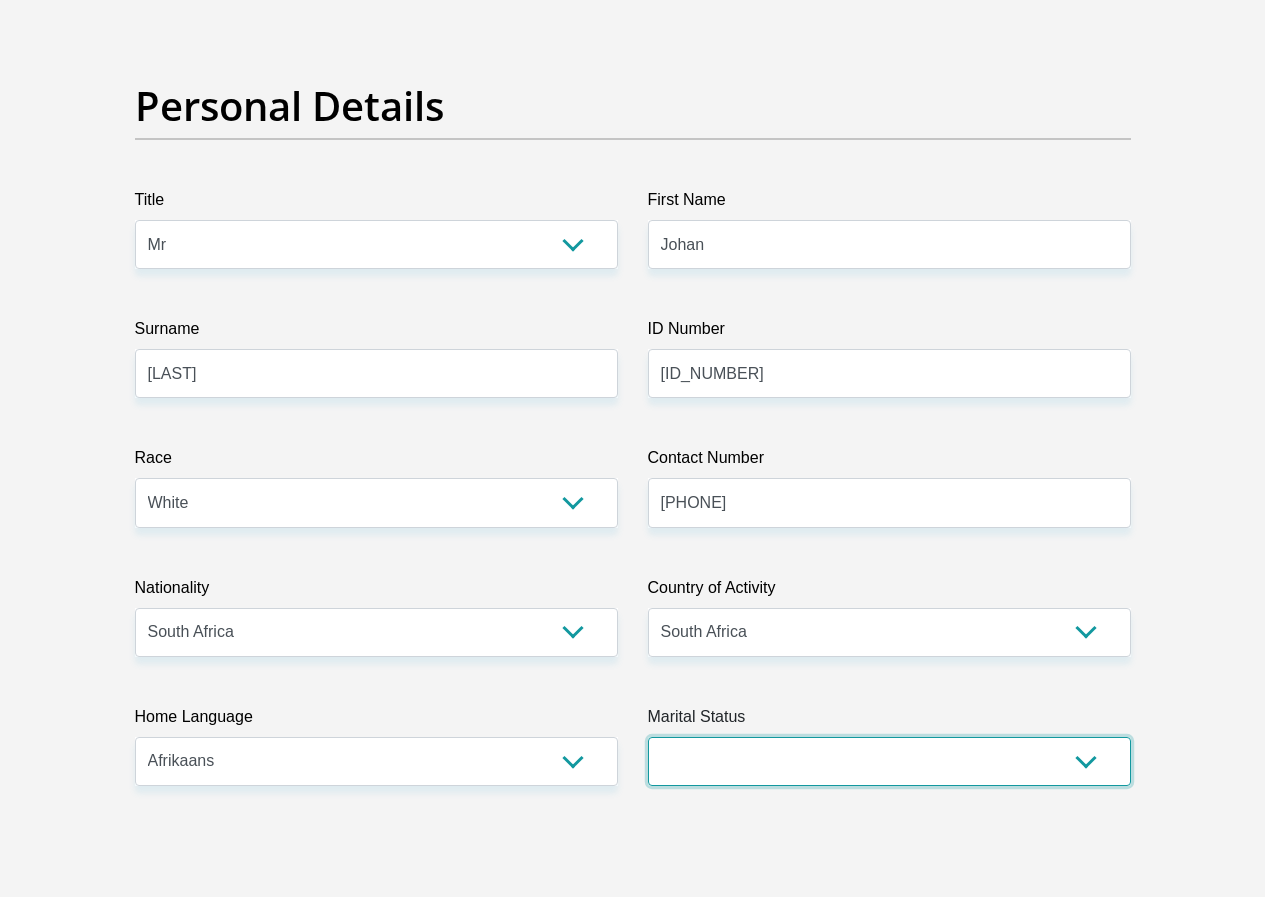 click on "Married ANC
Single
Divorced
Widowed
Married COP or Customary Law" at bounding box center [889, 761] 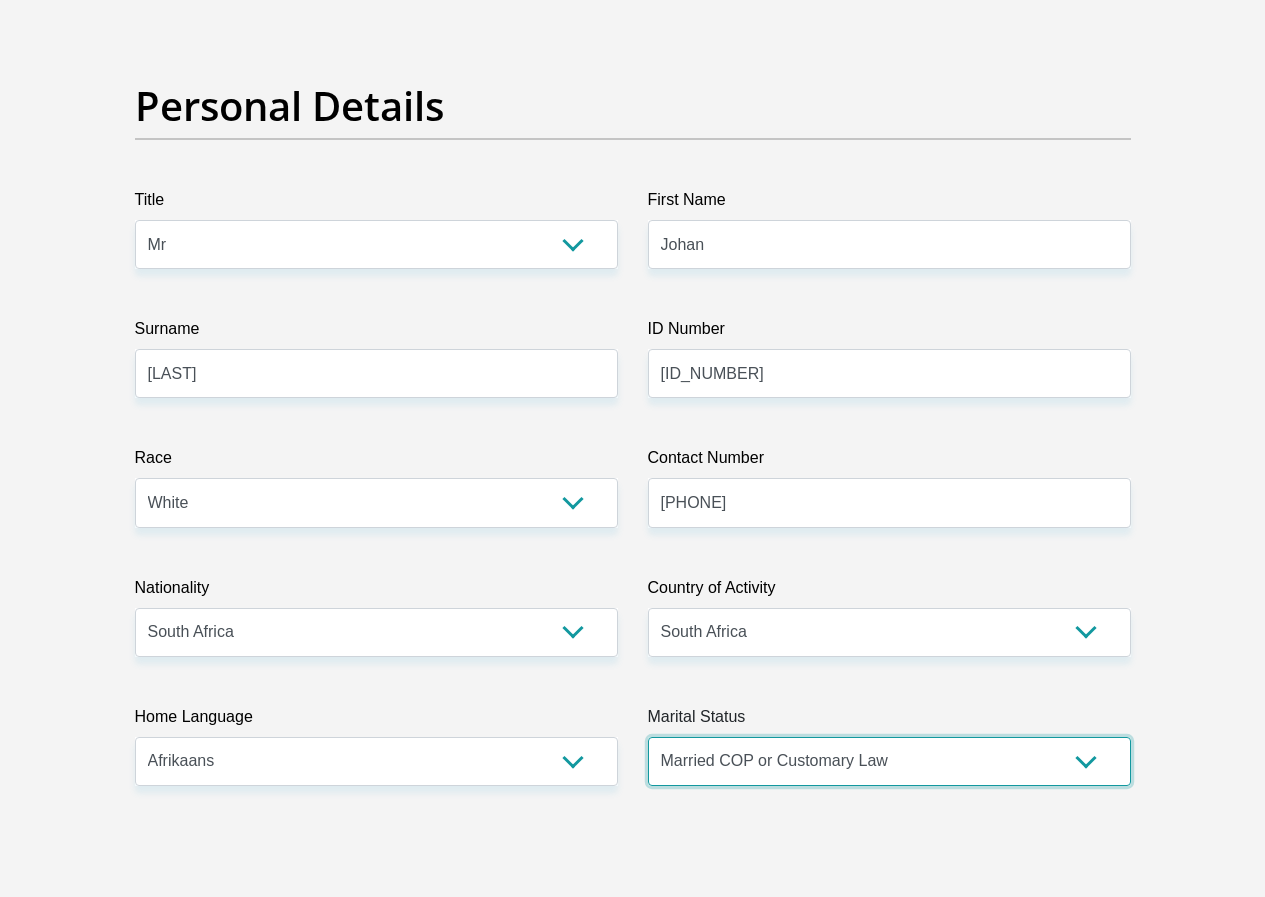 click on "Married ANC
Single
Divorced
Widowed
Married COP or Customary Law" at bounding box center (889, 761) 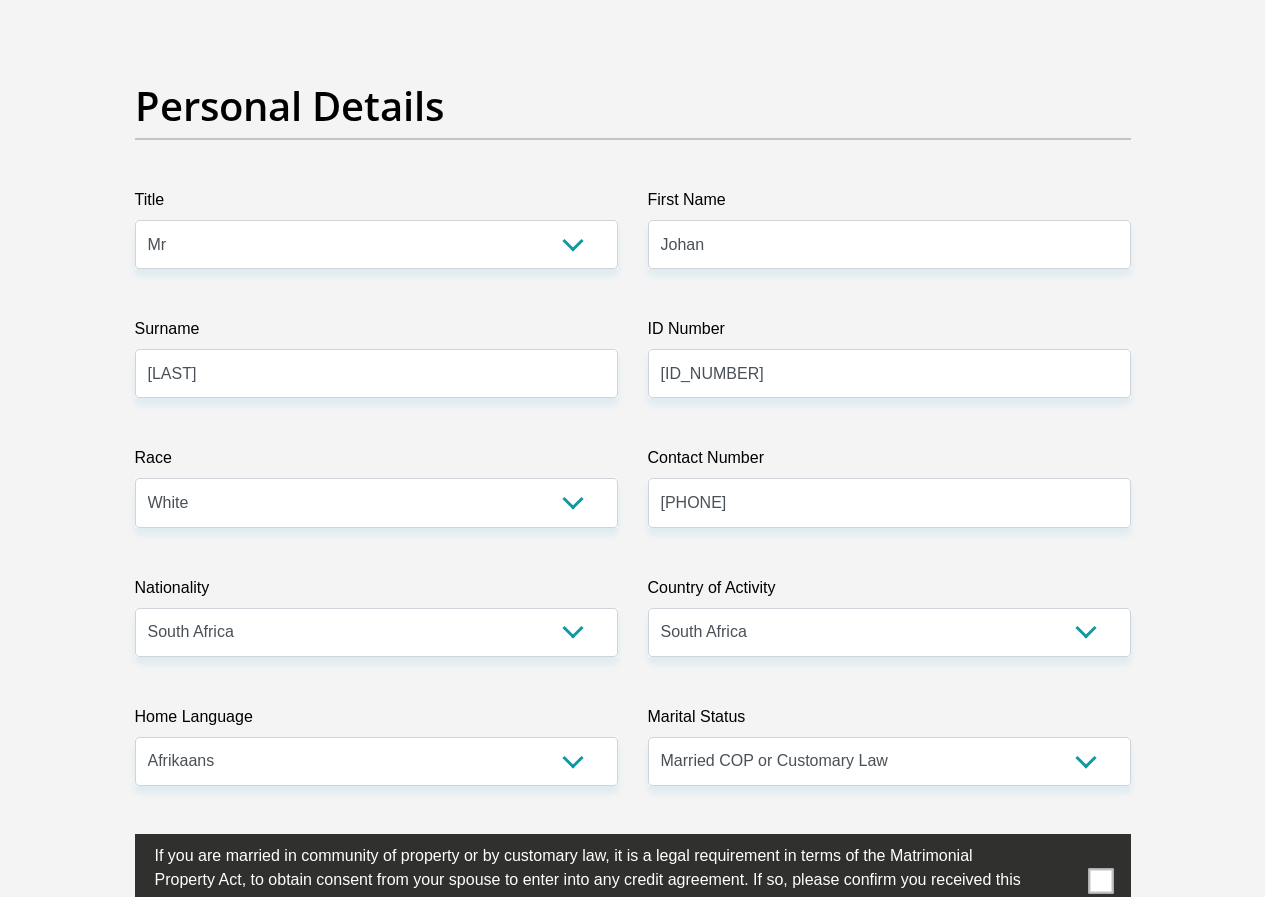click at bounding box center [1100, 881] 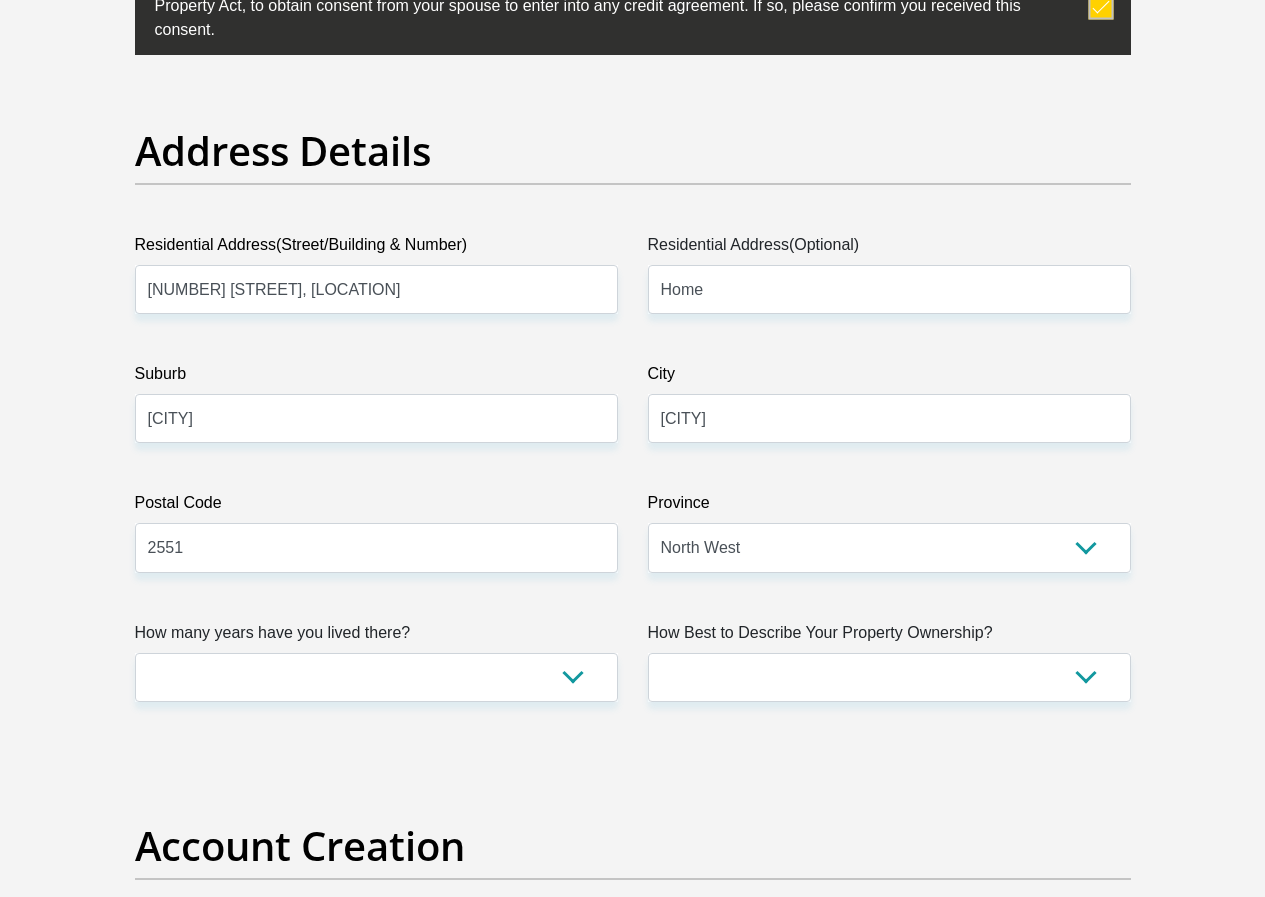 scroll, scrollTop: 1100, scrollLeft: 0, axis: vertical 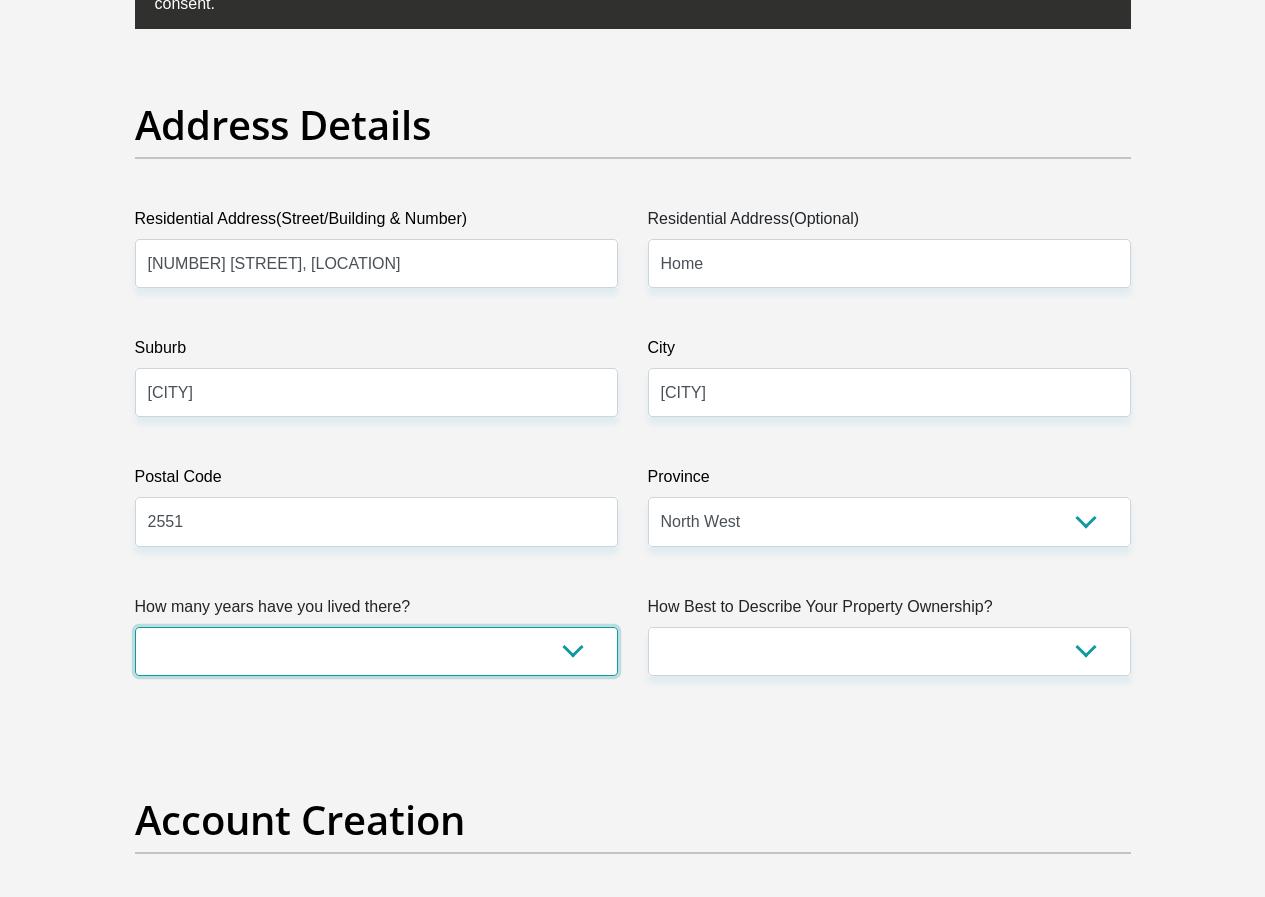 click on "less than 1 year
1-3 years
3-5 years
5+ years" at bounding box center (376, 651) 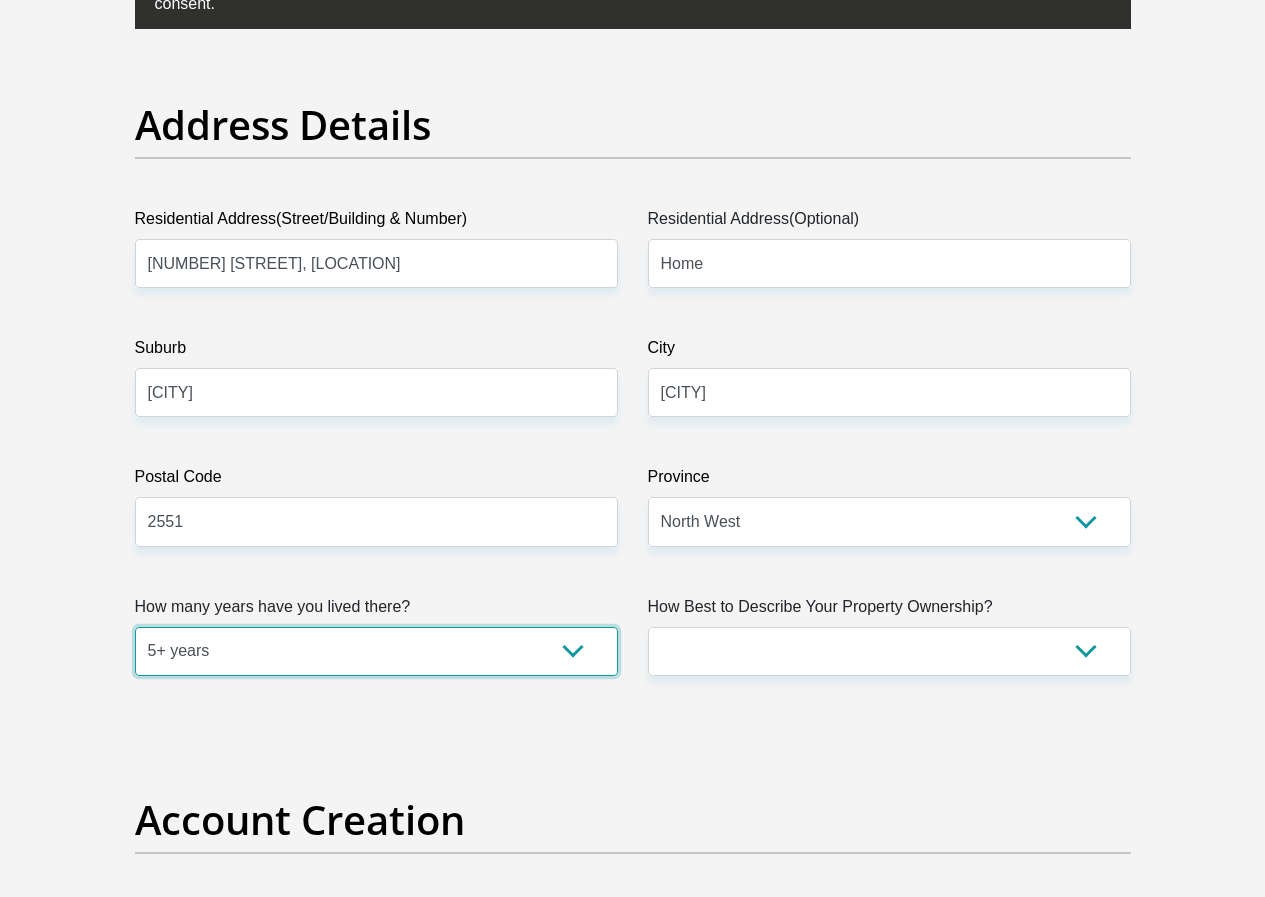 click on "less than 1 year
1-3 years
3-5 years
5+ years" at bounding box center (376, 651) 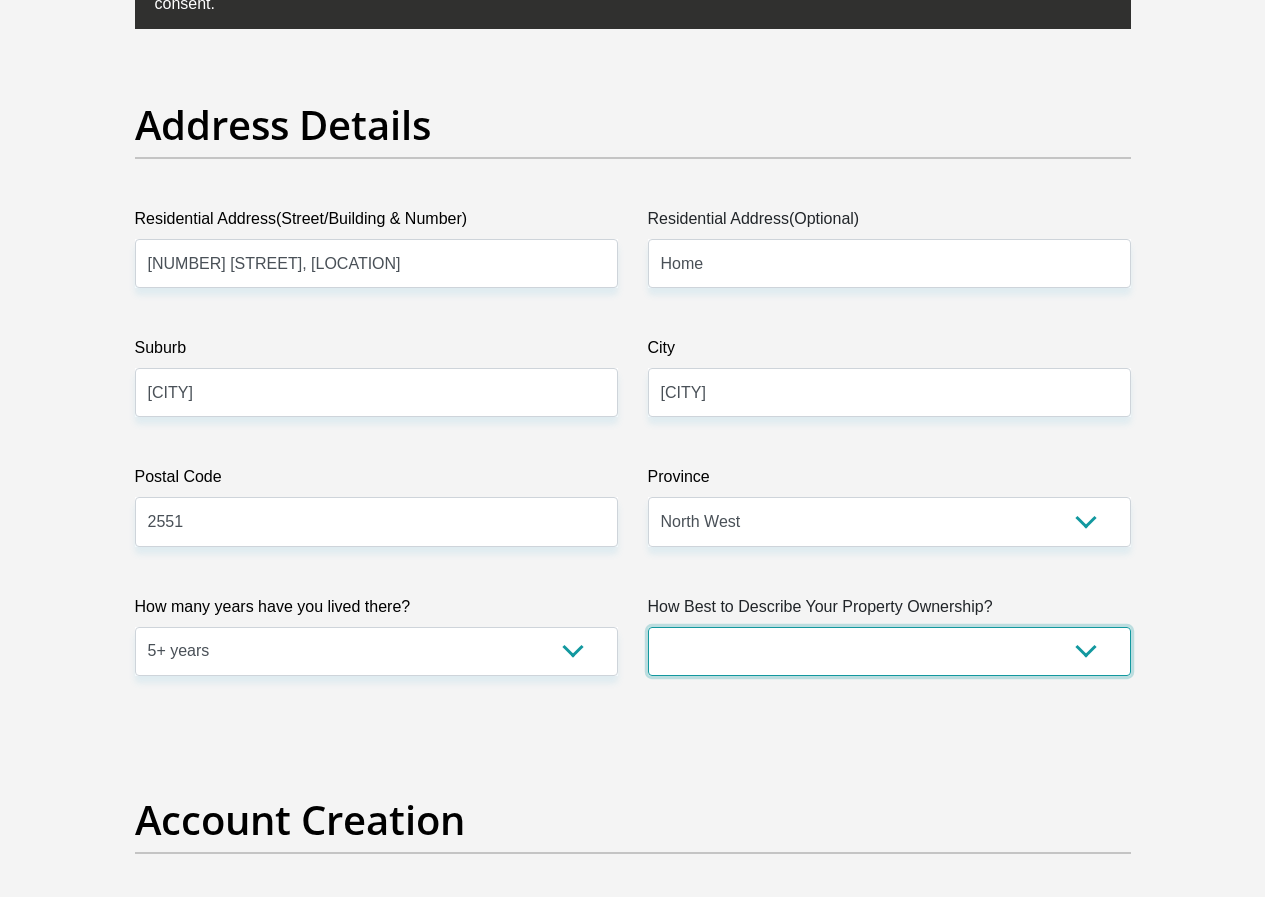 click on "Owned
Rented
Family Owned
Company Dwelling" at bounding box center (889, 651) 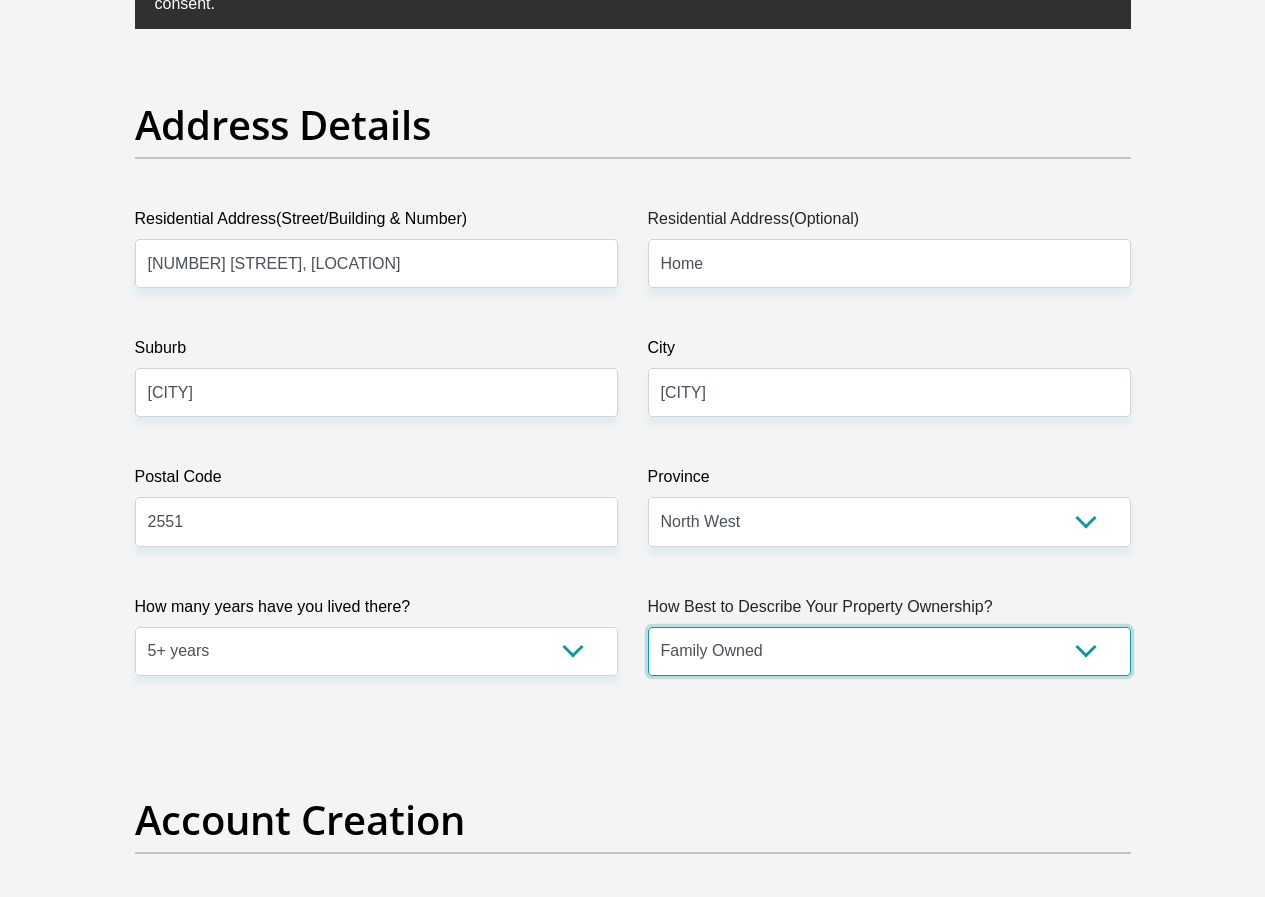 click on "Owned
Rented
Family Owned
Company Dwelling" at bounding box center [889, 651] 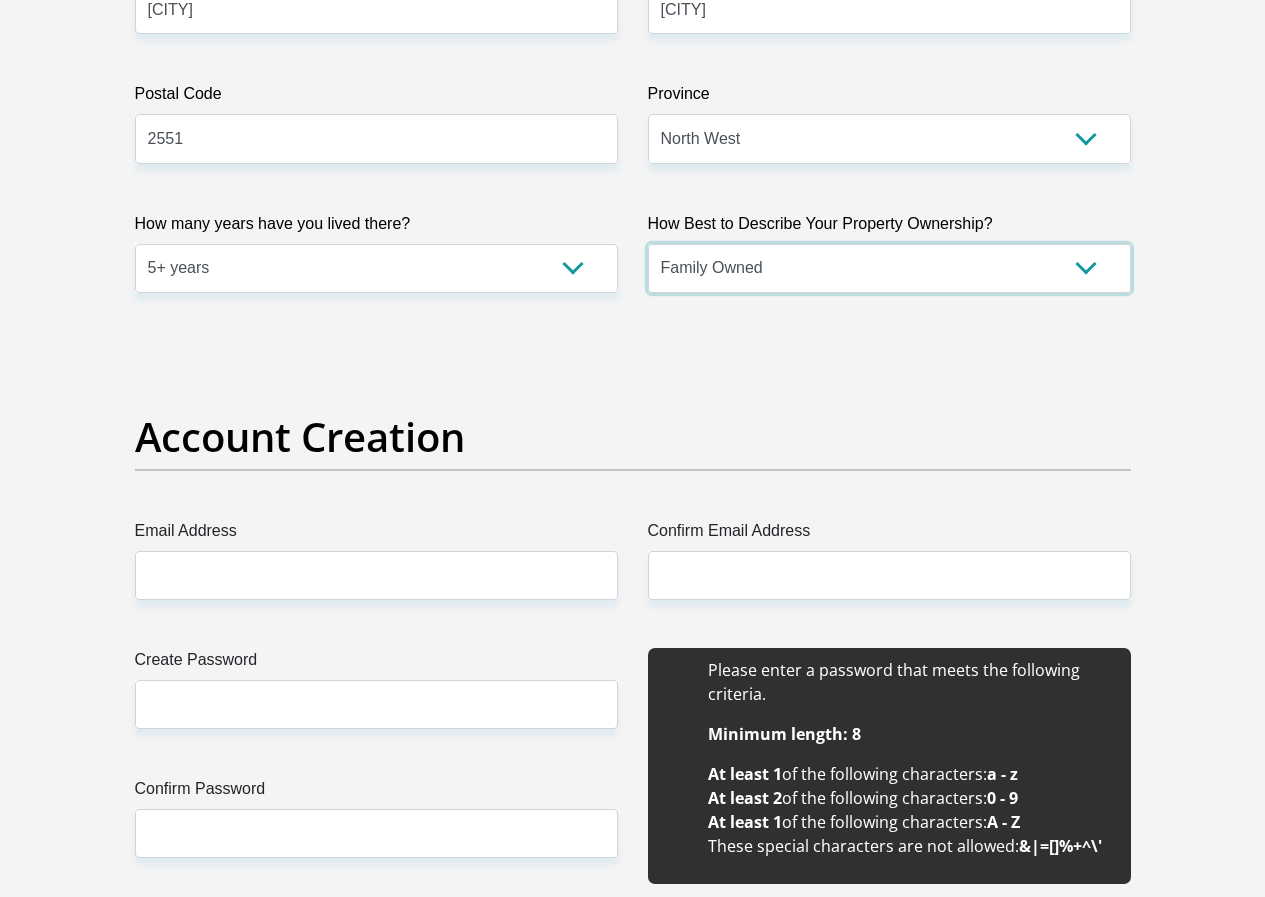 scroll, scrollTop: 1500, scrollLeft: 0, axis: vertical 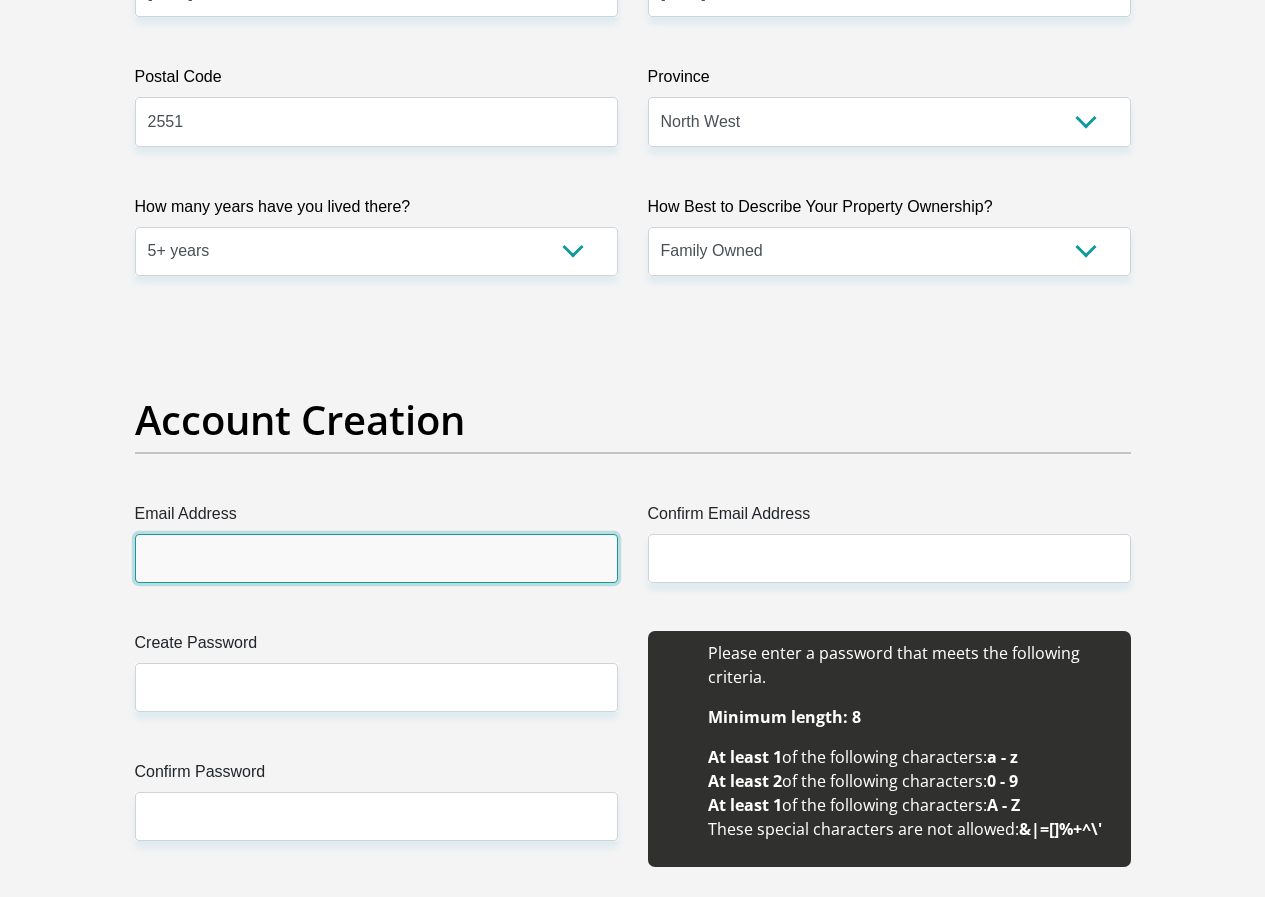 click on "Email Address" at bounding box center (376, 558) 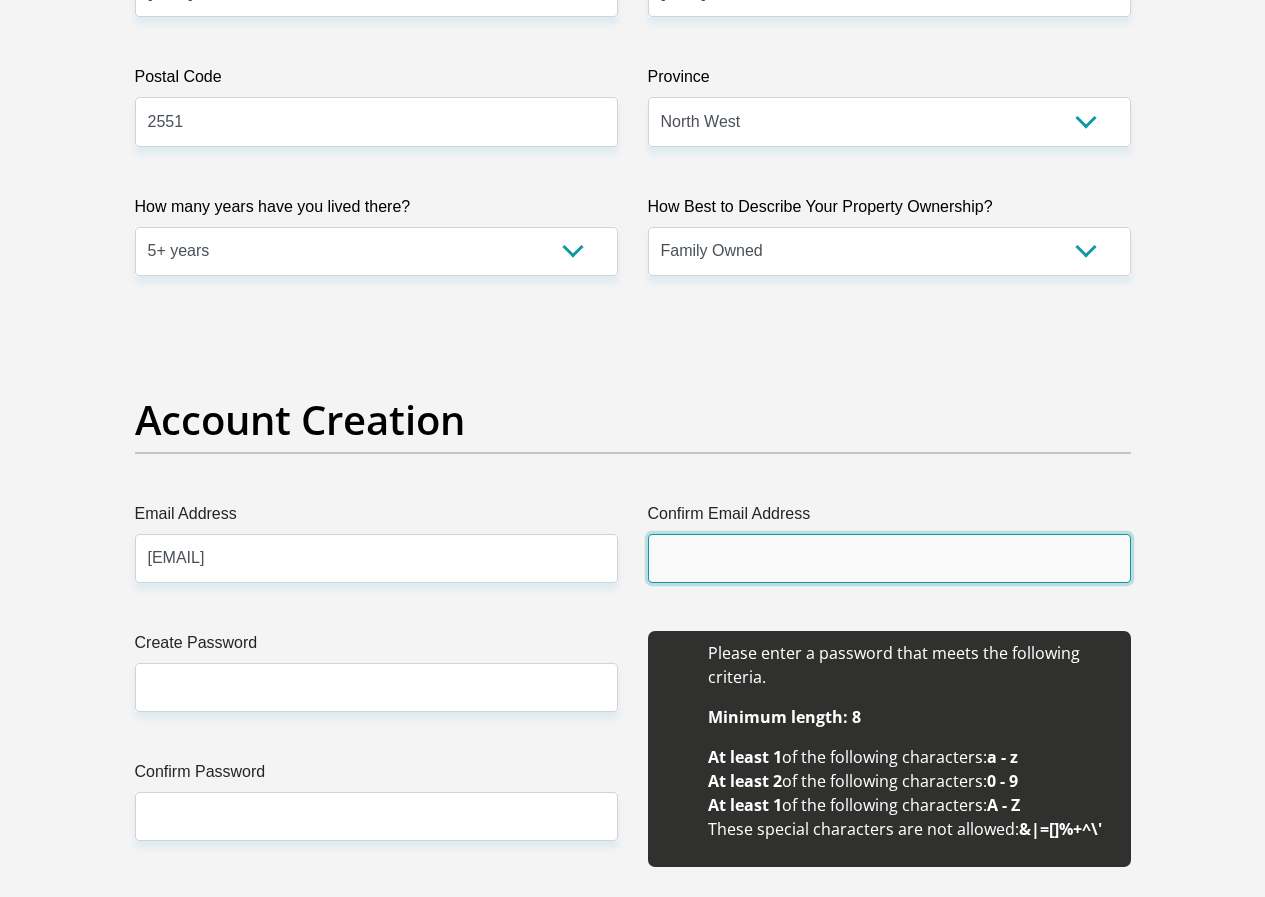 type on "[EMAIL]" 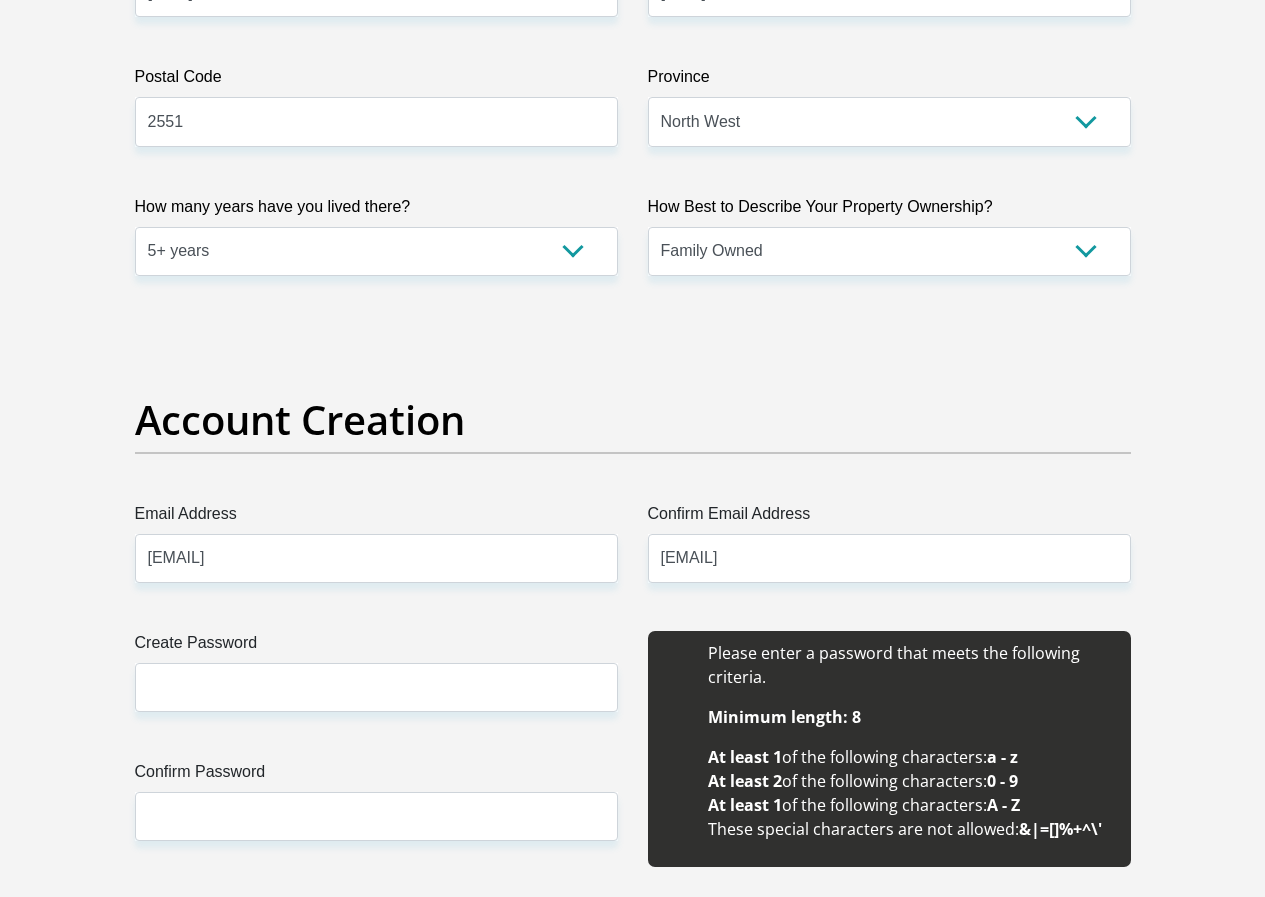 type 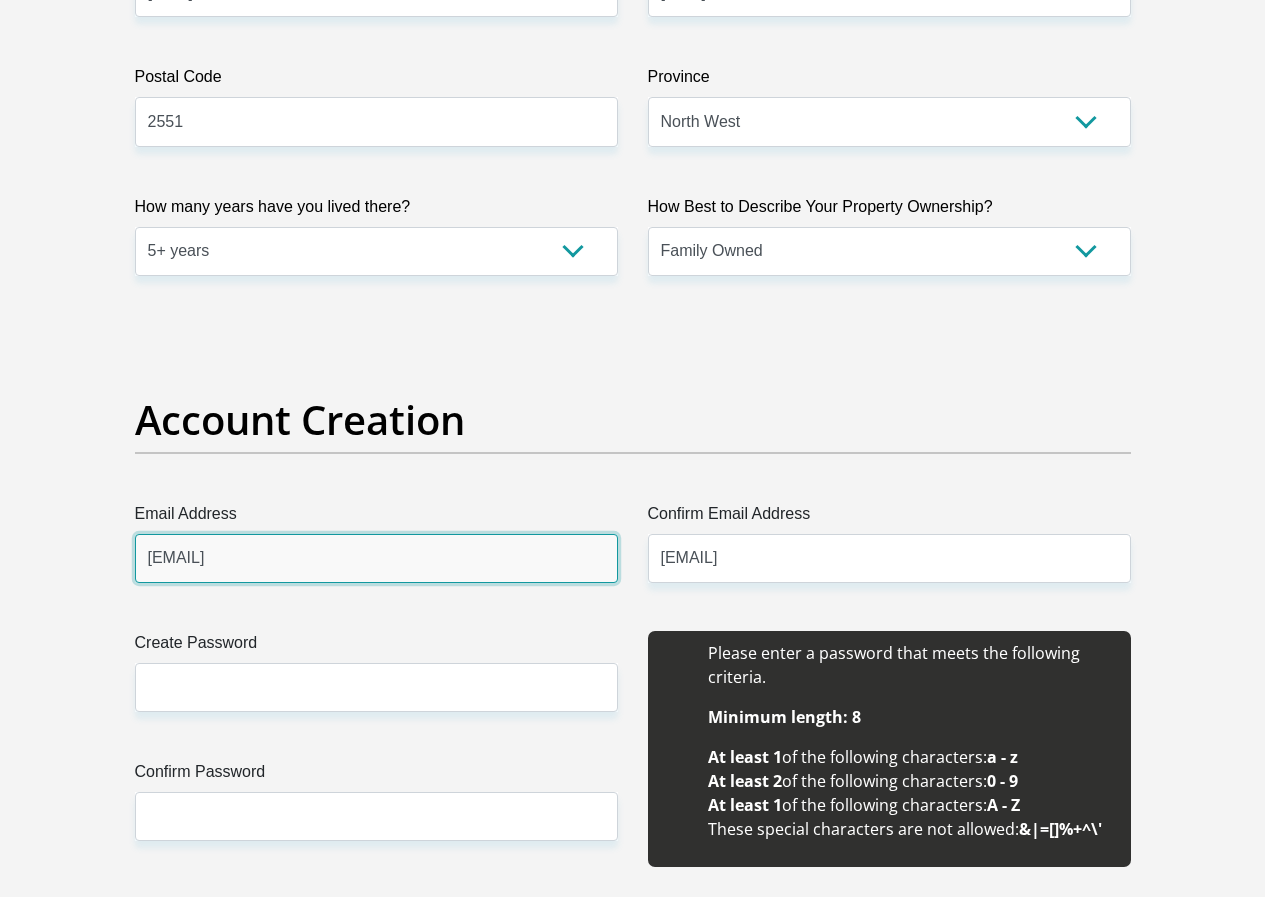 type 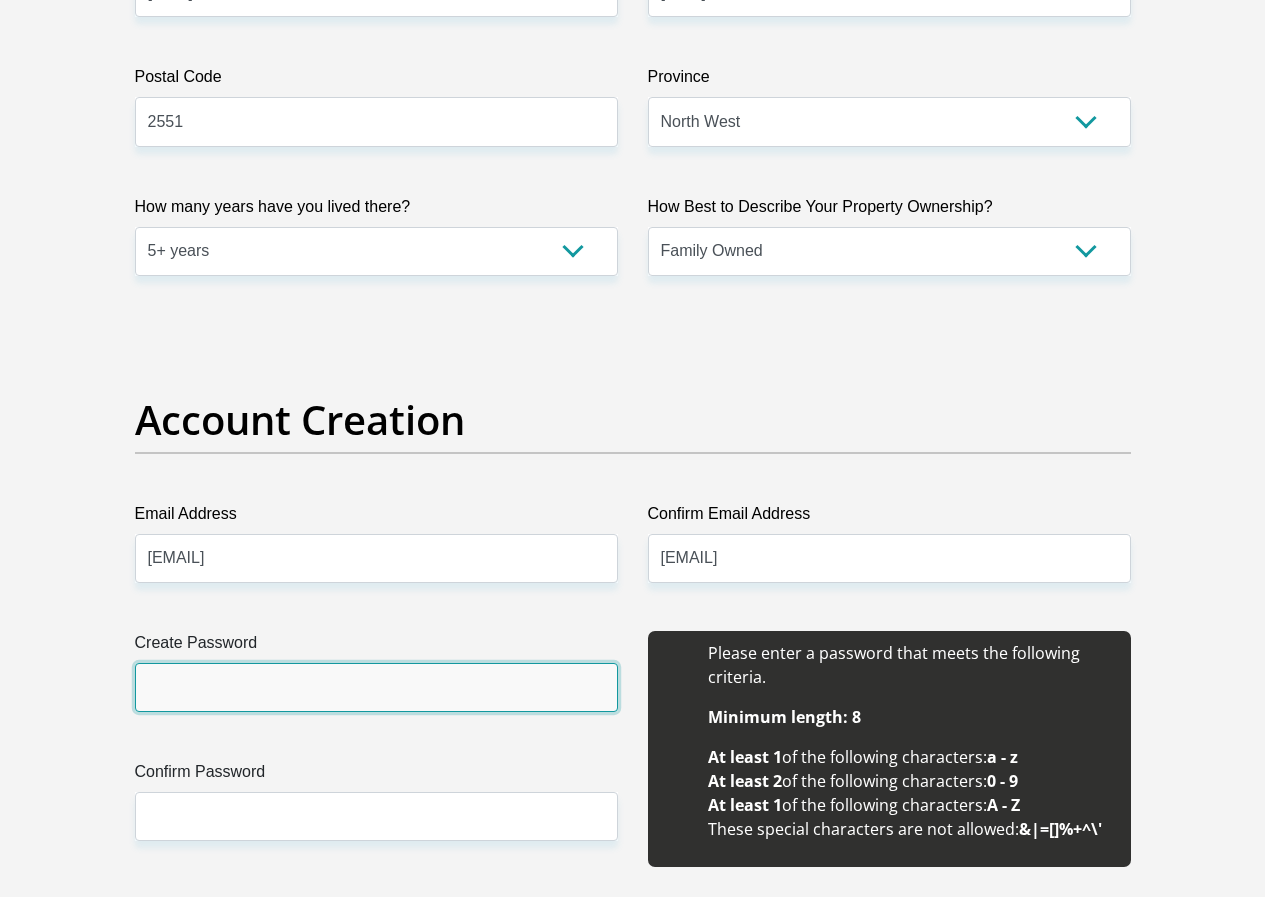 click on "Create Password" at bounding box center (376, 687) 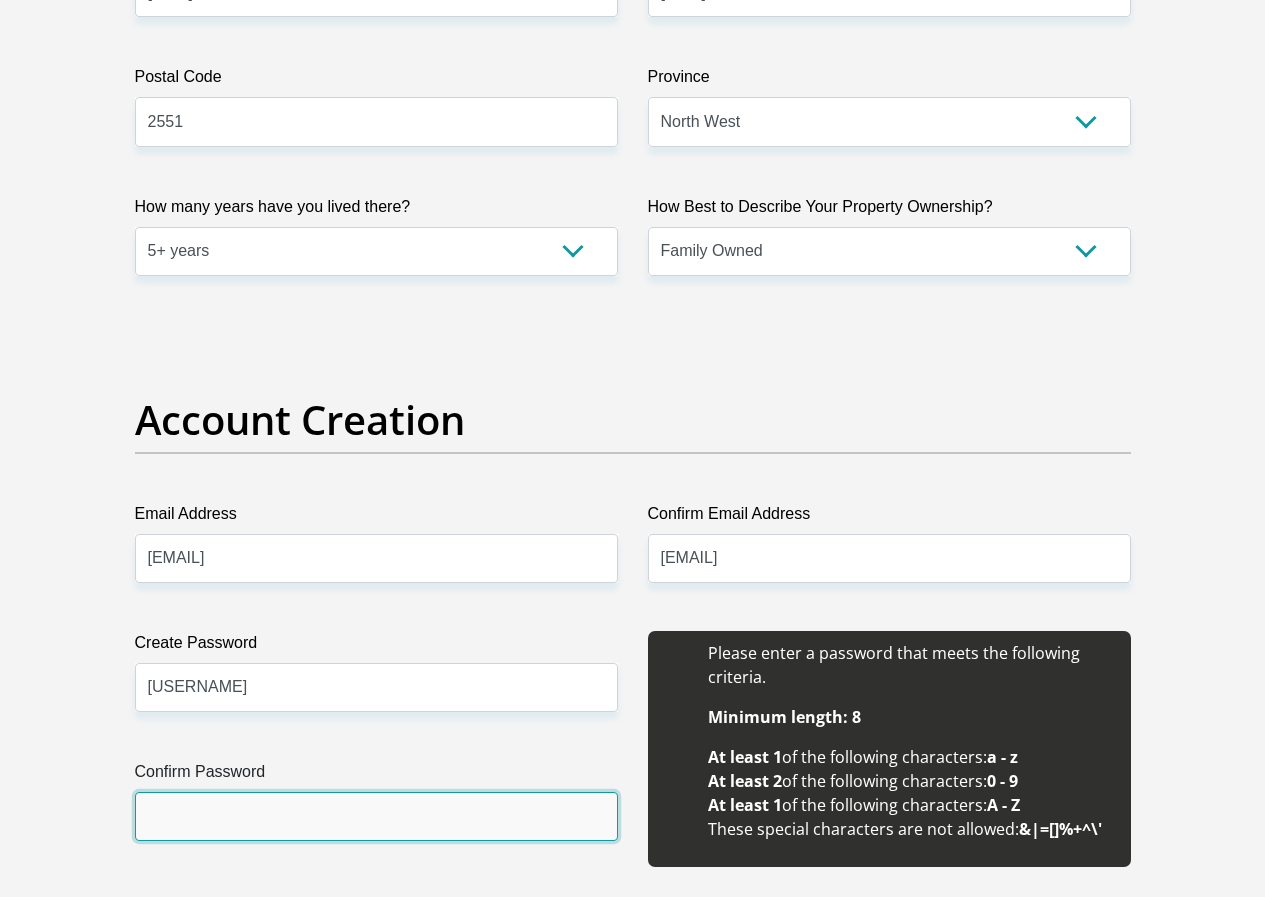 click on "Confirm Password" at bounding box center [376, 816] 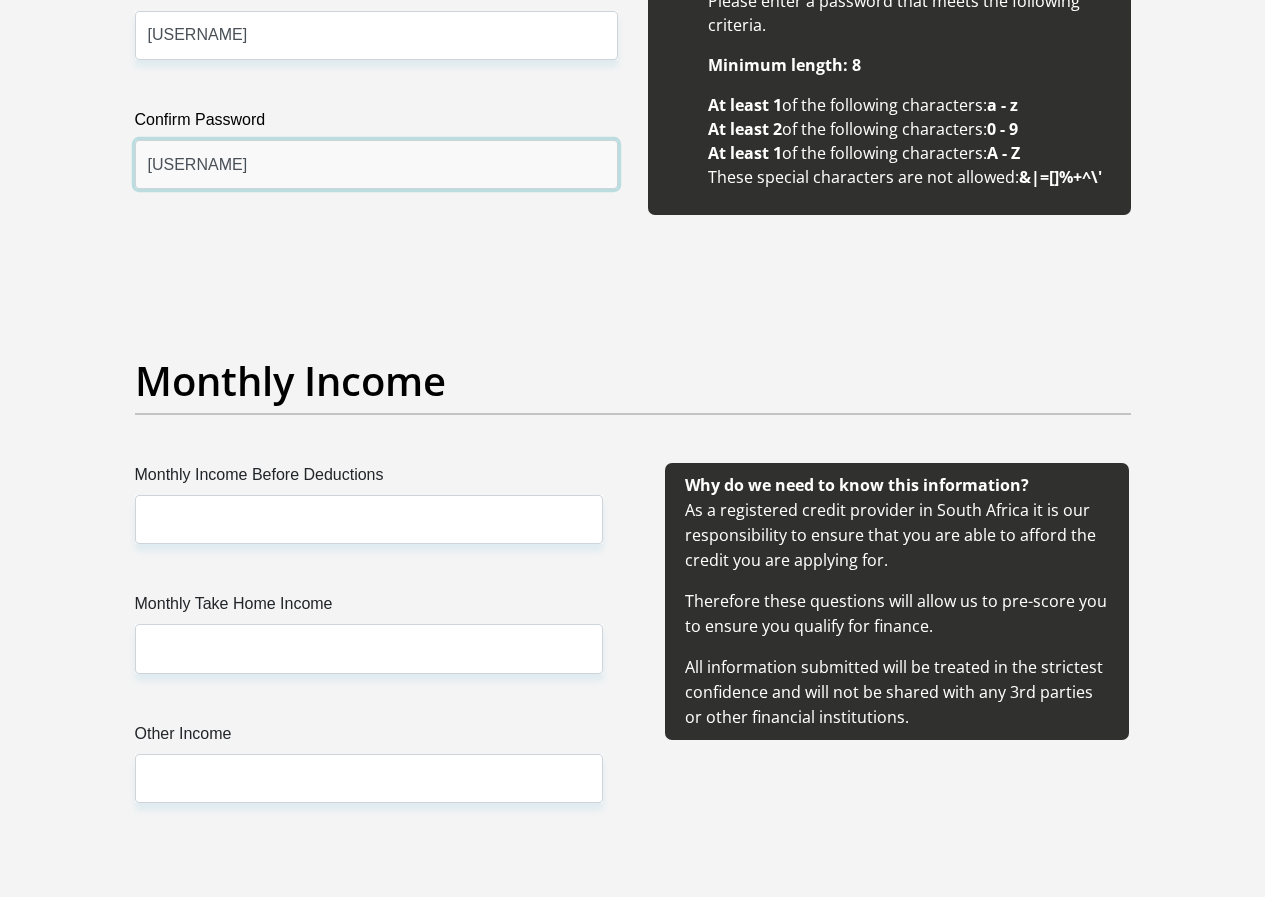scroll, scrollTop: 2200, scrollLeft: 0, axis: vertical 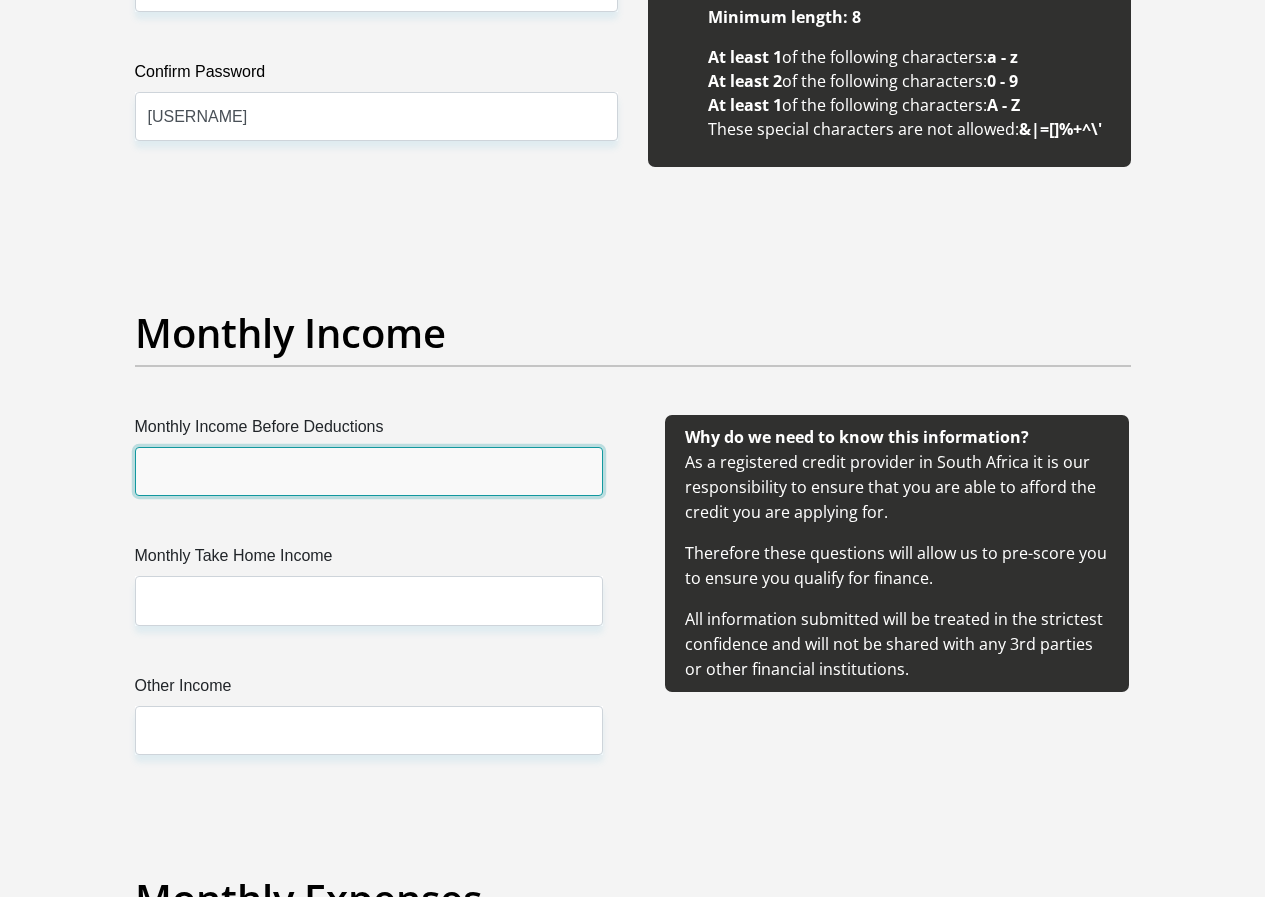 click on "Monthly Income Before Deductions" at bounding box center (369, 471) 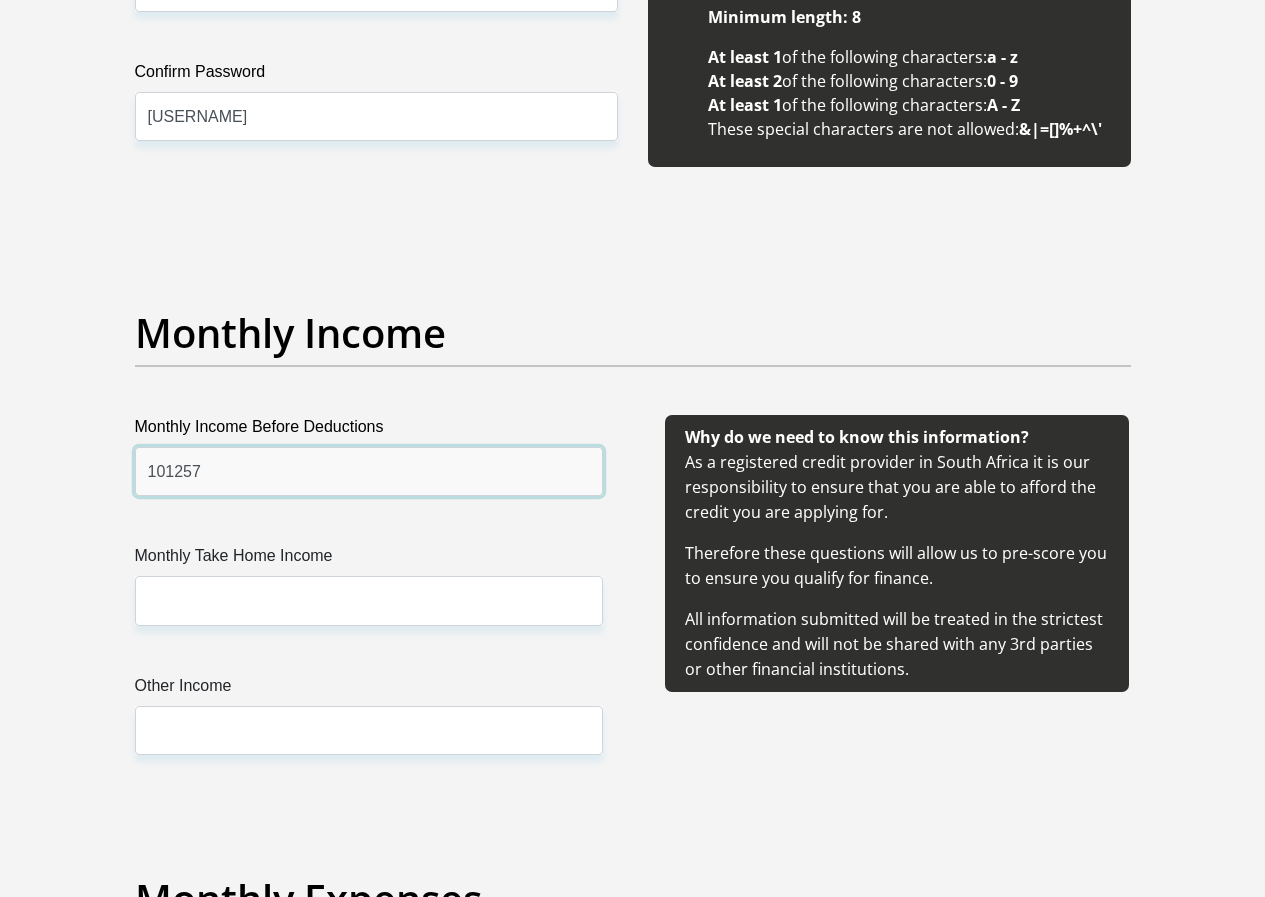 type on "101257" 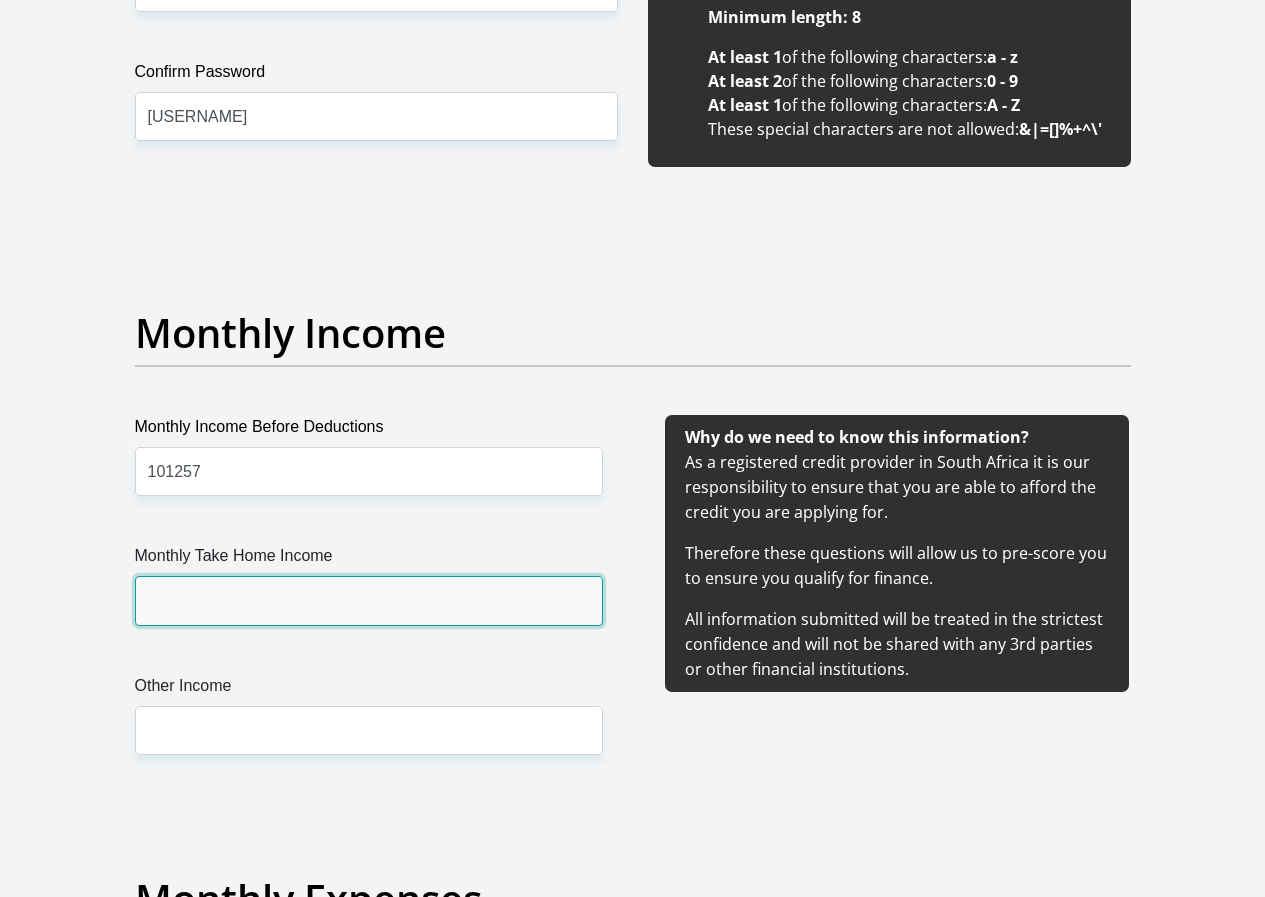 click on "Monthly Take Home Income" at bounding box center (369, 600) 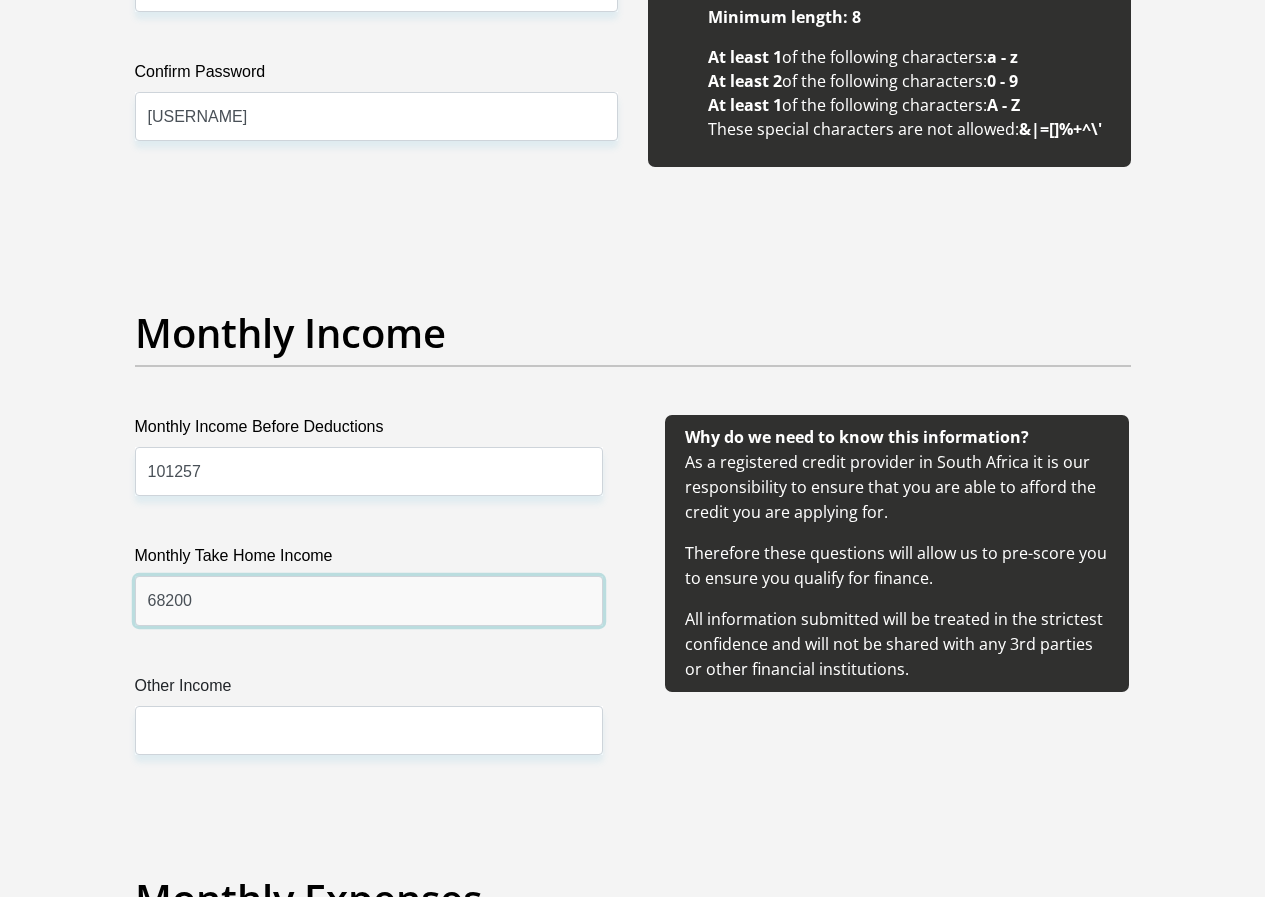 type on "68200" 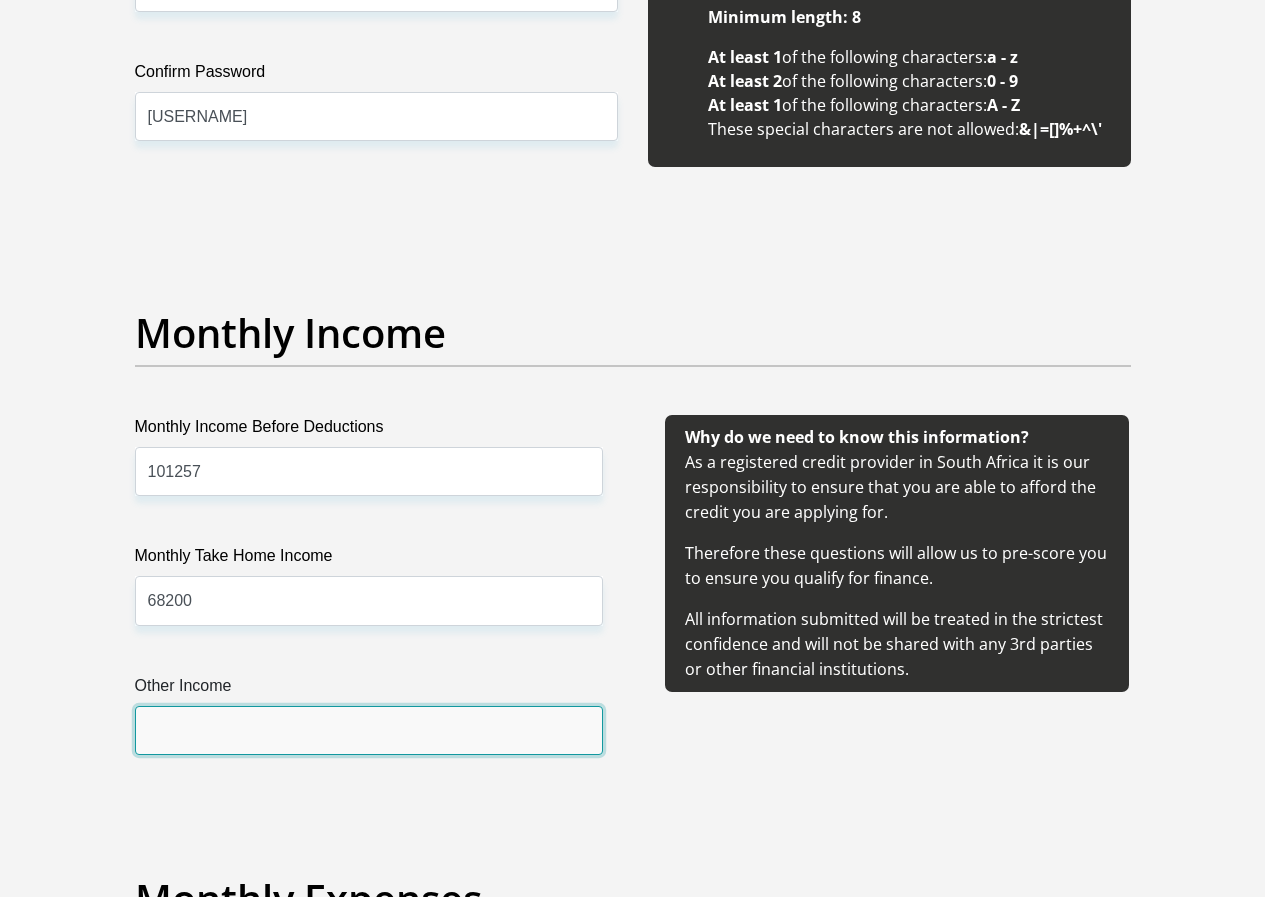 click on "Other Income" at bounding box center (369, 730) 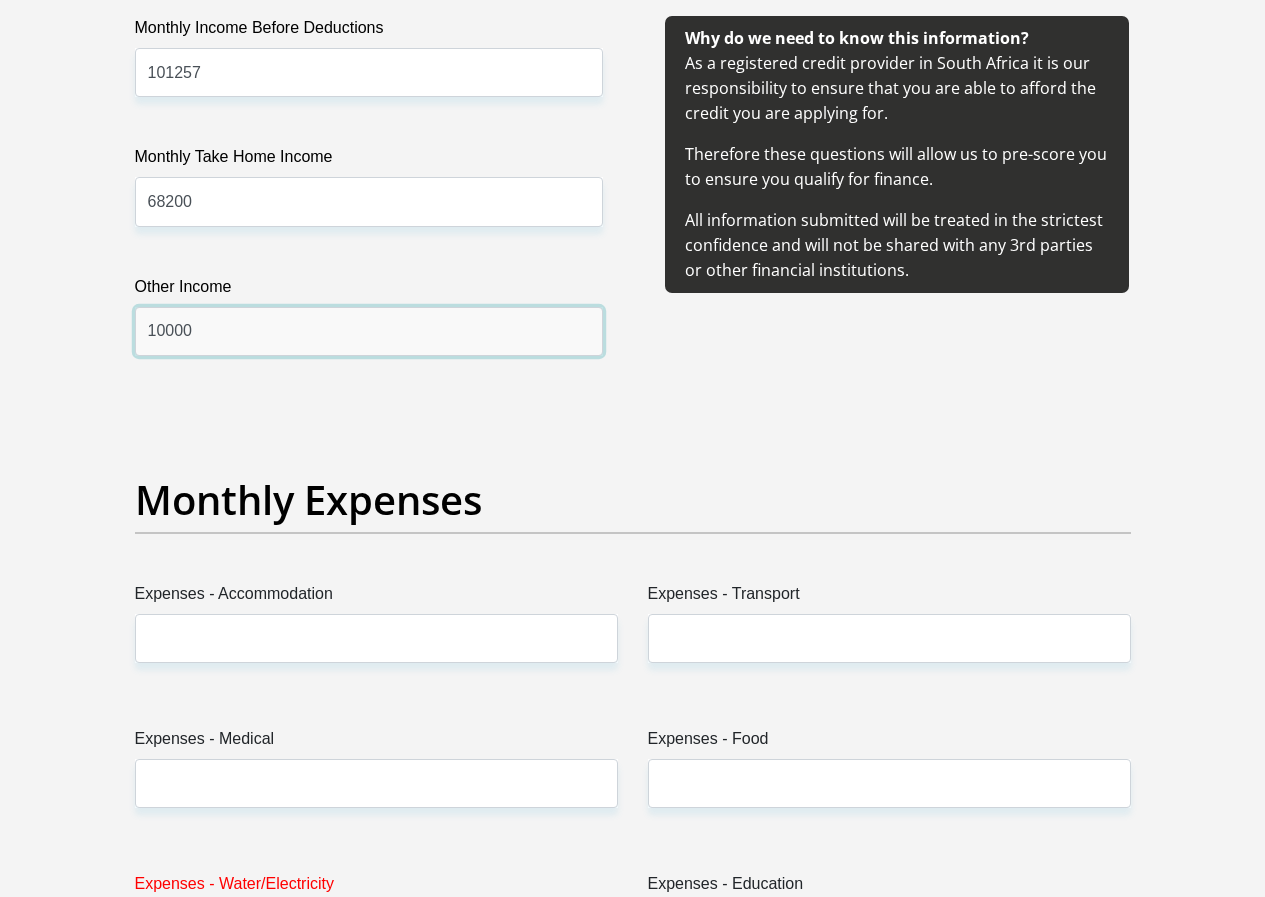 scroll, scrollTop: 2600, scrollLeft: 0, axis: vertical 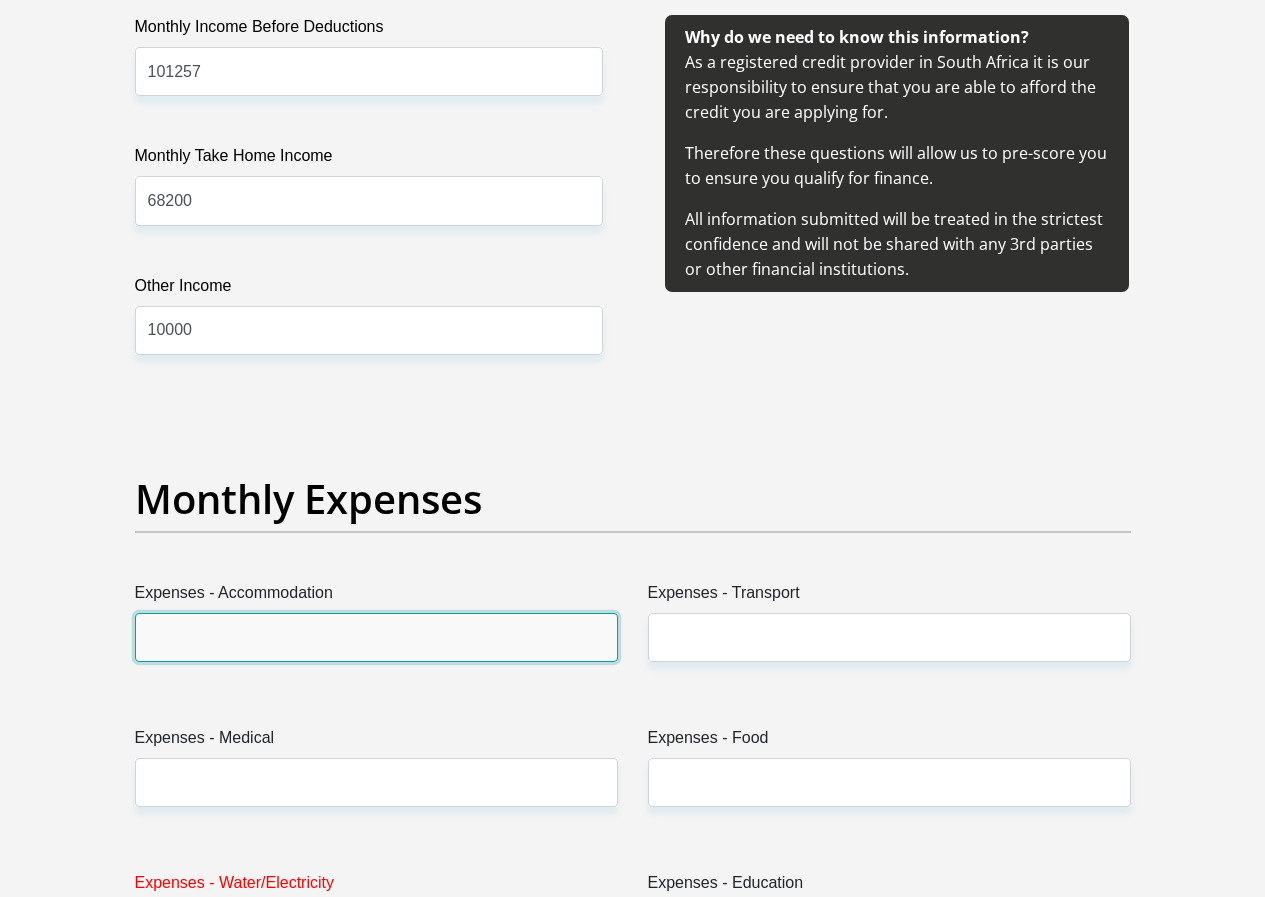 click on "Expenses - Accommodation" at bounding box center [376, 637] 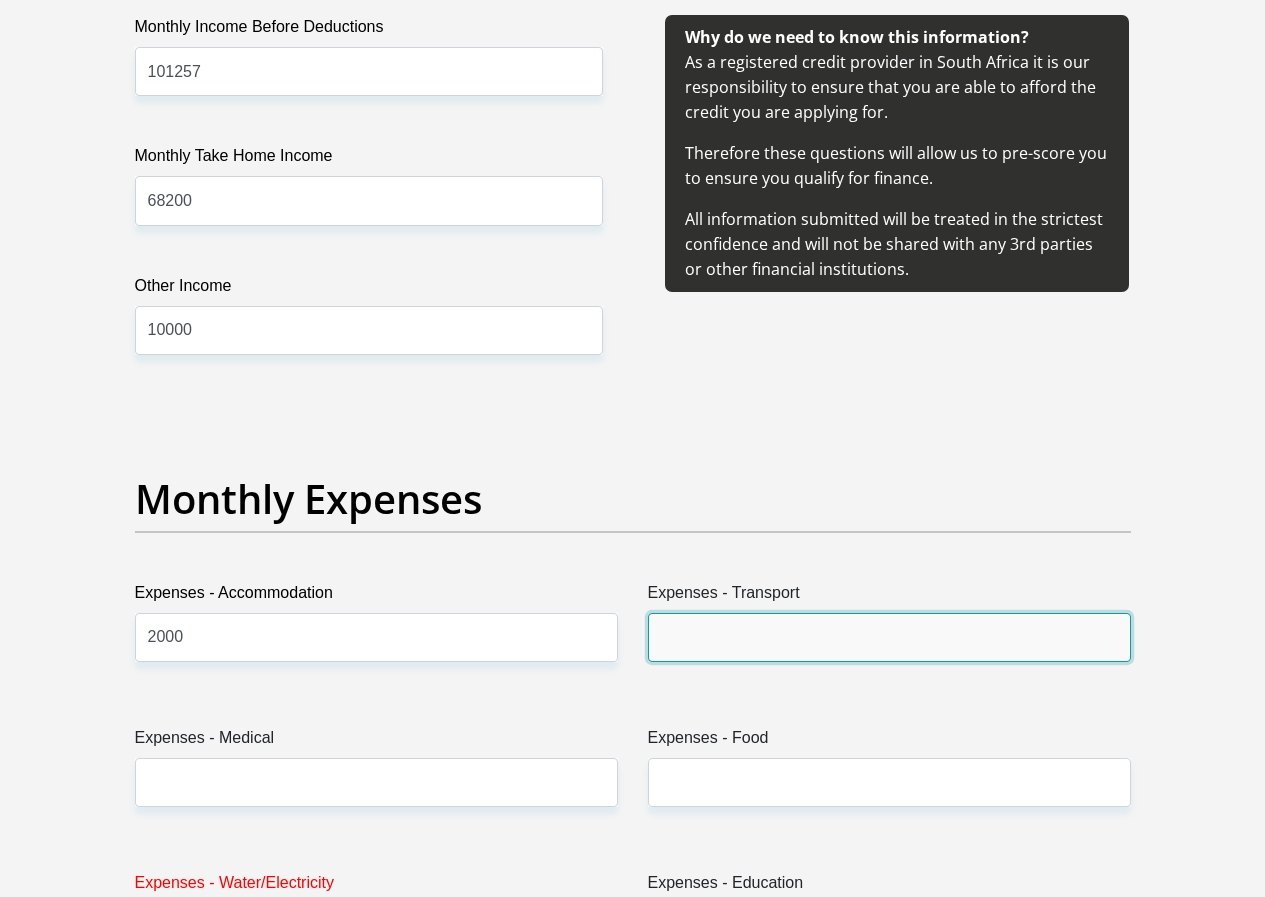 click on "Expenses - Transport" at bounding box center [889, 637] 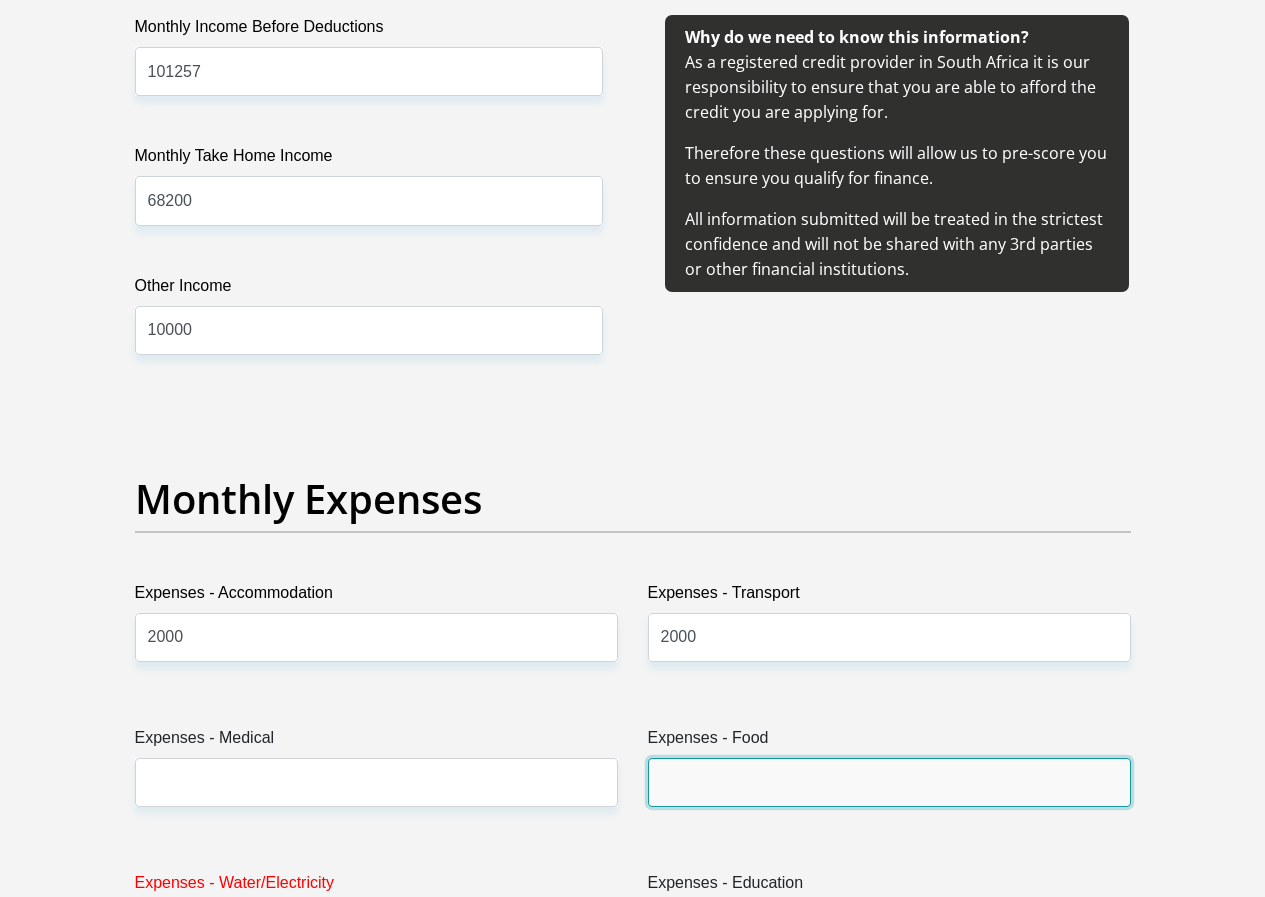 click on "Expenses - Food" at bounding box center (889, 782) 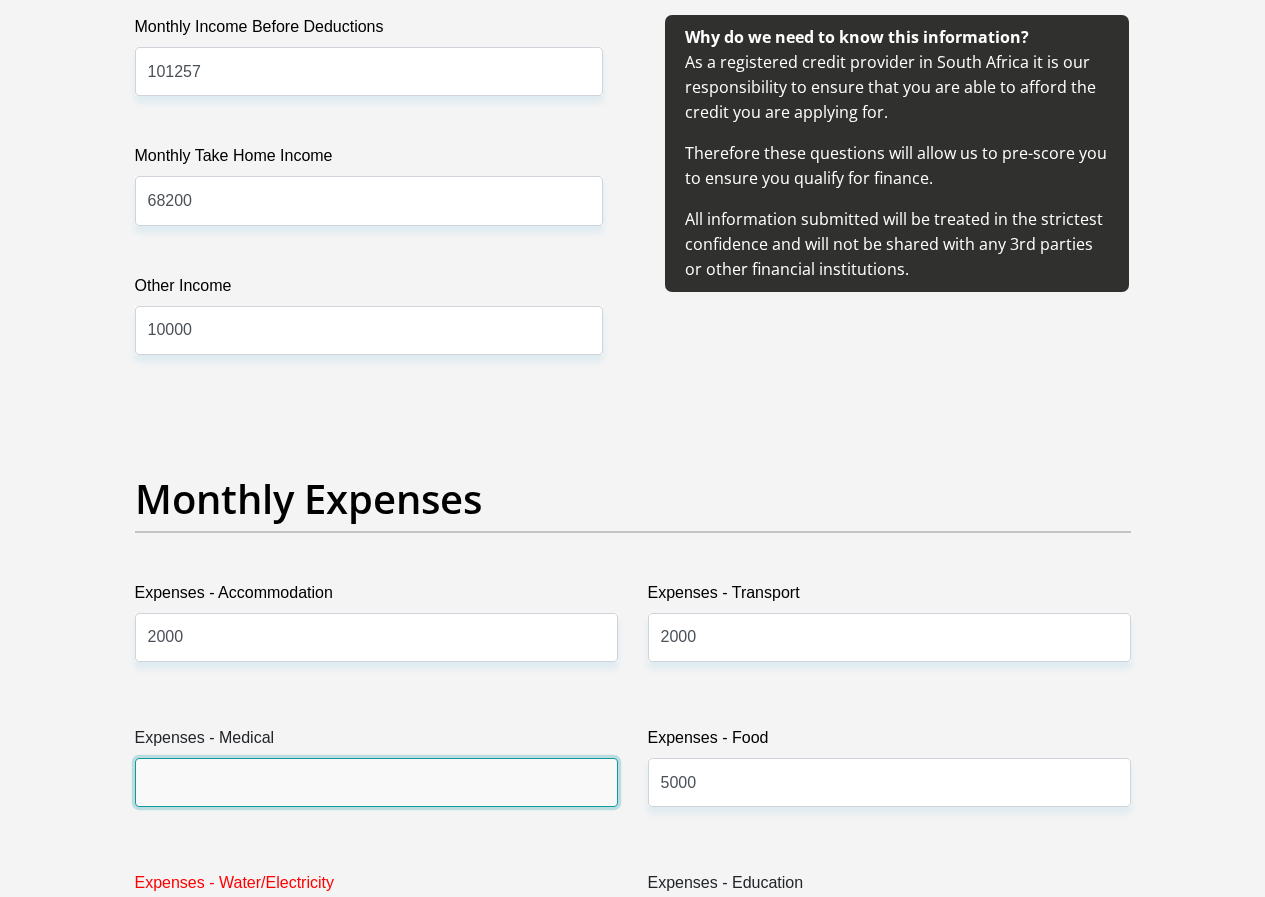 click on "Expenses - Medical" at bounding box center [376, 782] 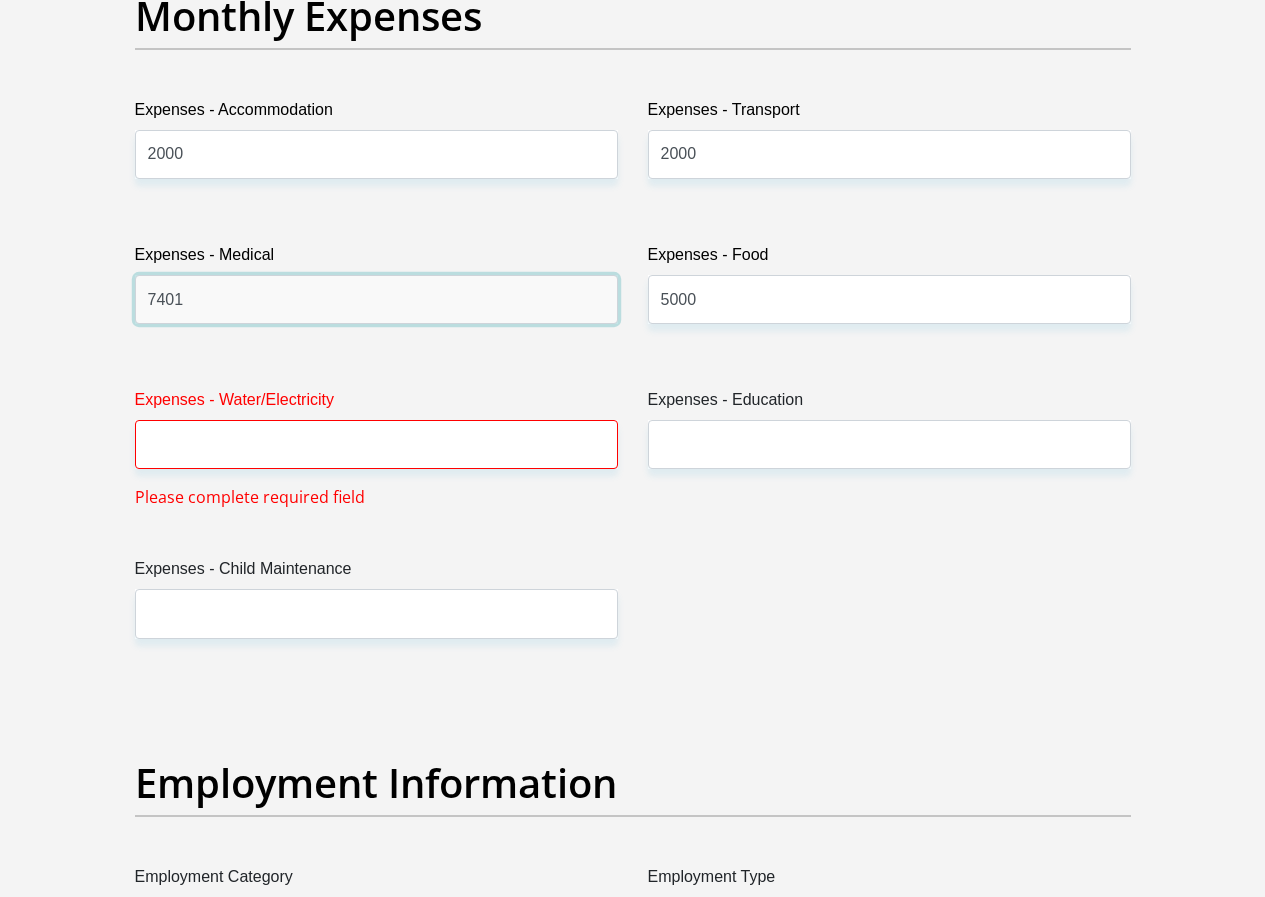 scroll, scrollTop: 3074, scrollLeft: 0, axis: vertical 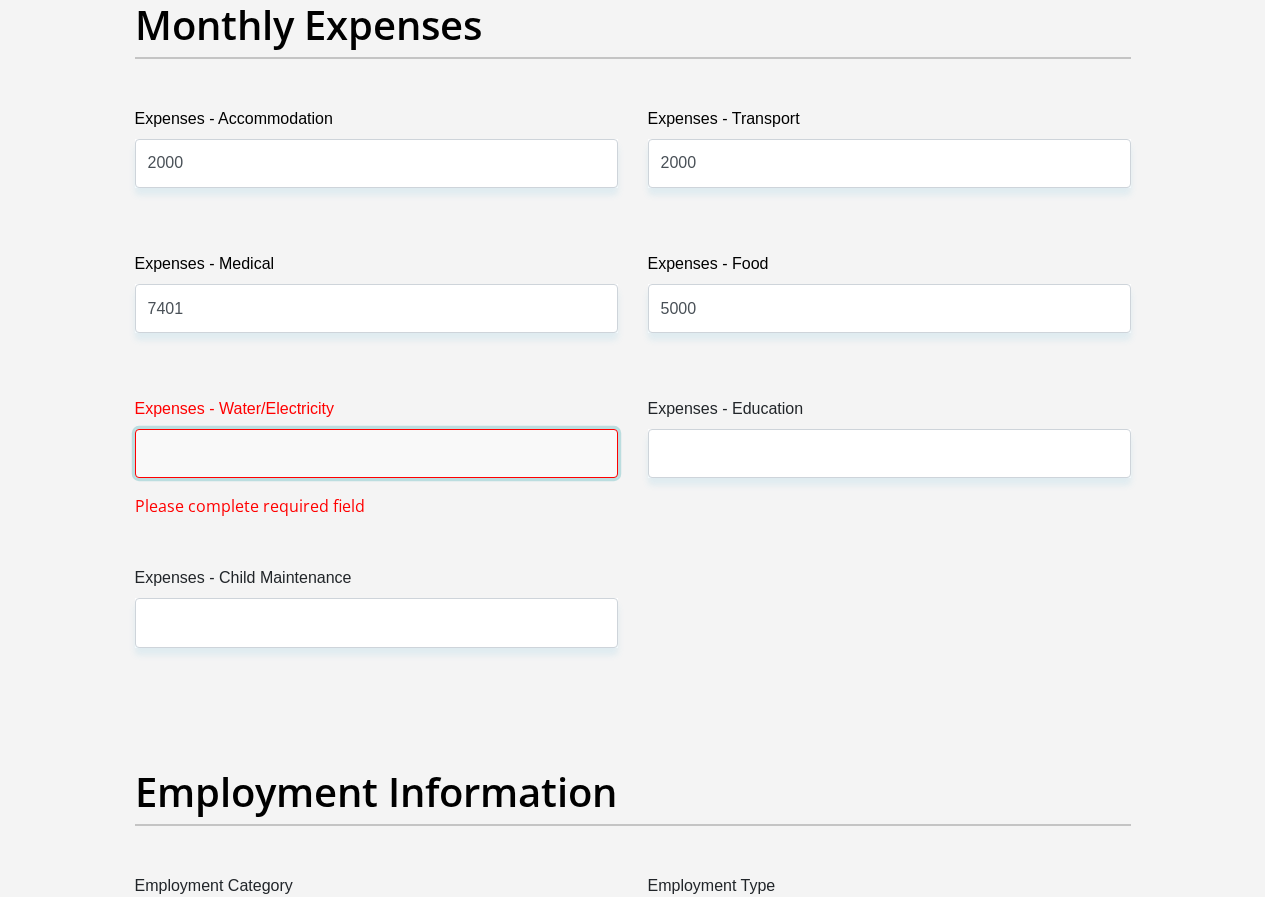 click on "Expenses - Water/Electricity" at bounding box center (376, 453) 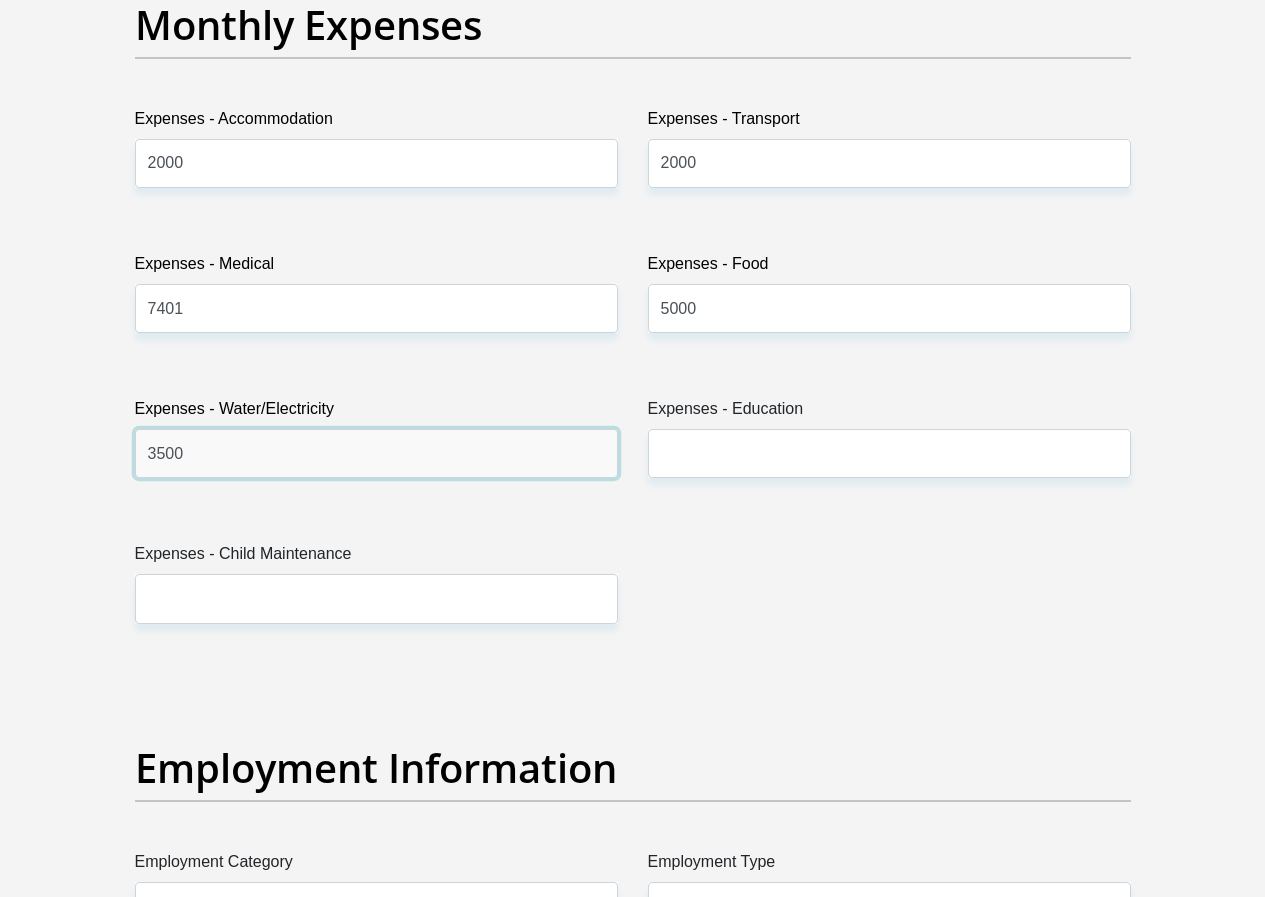 type on "3500" 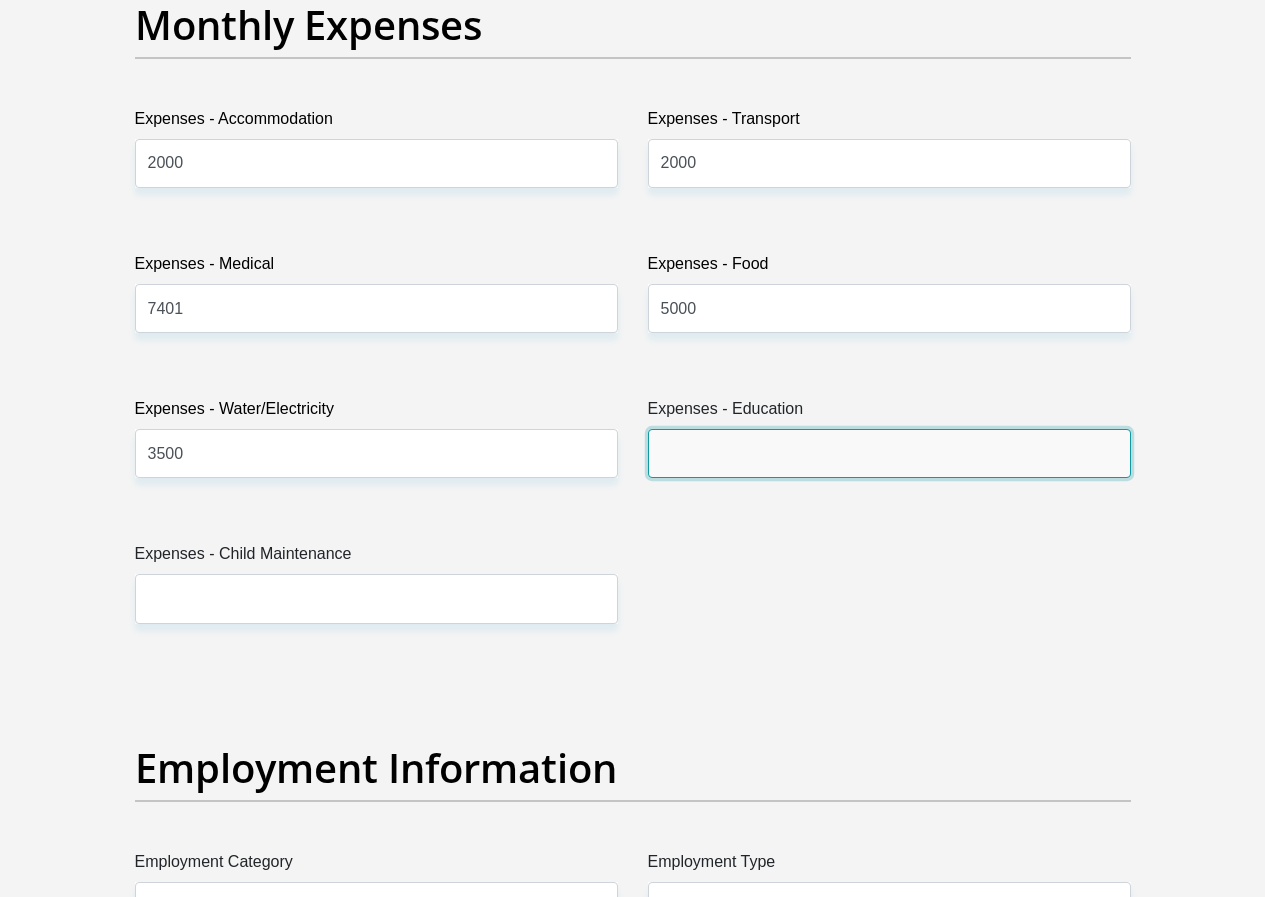 click on "Expenses - Education" at bounding box center (889, 453) 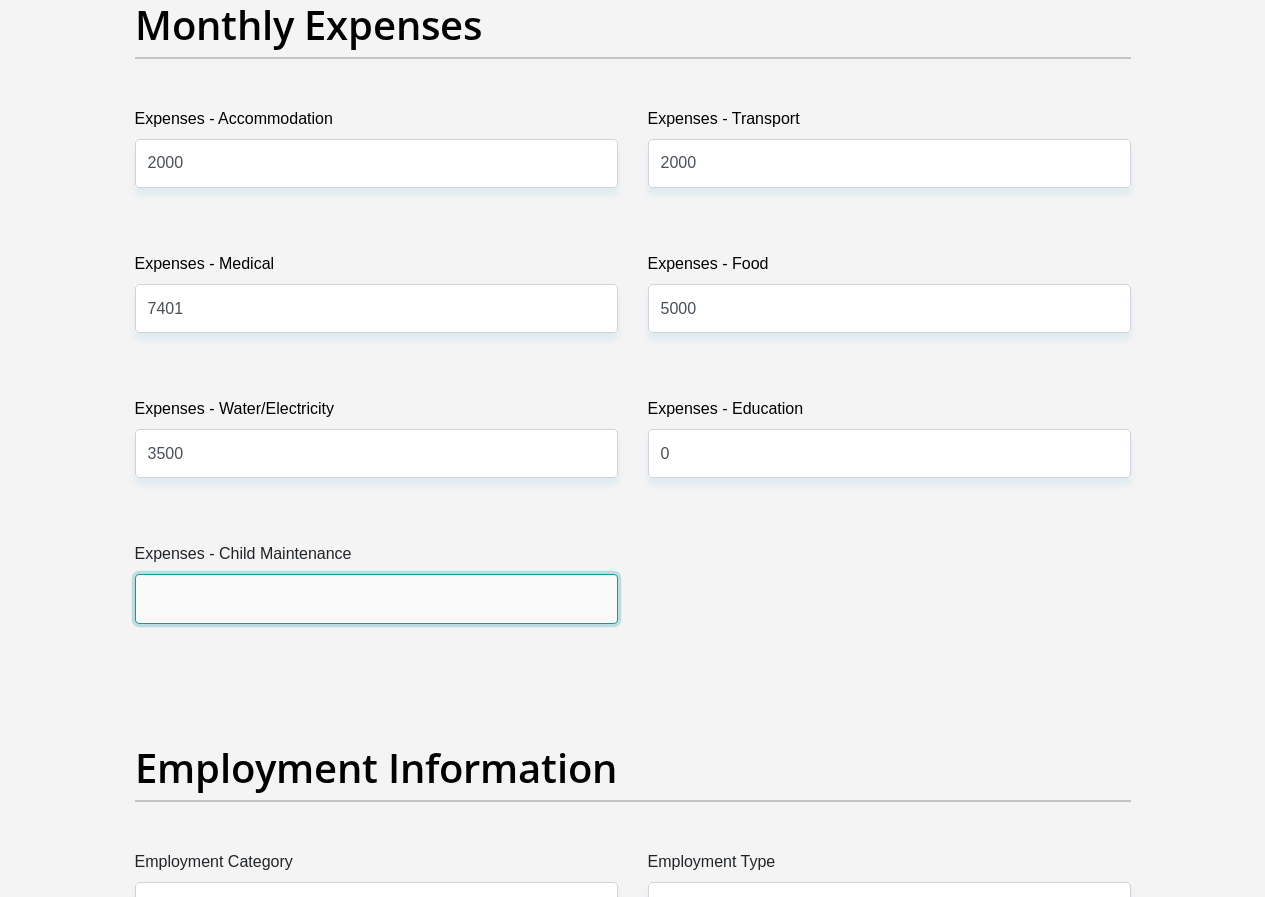 click on "Expenses - Child Maintenance" at bounding box center [376, 598] 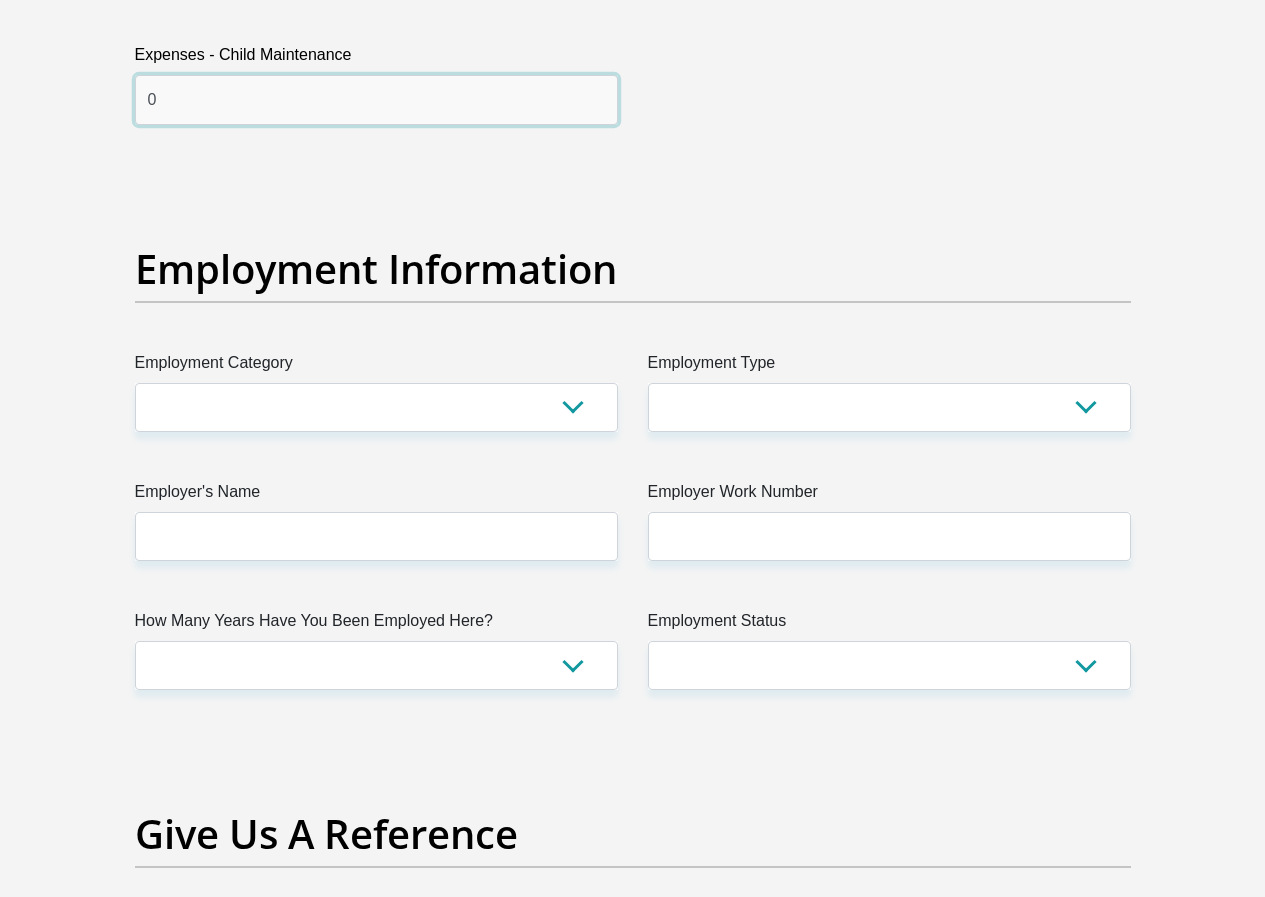 scroll, scrollTop: 3574, scrollLeft: 0, axis: vertical 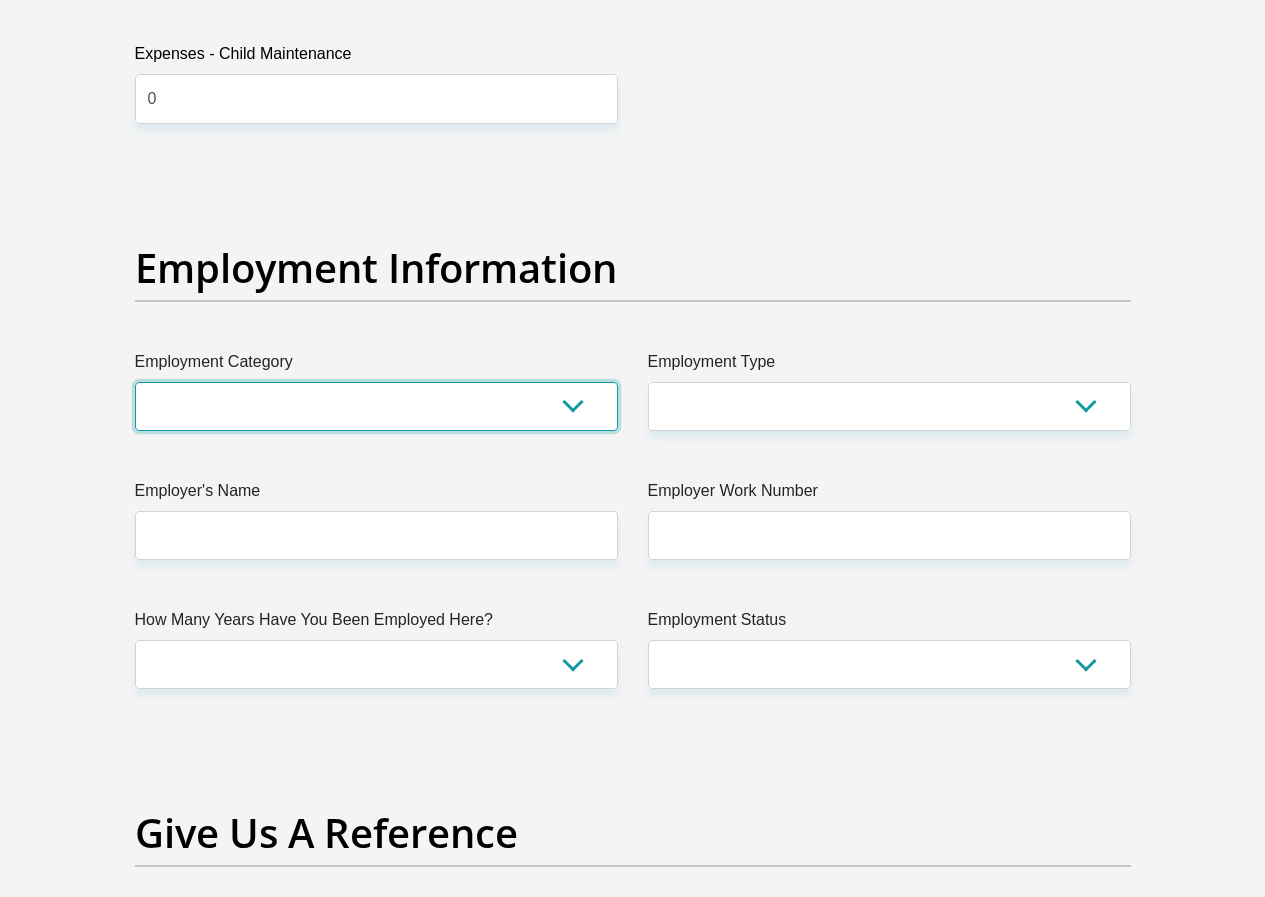 click on "AGRICULTURE
ALCOHOL & TOBACCO
CONSTRUCTION MATERIALS
METALLURGY
EQUIPMENT FOR RENEWABLE ENERGY
SPECIALIZED CONTRACTORS
CAR
GAMING (INCL. INTERNET
OTHER WHOLESALE
UNLICENSED PHARMACEUTICALS
CURRENCY EXCHANGE HOUSES
OTHER FINANCIAL INSTITUTIONS & INSURANCE
REAL ESTATE AGENTS
OIL & GAS
OTHER MATERIALS (E.G. IRON ORE)
PRECIOUS STONES & PRECIOUS METALS
POLITICAL ORGANIZATIONS
RELIGIOUS ORGANIZATIONS(NOT SECTS)
ACTI. HAVING BUSINESS DEAL WITH PUBLIC ADMINISTRATION
LAUNDROMATS" at bounding box center [376, 406] 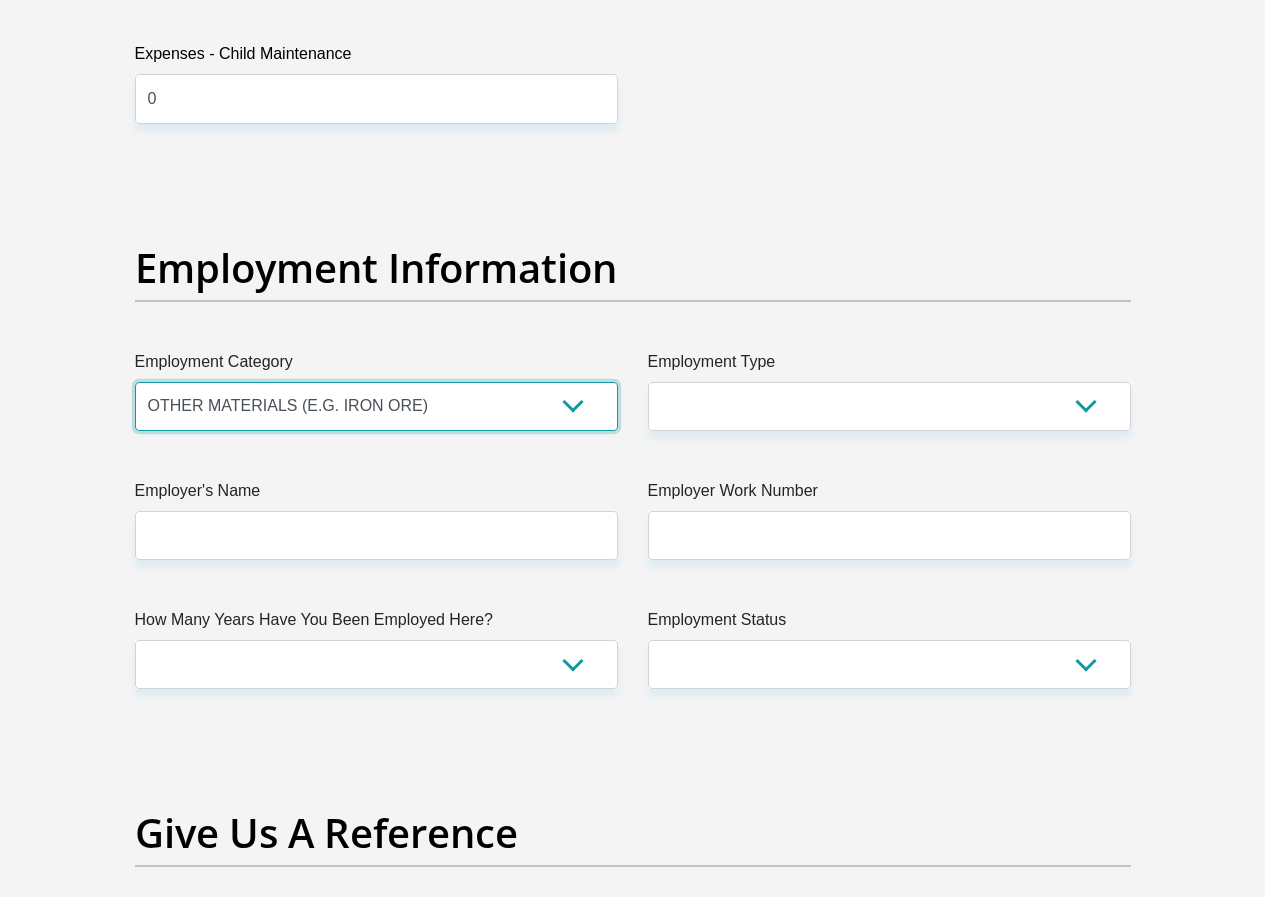 click on "AGRICULTURE
ALCOHOL & TOBACCO
CONSTRUCTION MATERIALS
METALLURGY
EQUIPMENT FOR RENEWABLE ENERGY
SPECIALIZED CONTRACTORS
CAR
GAMING (INCL. INTERNET
OTHER WHOLESALE
UNLICENSED PHARMACEUTICALS
CURRENCY EXCHANGE HOUSES
OTHER FINANCIAL INSTITUTIONS & INSURANCE
REAL ESTATE AGENTS
OIL & GAS
OTHER MATERIALS (E.G. IRON ORE)
PRECIOUS STONES & PRECIOUS METALS
POLITICAL ORGANIZATIONS
RELIGIOUS ORGANIZATIONS(NOT SECTS)
ACTI. HAVING BUSINESS DEAL WITH PUBLIC ADMINISTRATION
LAUNDROMATS" at bounding box center (376, 406) 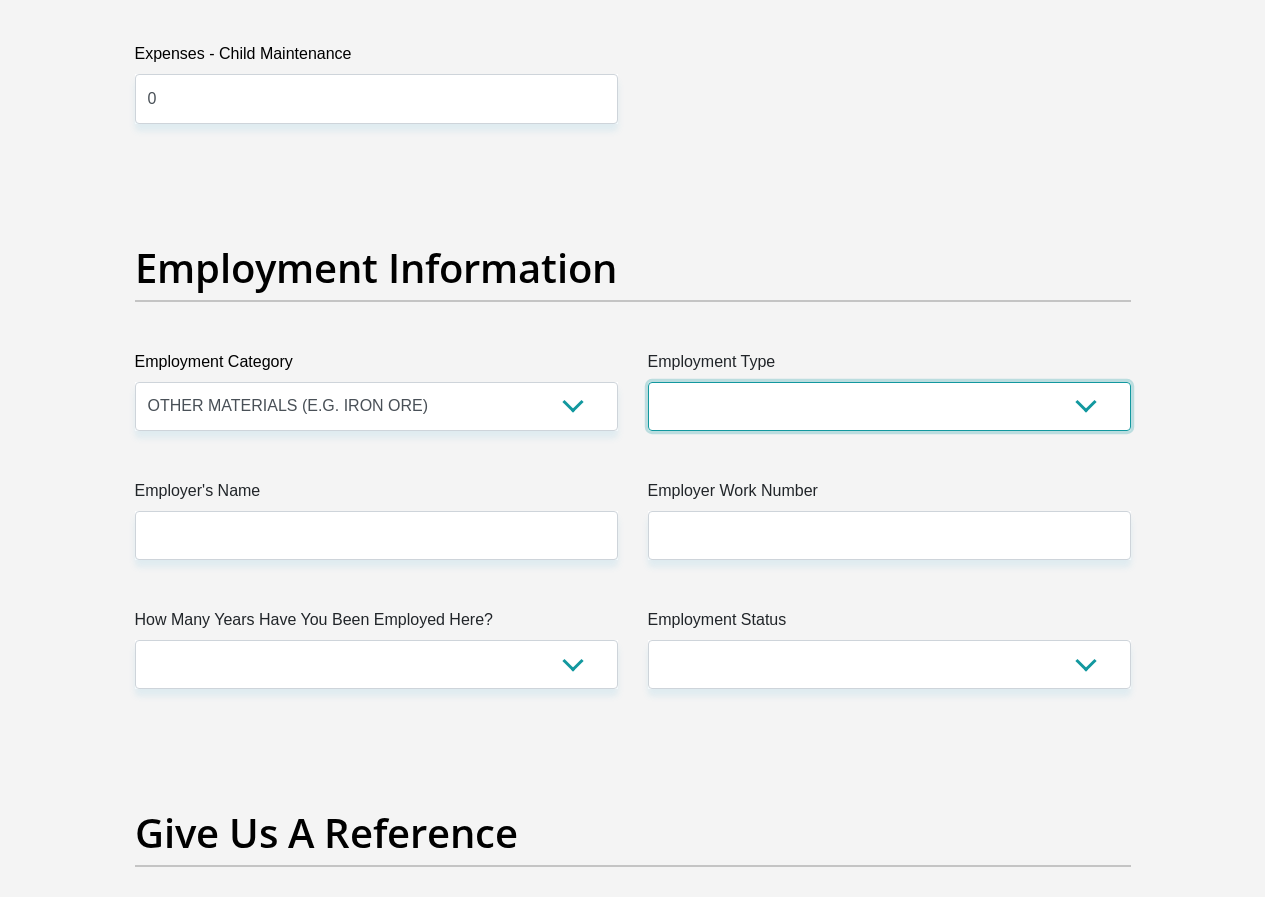 click on "College/Lecturer
Craft Seller
Creative
Driver
Executive
Farmer
Forces - Non Commissioned
Forces - Officer
Hawker
Housewife
Labourer
Licenced Professional
Manager
Miner
Non Licenced Professional
Office Staff/Clerk
Outside Worker
Pensioner
Permanent Teacher
Production/Manufacturing
Sales
Self-Employed
Semi-Professional Worker
Service Industry  Social Worker  Student" at bounding box center [889, 406] 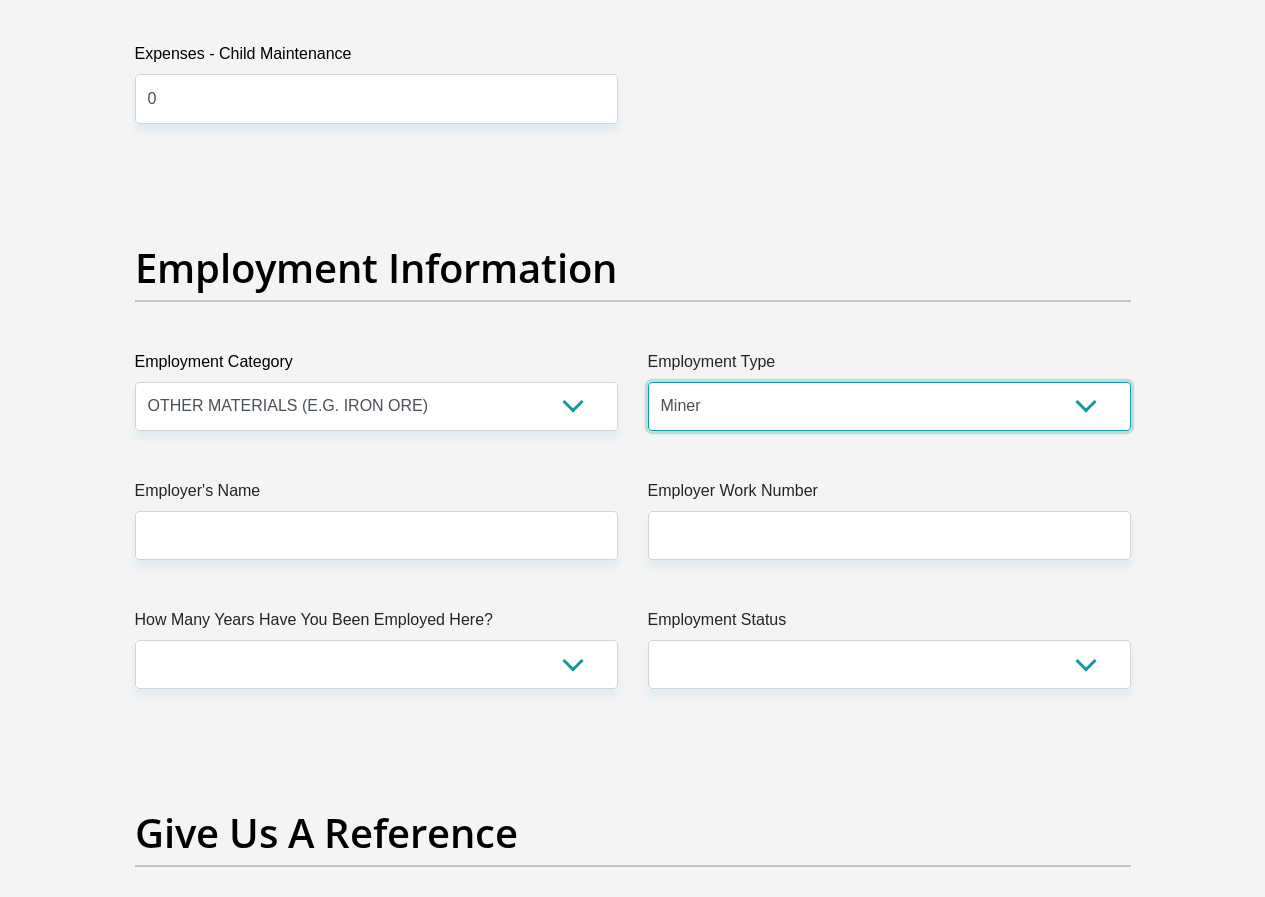 click on "College/Lecturer
Craft Seller
Creative
Driver
Executive
Farmer
Forces - Non Commissioned
Forces - Officer
Hawker
Housewife
Labourer
Licenced Professional
Manager
Miner
Non Licenced Professional
Office Staff/Clerk
Outside Worker
Pensioner
Permanent Teacher
Production/Manufacturing
Sales
Self-Employed
Semi-Professional Worker
Service Industry  Social Worker  Student" at bounding box center (889, 406) 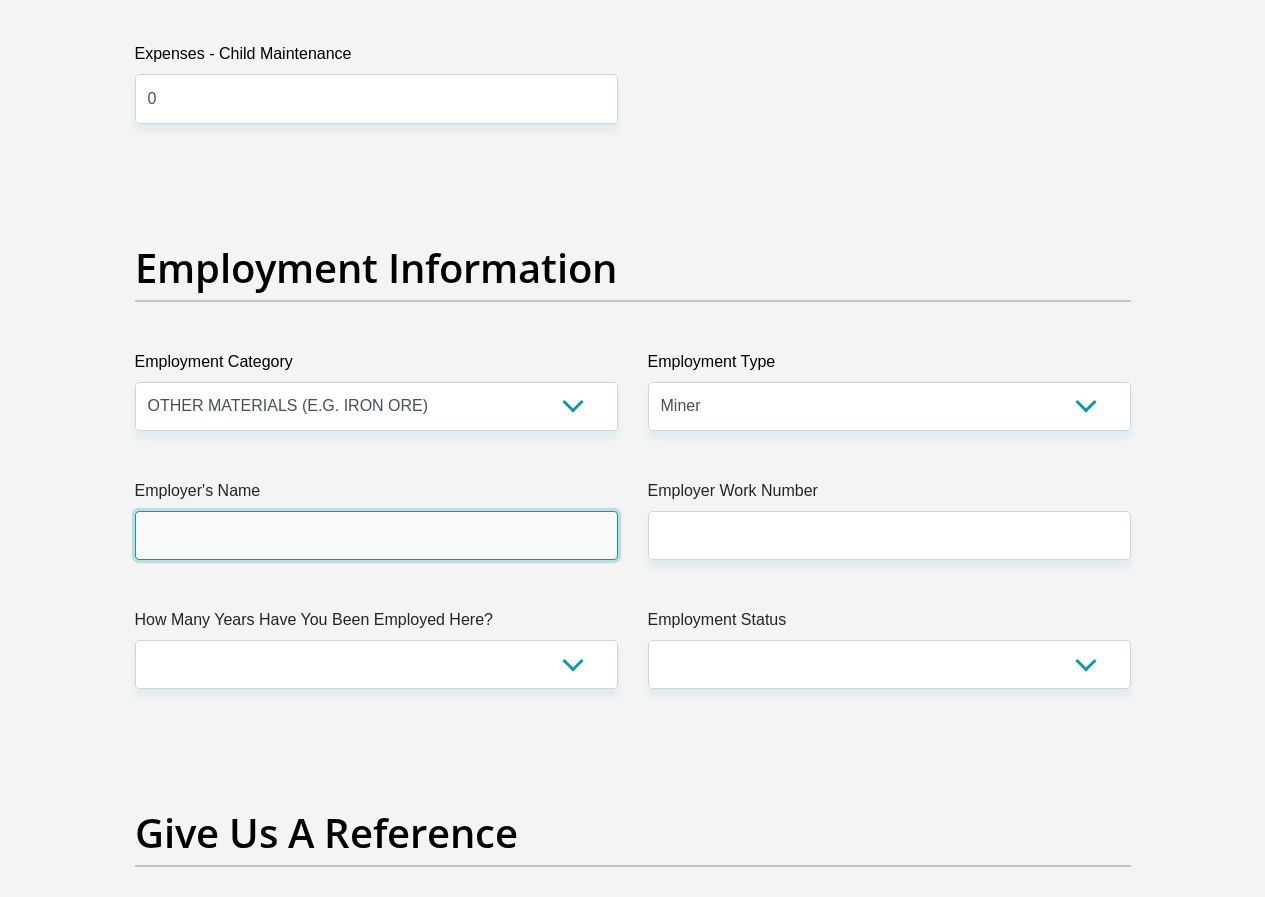 click on "Employer's Name" at bounding box center (376, 535) 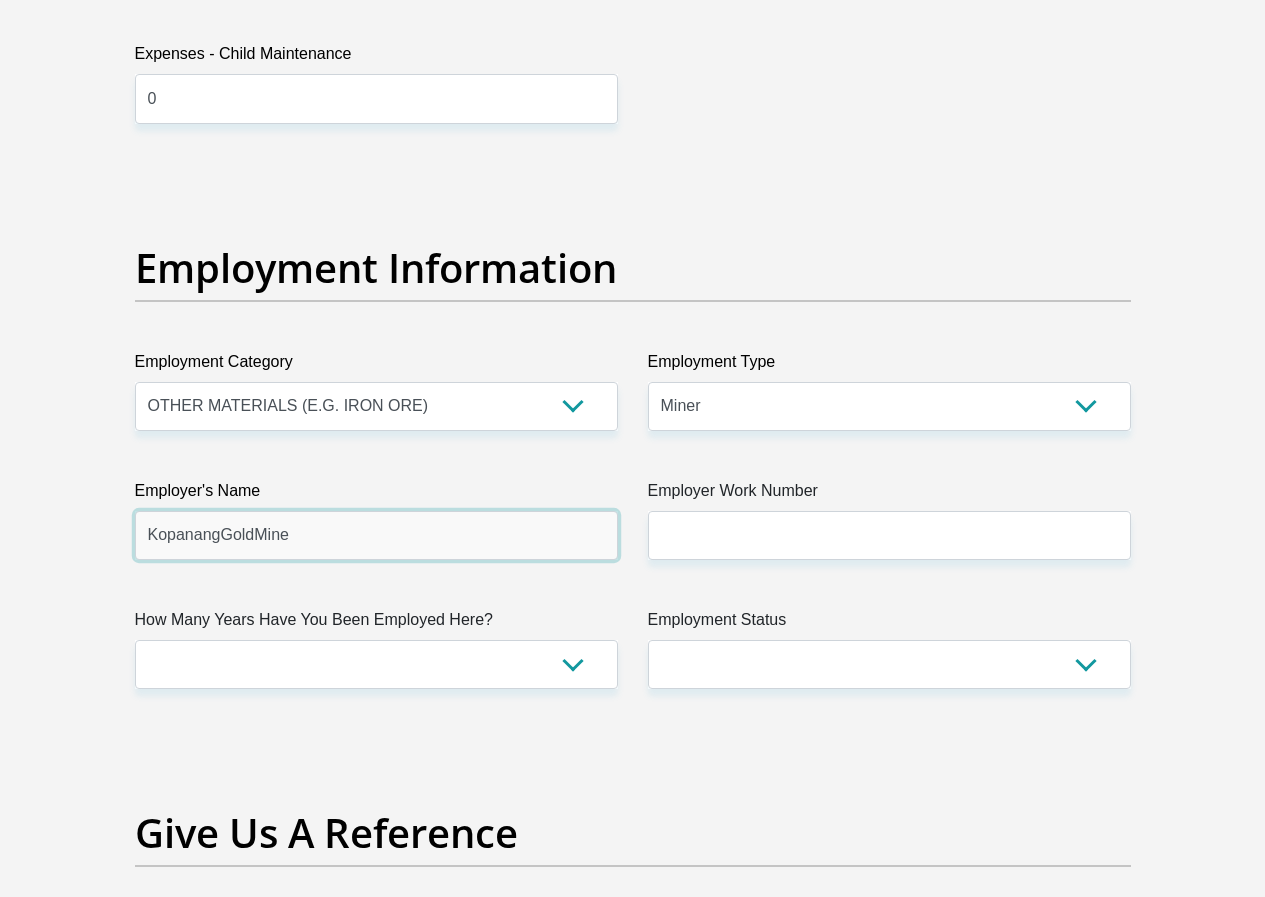 click on "KopanangGoldMine" at bounding box center [376, 535] 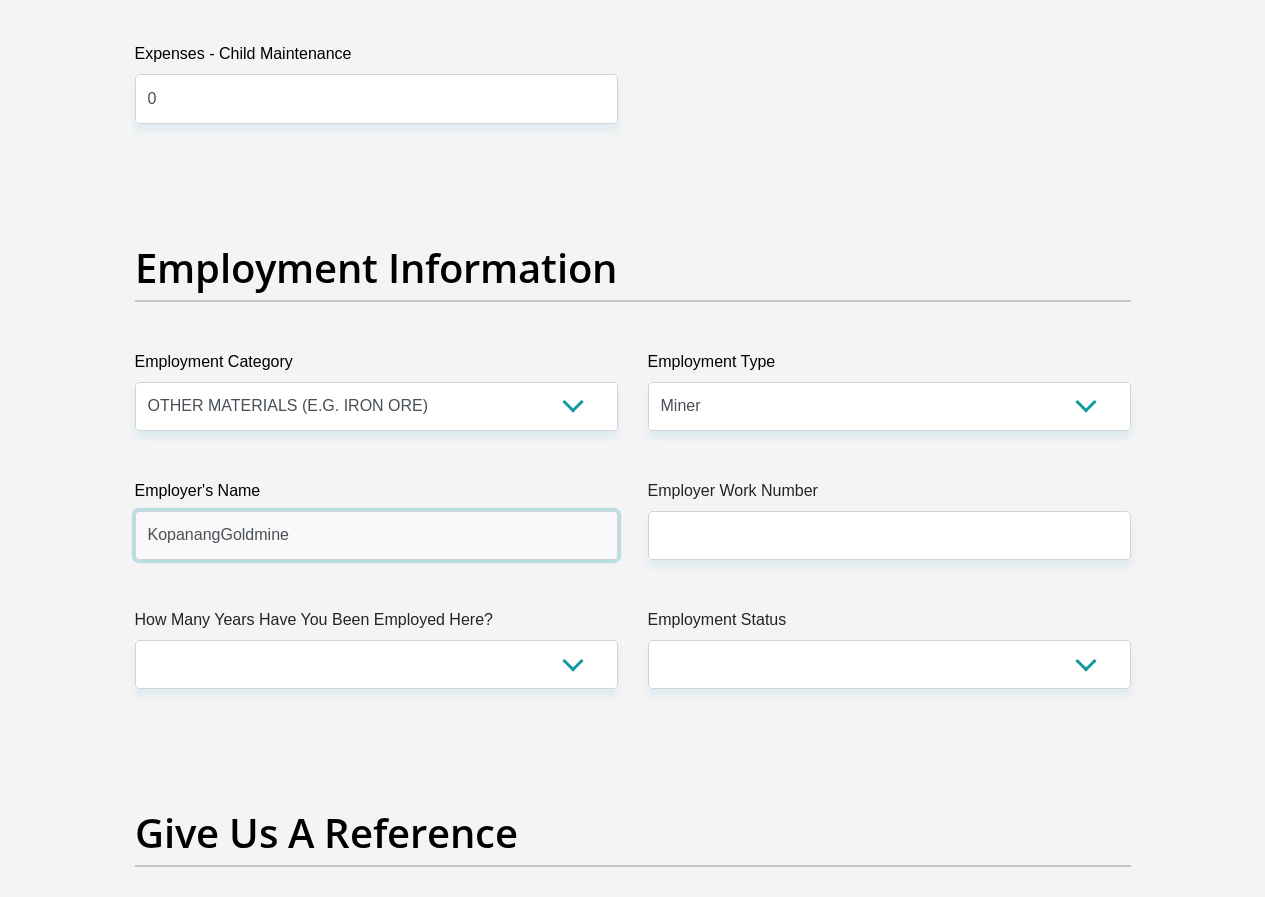 type on "KopanangGoldmine" 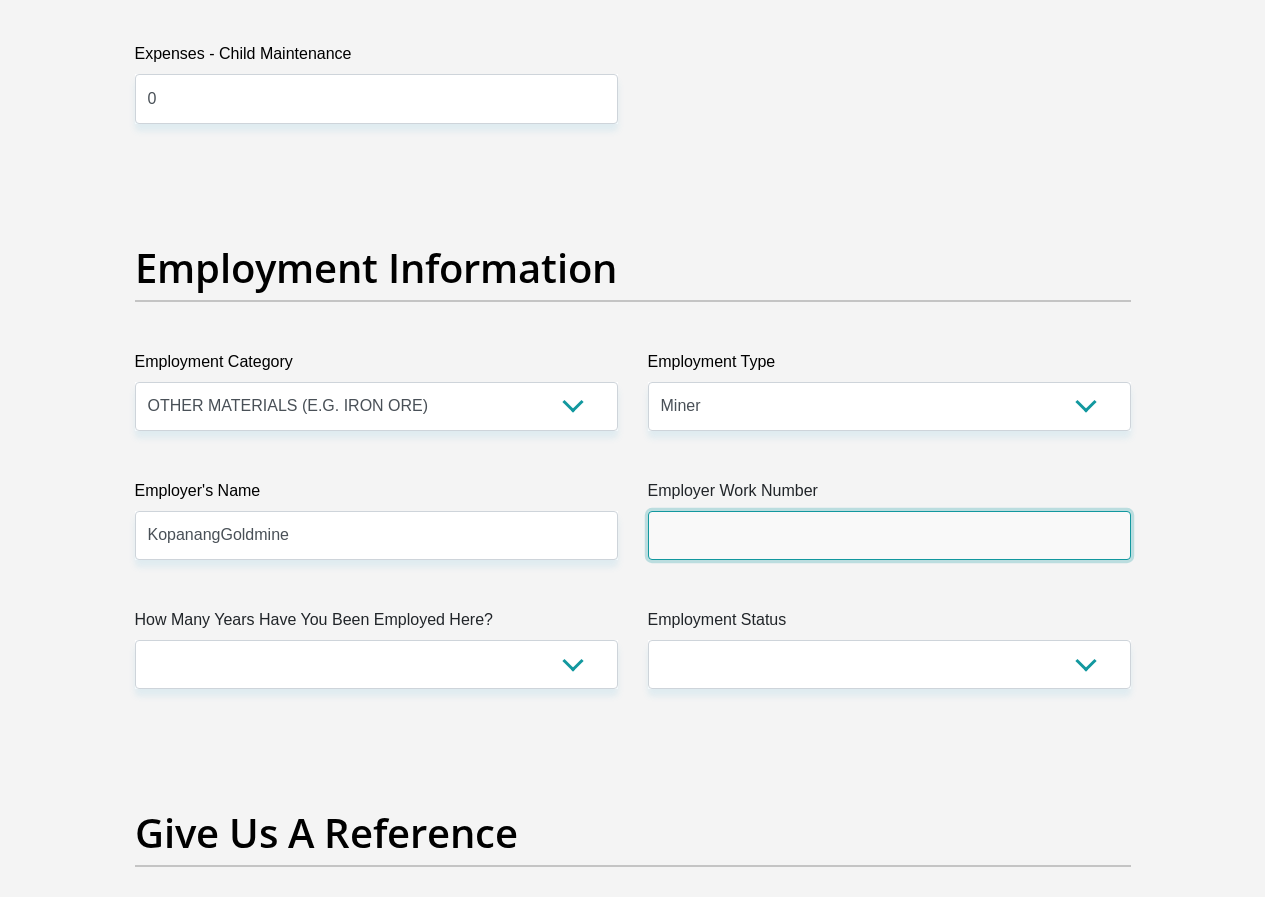 click on "Employer Work Number" at bounding box center [889, 535] 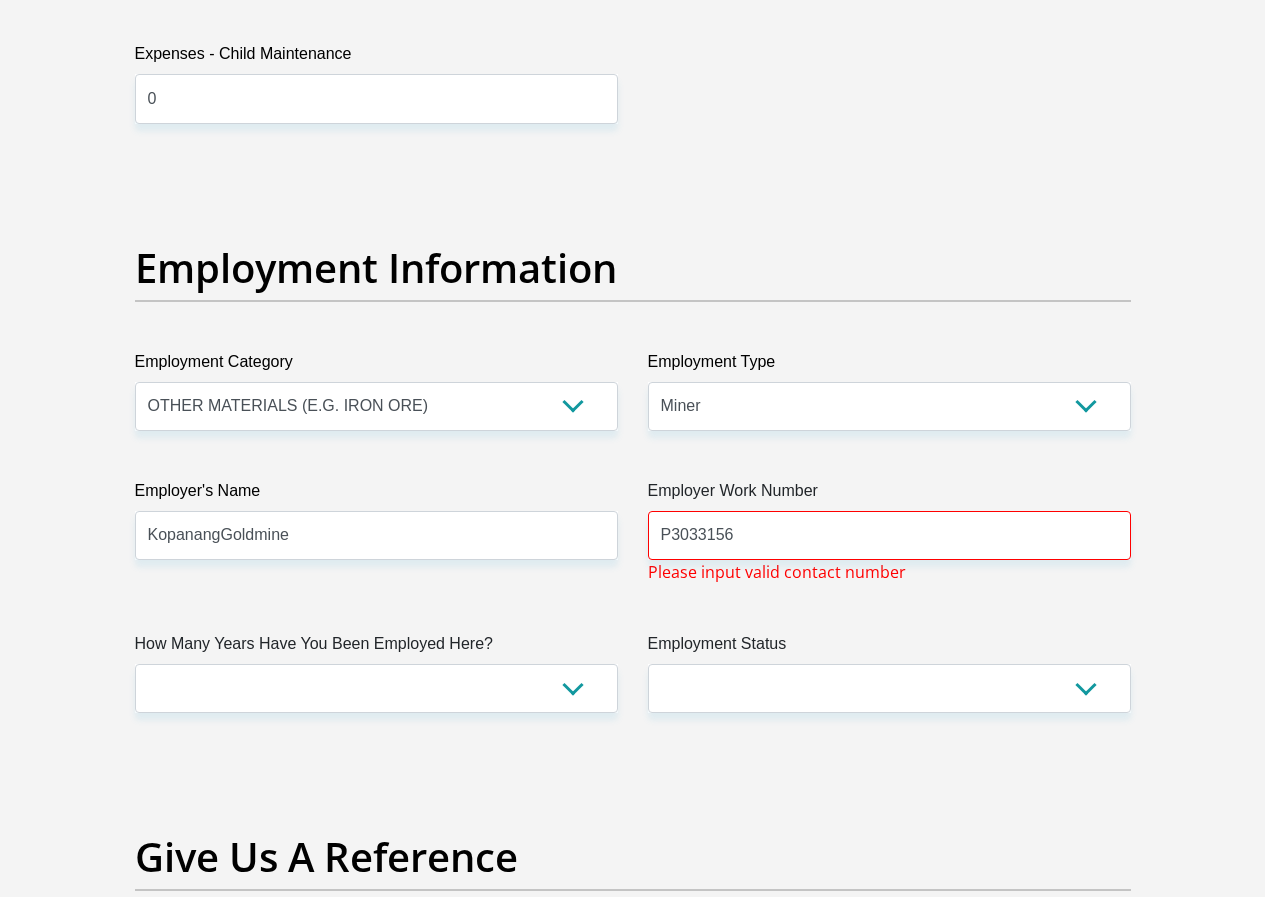 click on "Title
[TITLE]
[TITLE]
[TITLE]
[TITLE]
[TITLE]
First Name
[FIRST]
Surname
[LAST]
ID Number
[ID_NUMBER]
Please input valid ID number
Race
[RACE]
[RACE]
[RACE]
[RACE]
[RACE]
Contact Number
[PHONE]
Please input valid contact number
Nationality
[NATIONALITY]
[NATIONALITY]
[NATIONALITY]  [NATIONALITY]" at bounding box center [633, 127] 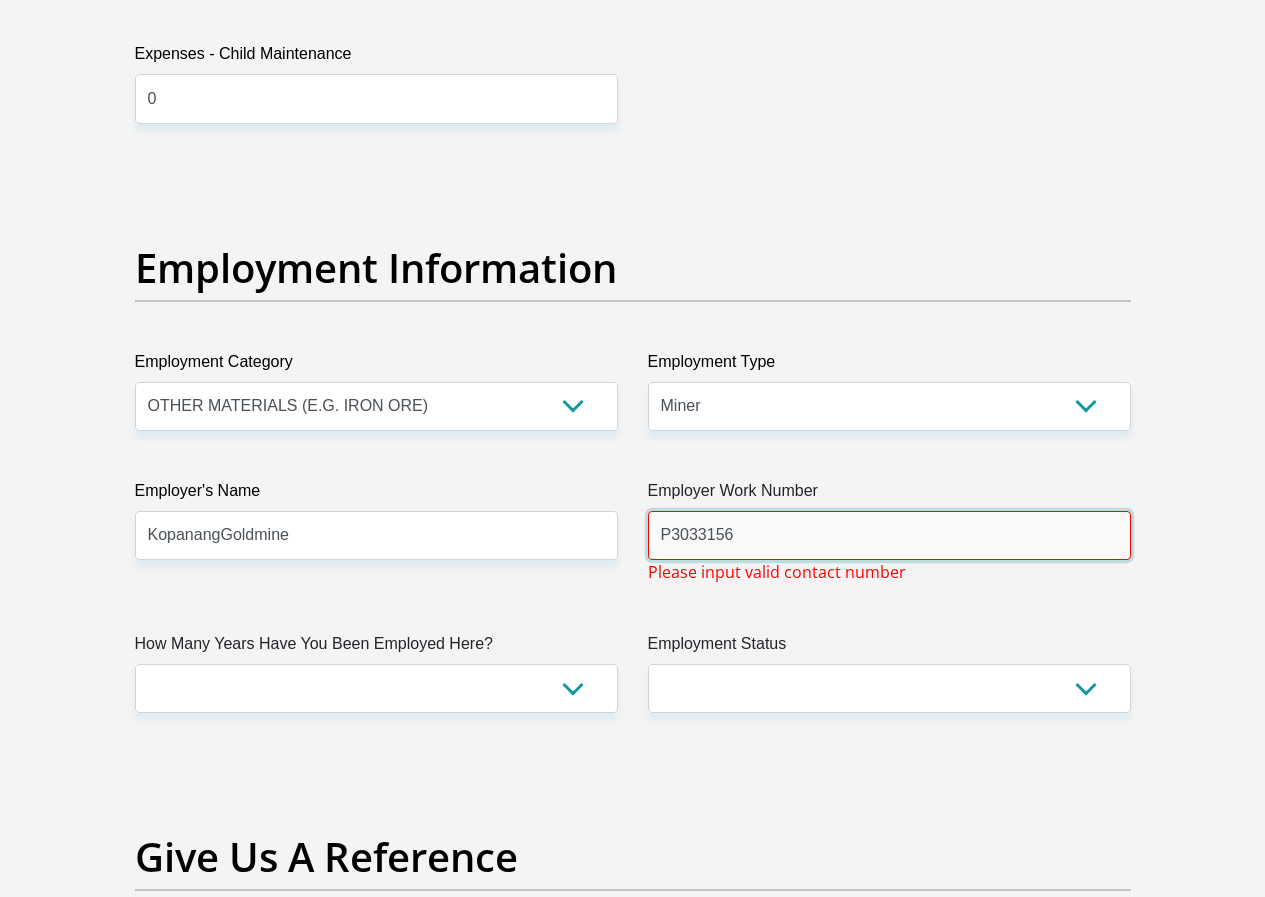 click on "P3033156" at bounding box center [889, 535] 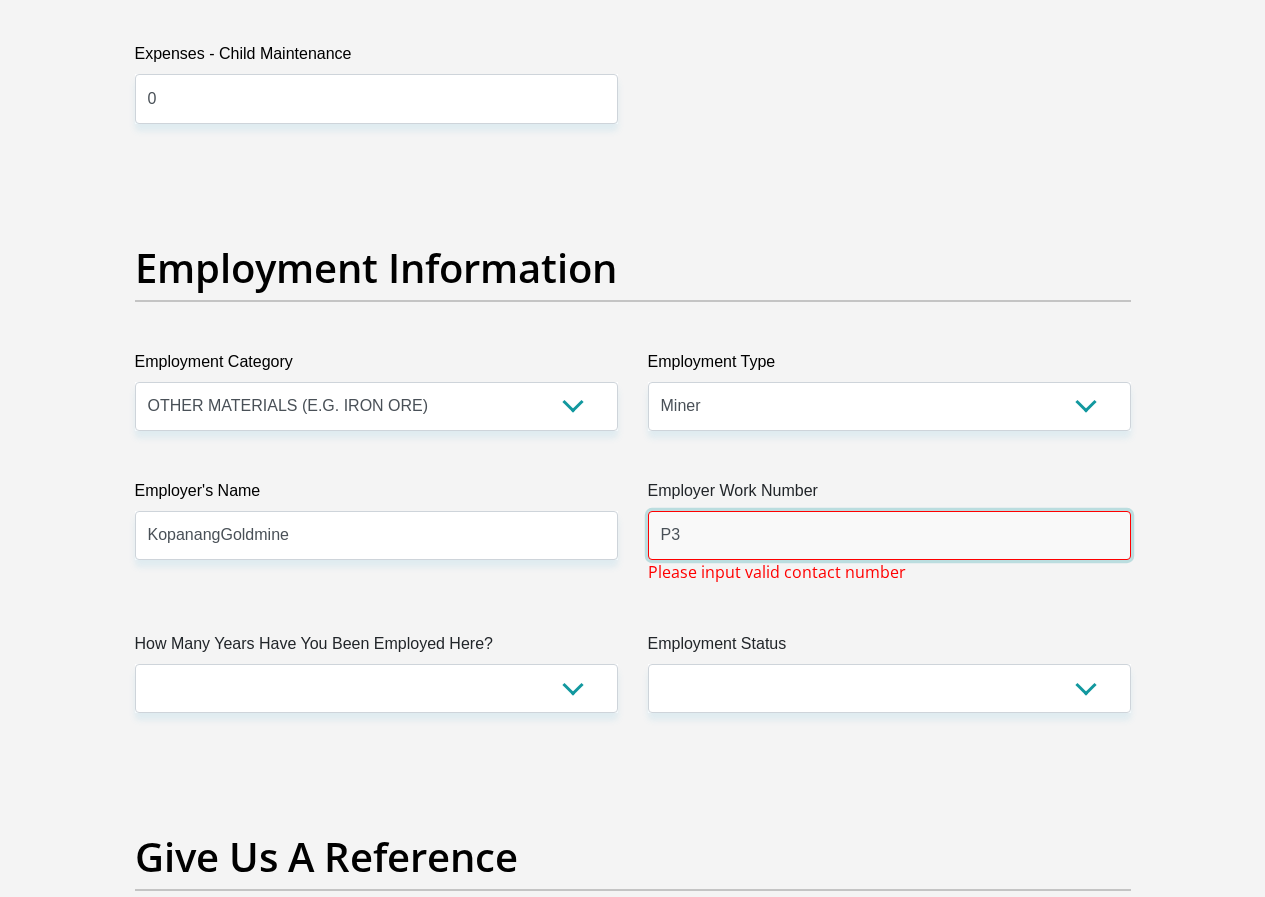 type on "P" 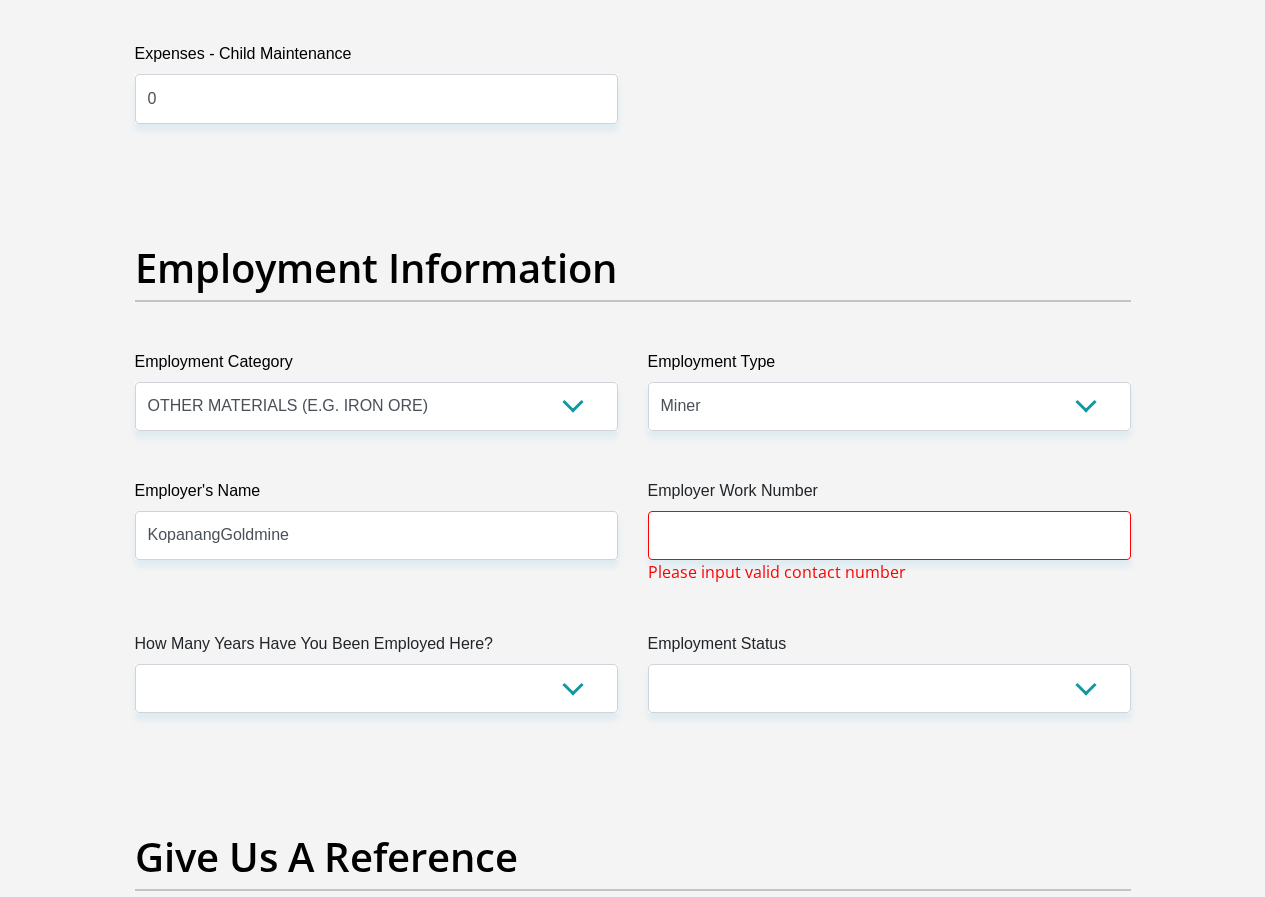 click on "Title
[TITLE]
[TITLE]
[TITLE]
[TITLE]
[TITLE]
First Name
[FIRST]
Surname
[LAST]
ID Number
[ID_NUMBER]
Please input valid ID number
Race
[RACE]
[RACE]
[RACE]
[RACE]
[RACE]
Contact Number
[PHONE]
Please input valid contact number
Nationality
[NATIONALITY]
[NATIONALITY]
[NATIONALITY]  [NATIONALITY]" at bounding box center (633, 127) 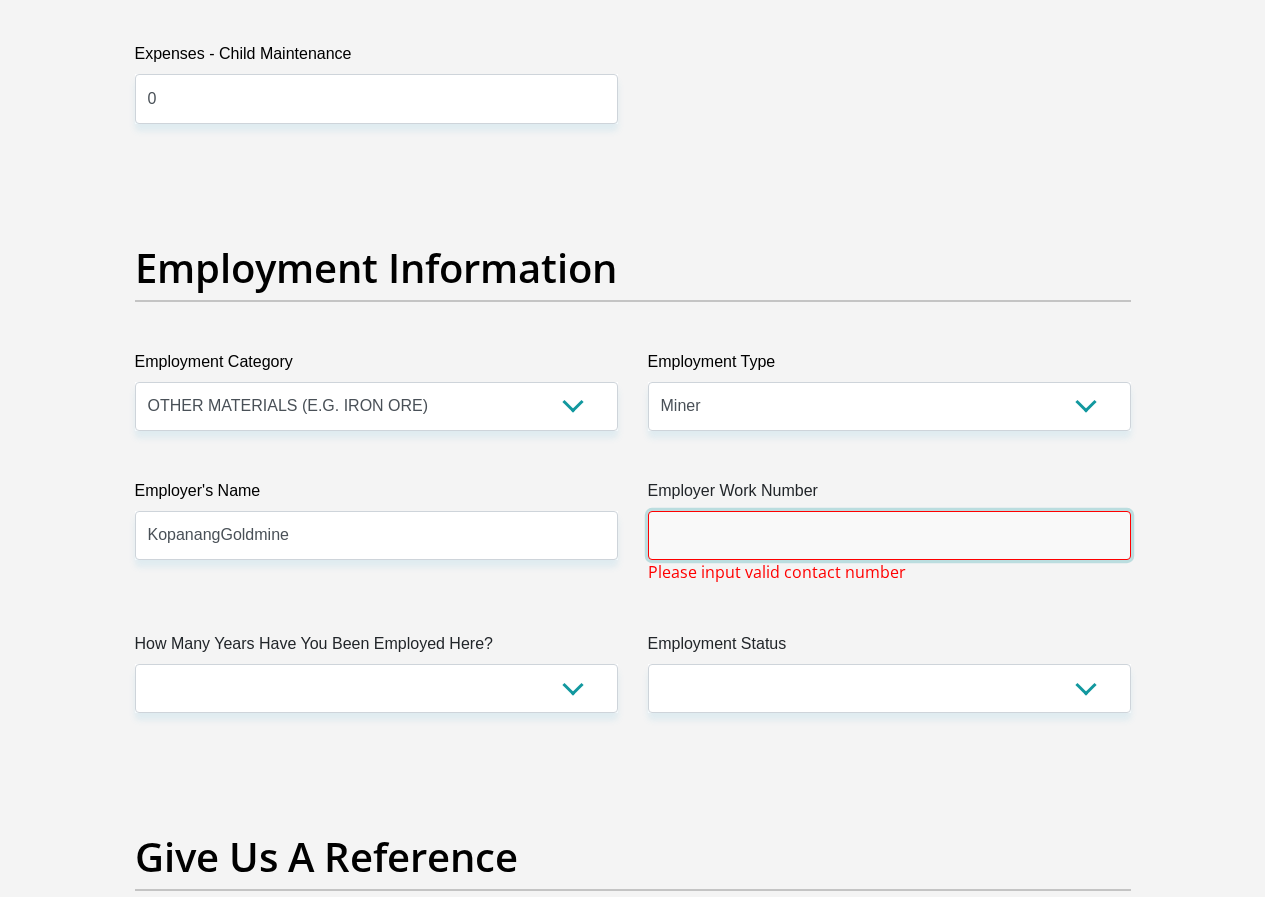 click on "Employer Work Number" at bounding box center [889, 535] 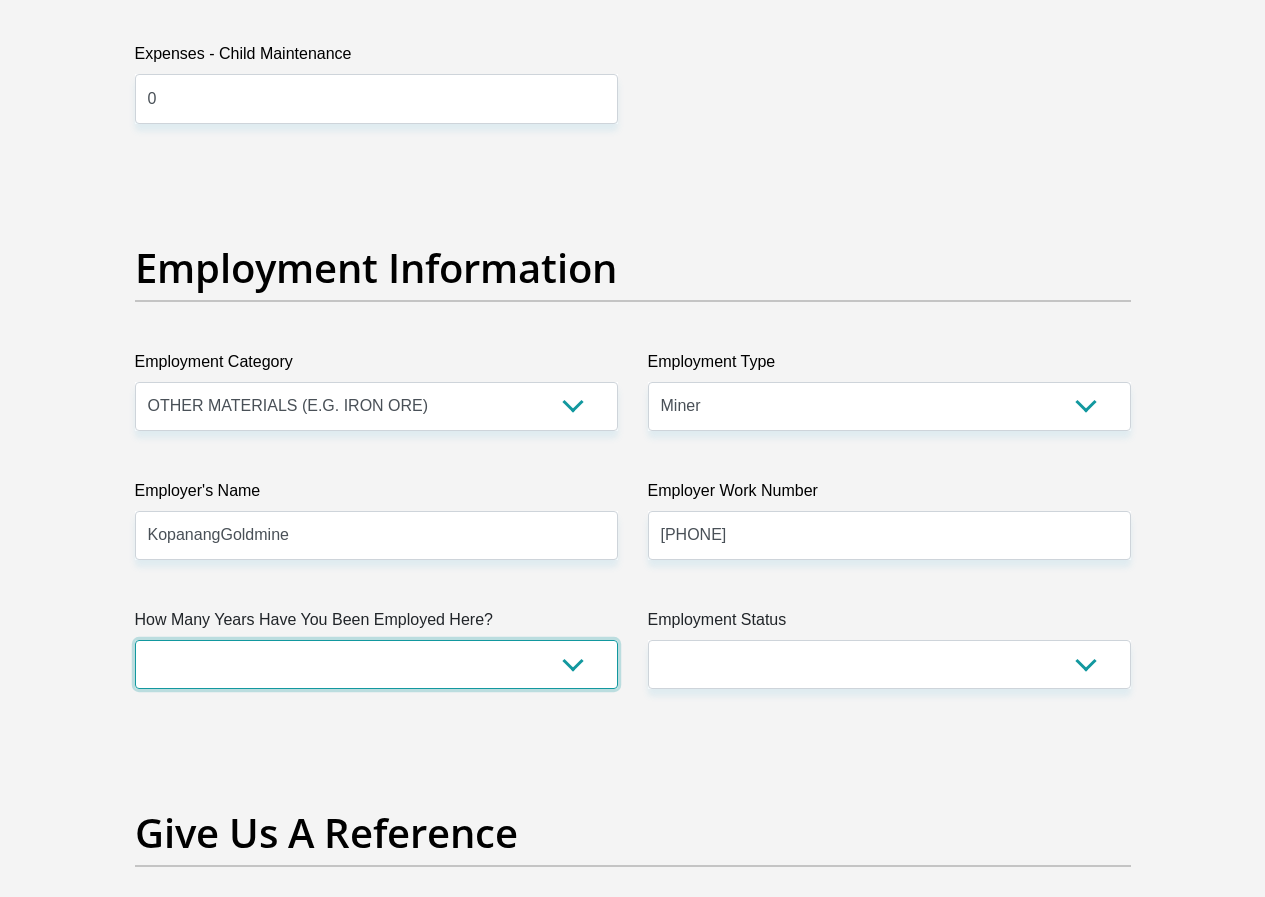 click on "less than 1 year
1-3 years
3-5 years
5+ years" at bounding box center (376, 664) 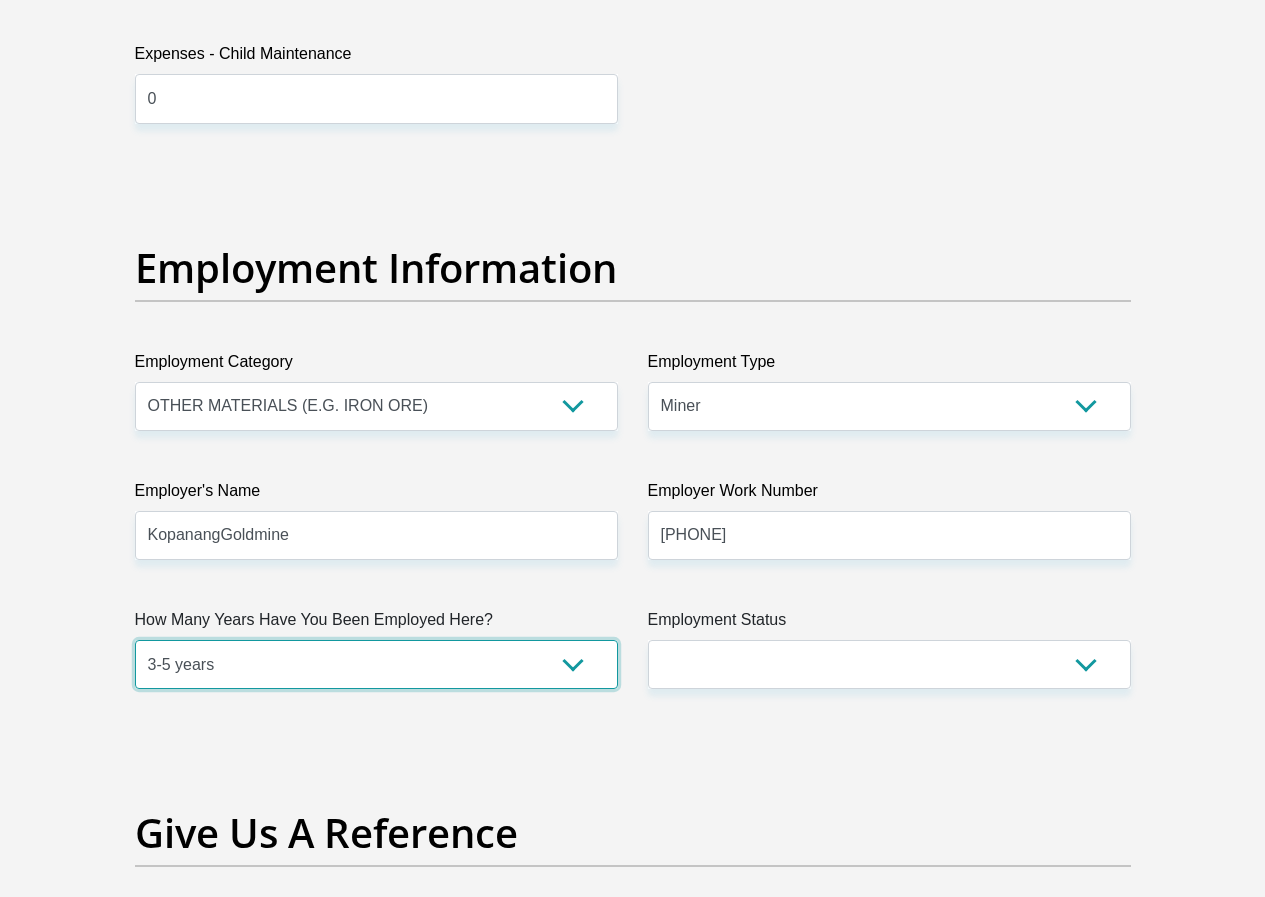 click on "less than 1 year
1-3 years
3-5 years
5+ years" at bounding box center [376, 664] 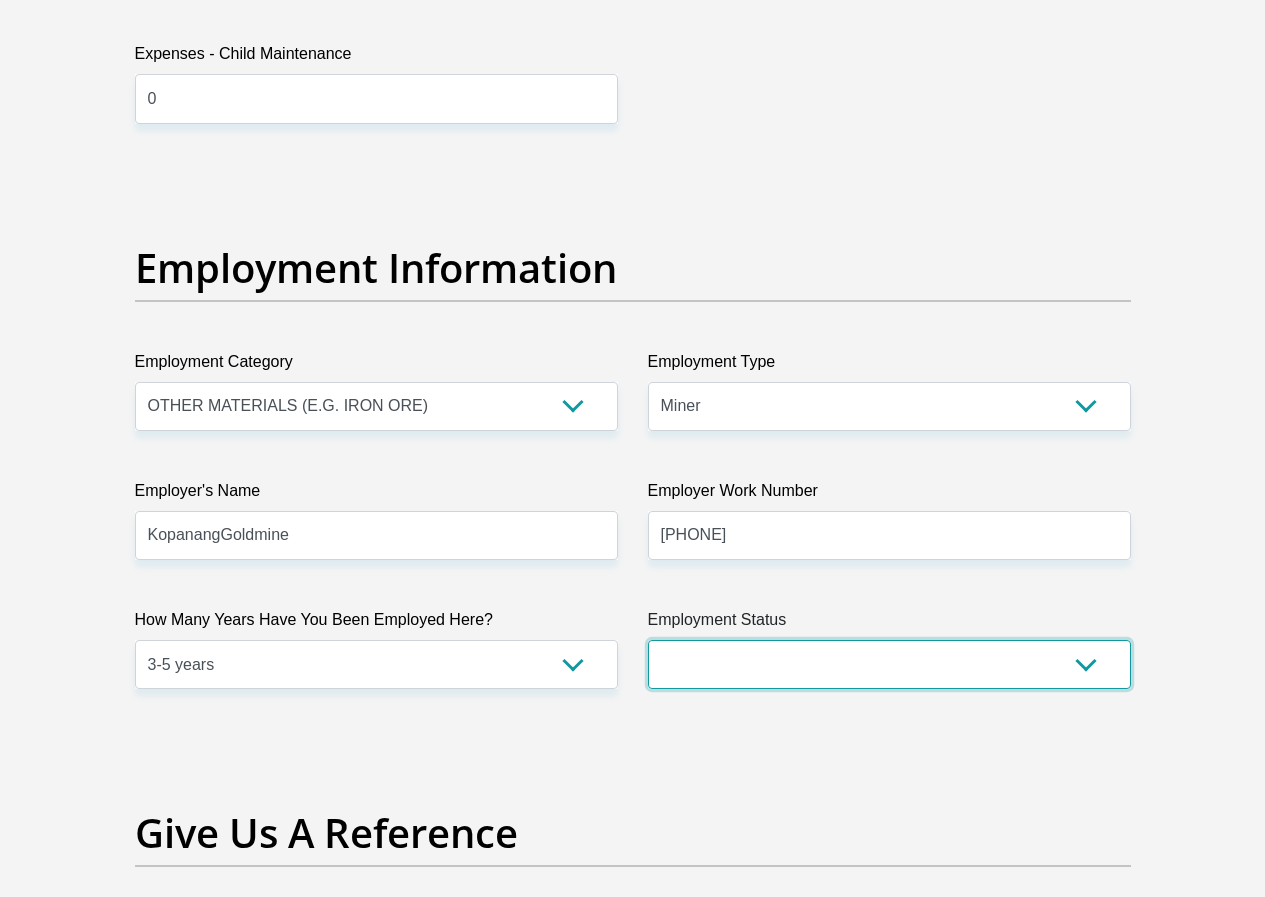 click on "Permanent/Full-time
Part-time/Casual
Contract Worker
Self-Employed
Housewife
Retired
Student
Medically Boarded
Disability
Unemployed" at bounding box center [889, 664] 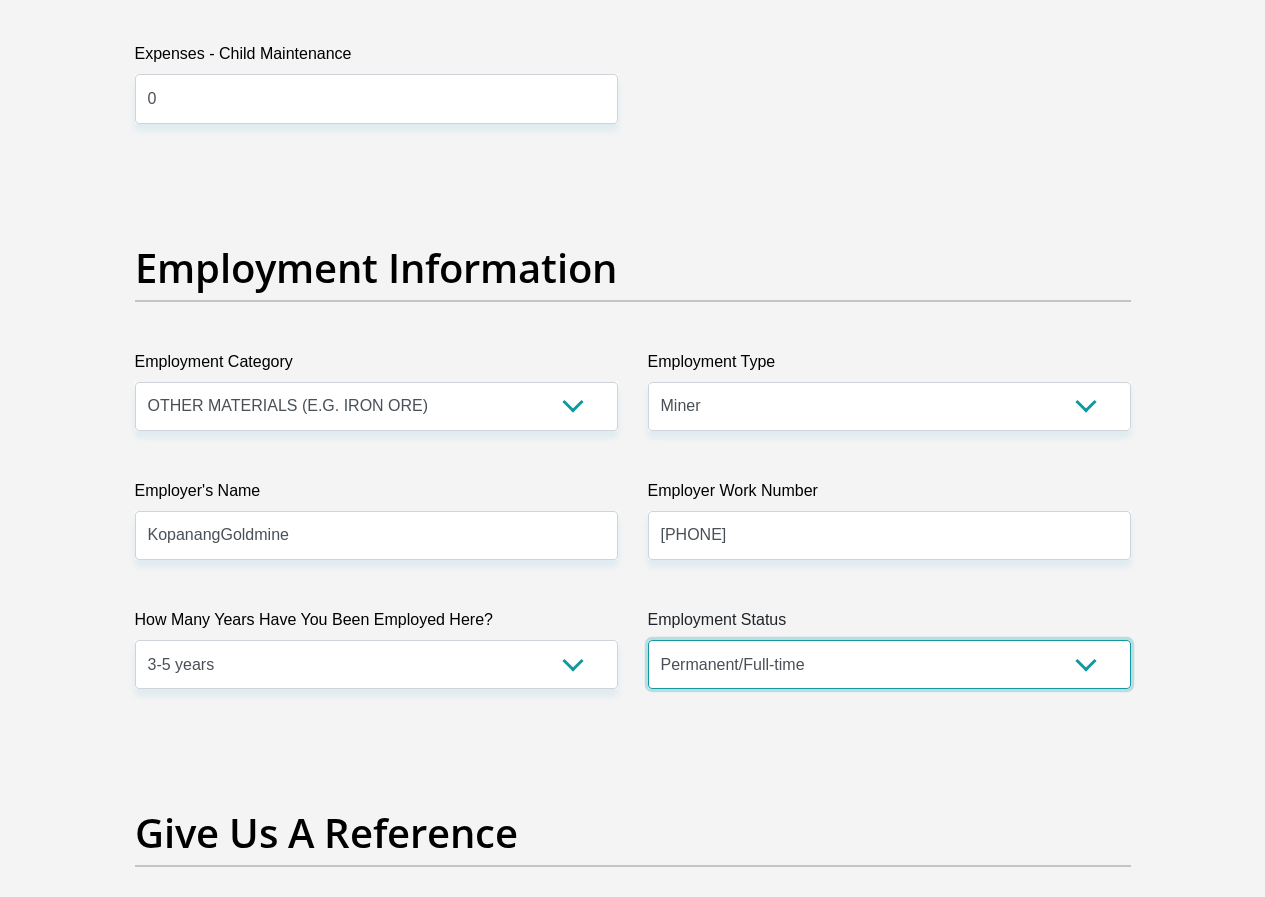 click on "Permanent/Full-time
Part-time/Casual
Contract Worker
Self-Employed
Housewife
Retired
Student
Medically Boarded
Disability
Unemployed" at bounding box center [889, 664] 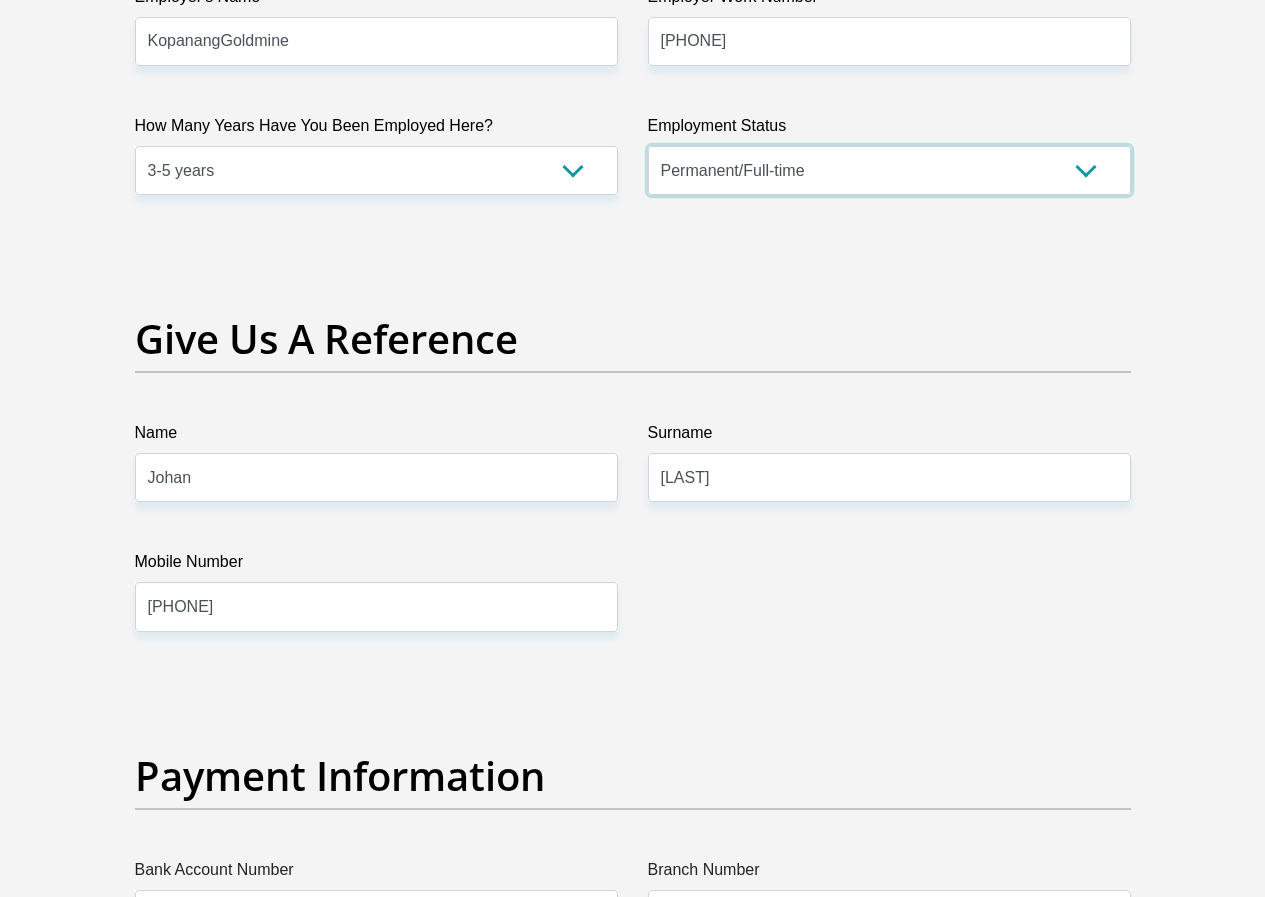 scroll, scrollTop: 4074, scrollLeft: 0, axis: vertical 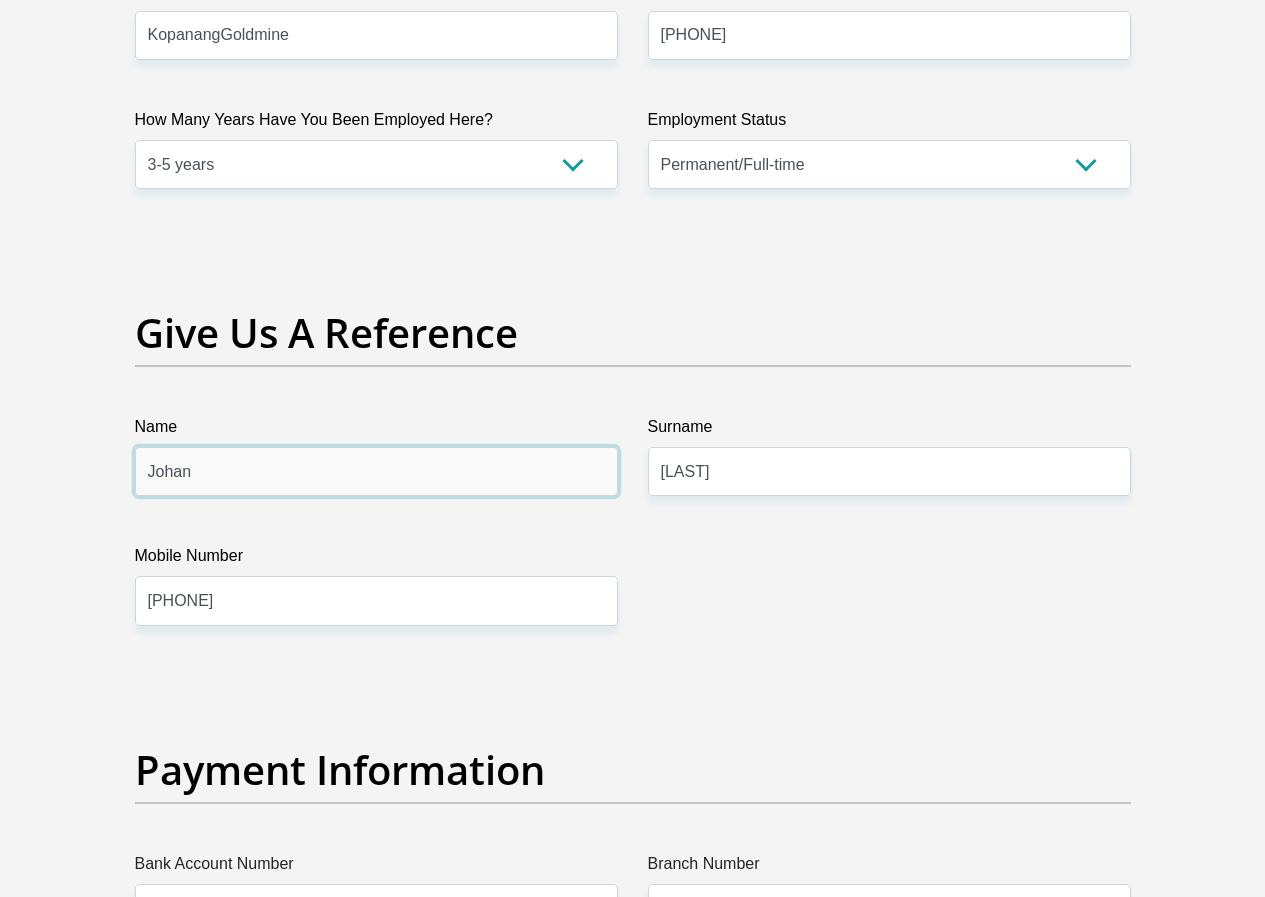 click on "Johan" at bounding box center [376, 471] 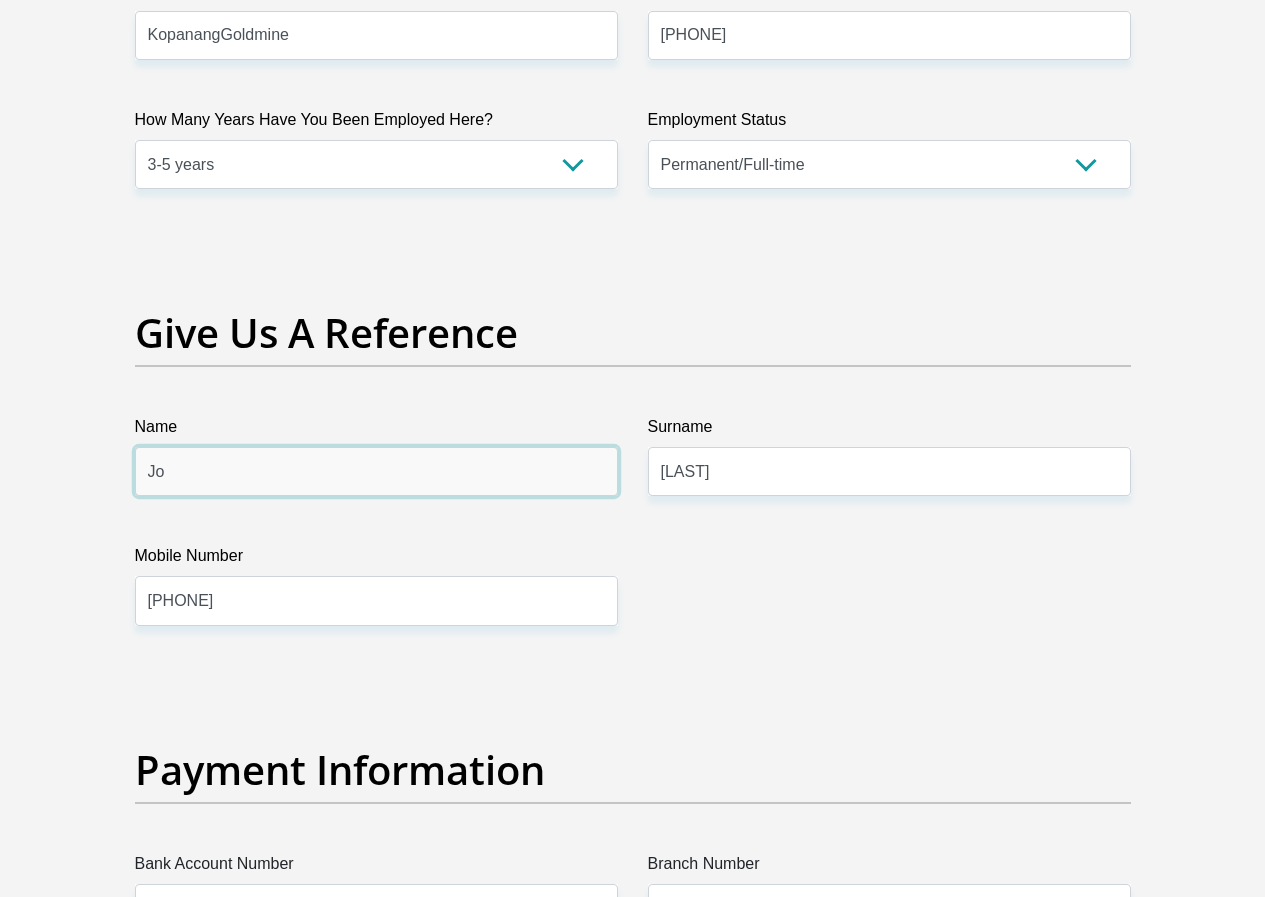 type on "J" 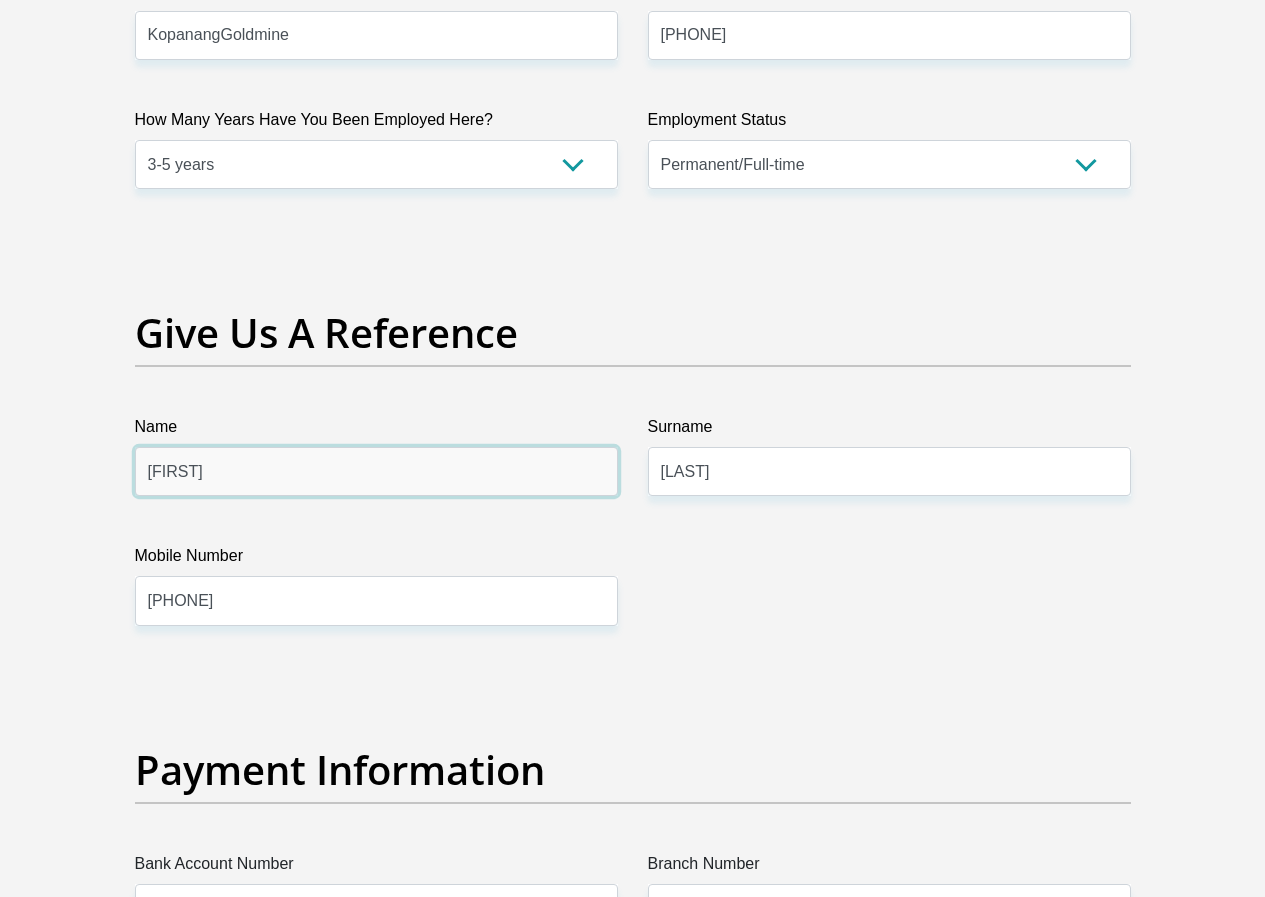 type on "[FIRST]" 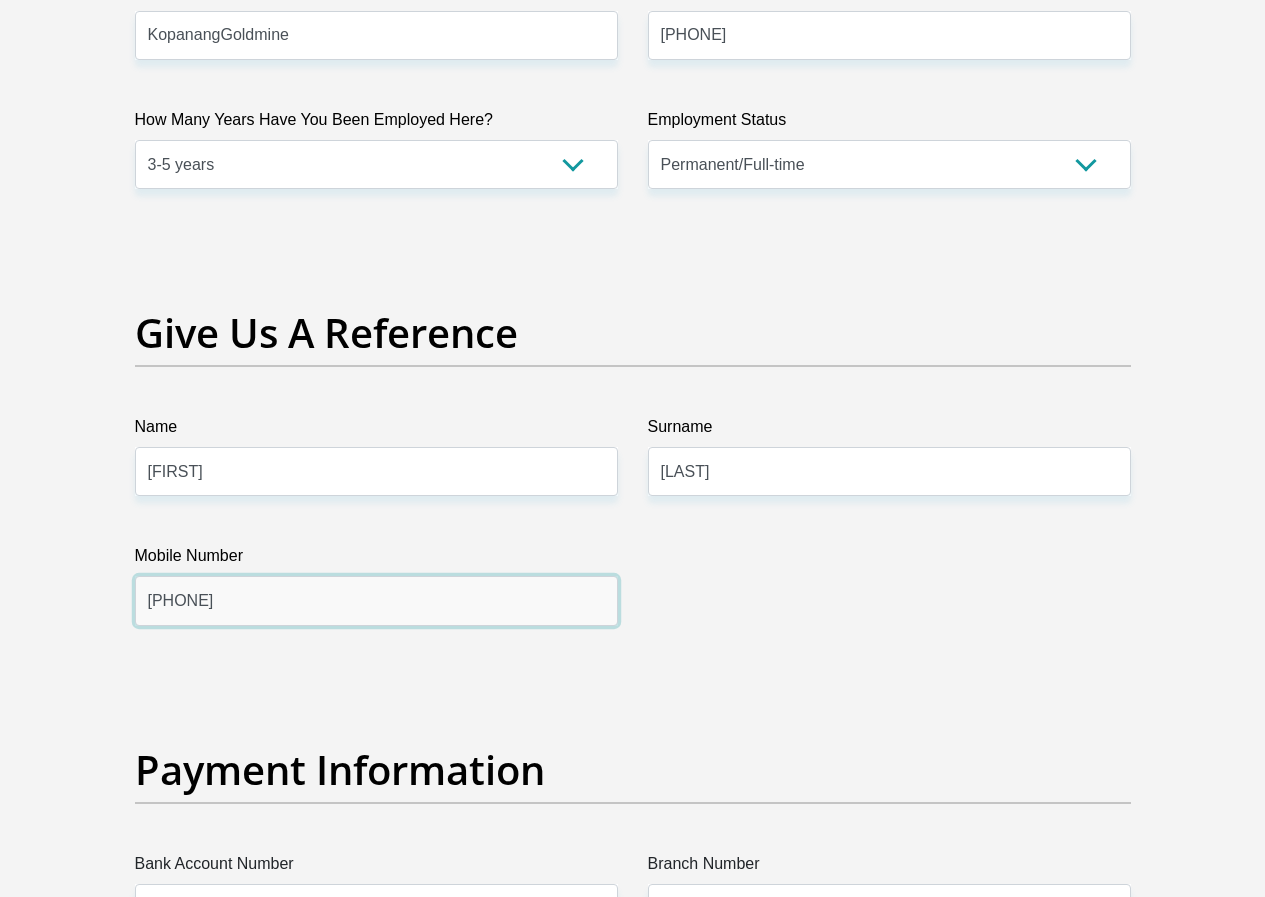 click on "[PHONE]" at bounding box center (376, 600) 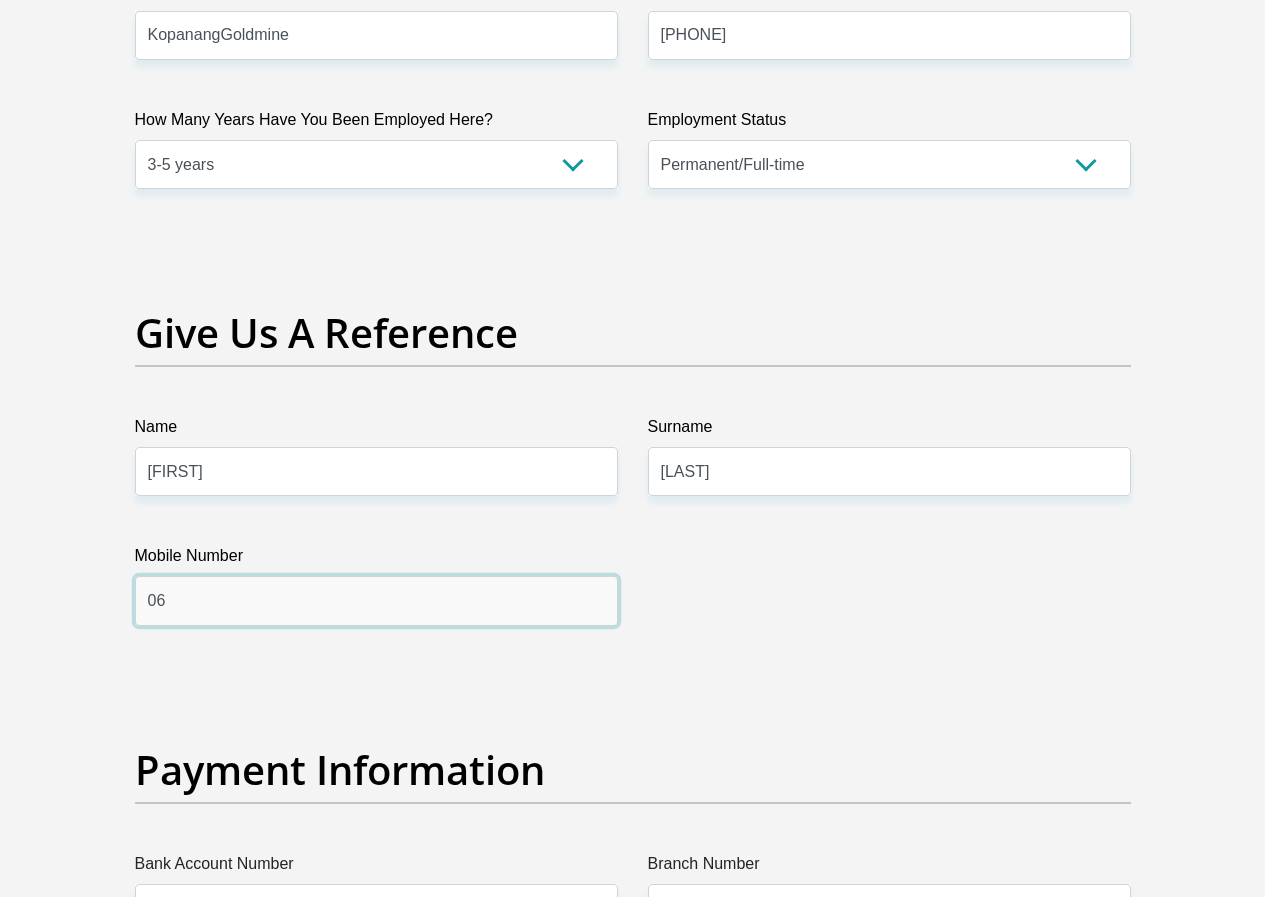 type on "0" 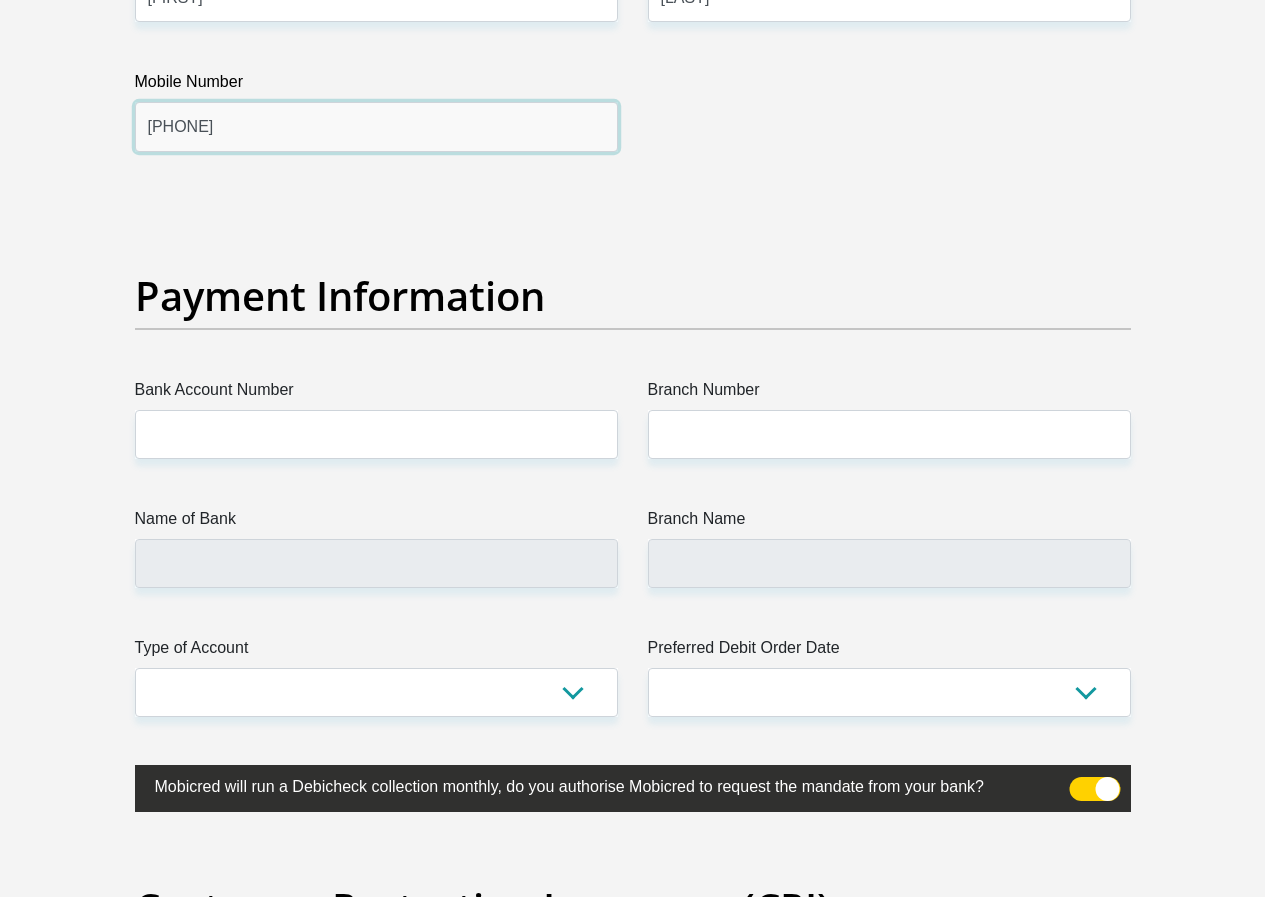 scroll, scrollTop: 4574, scrollLeft: 0, axis: vertical 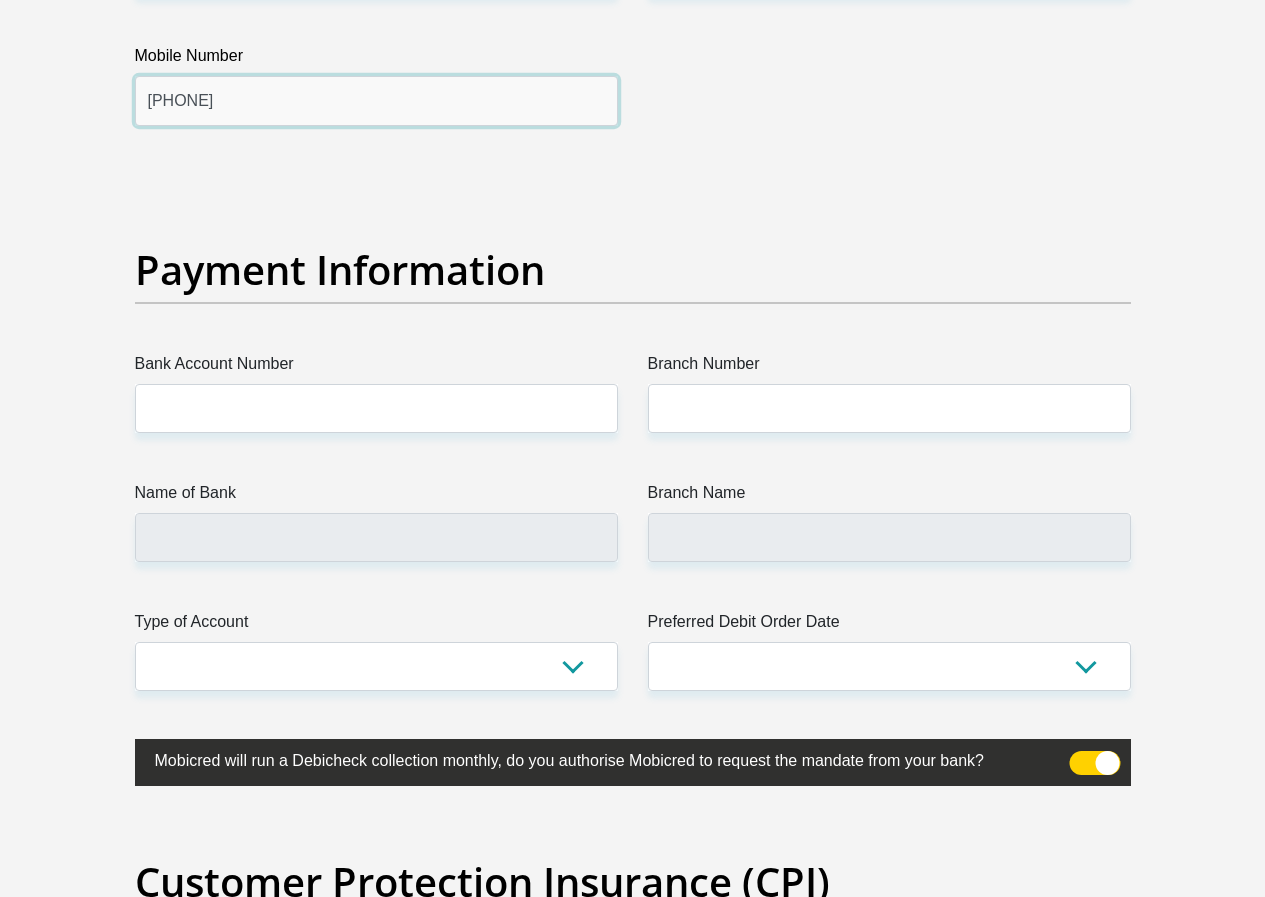 type on "[PHONE]" 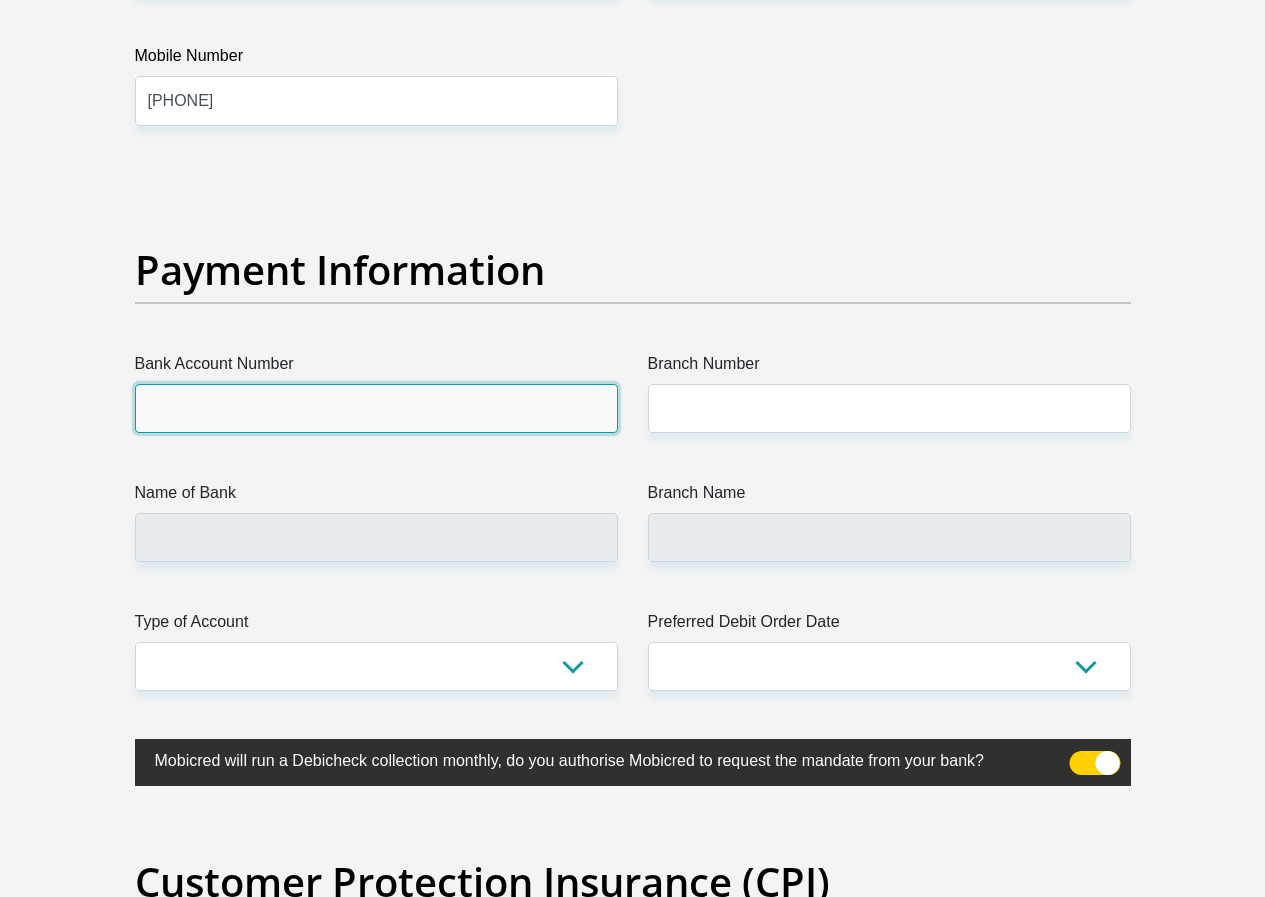 click on "Bank Account Number" at bounding box center [376, 408] 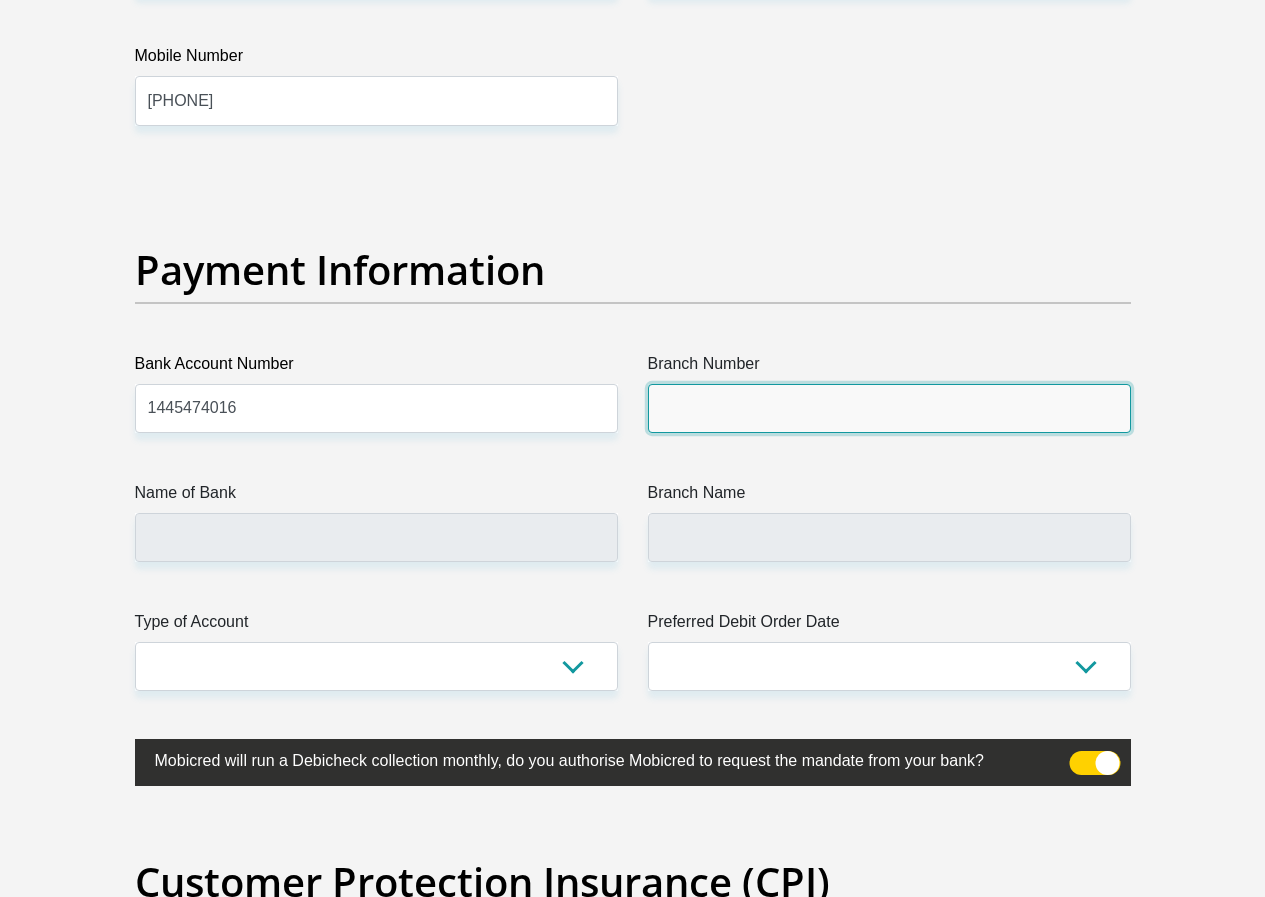 click on "Branch Number" at bounding box center [889, 408] 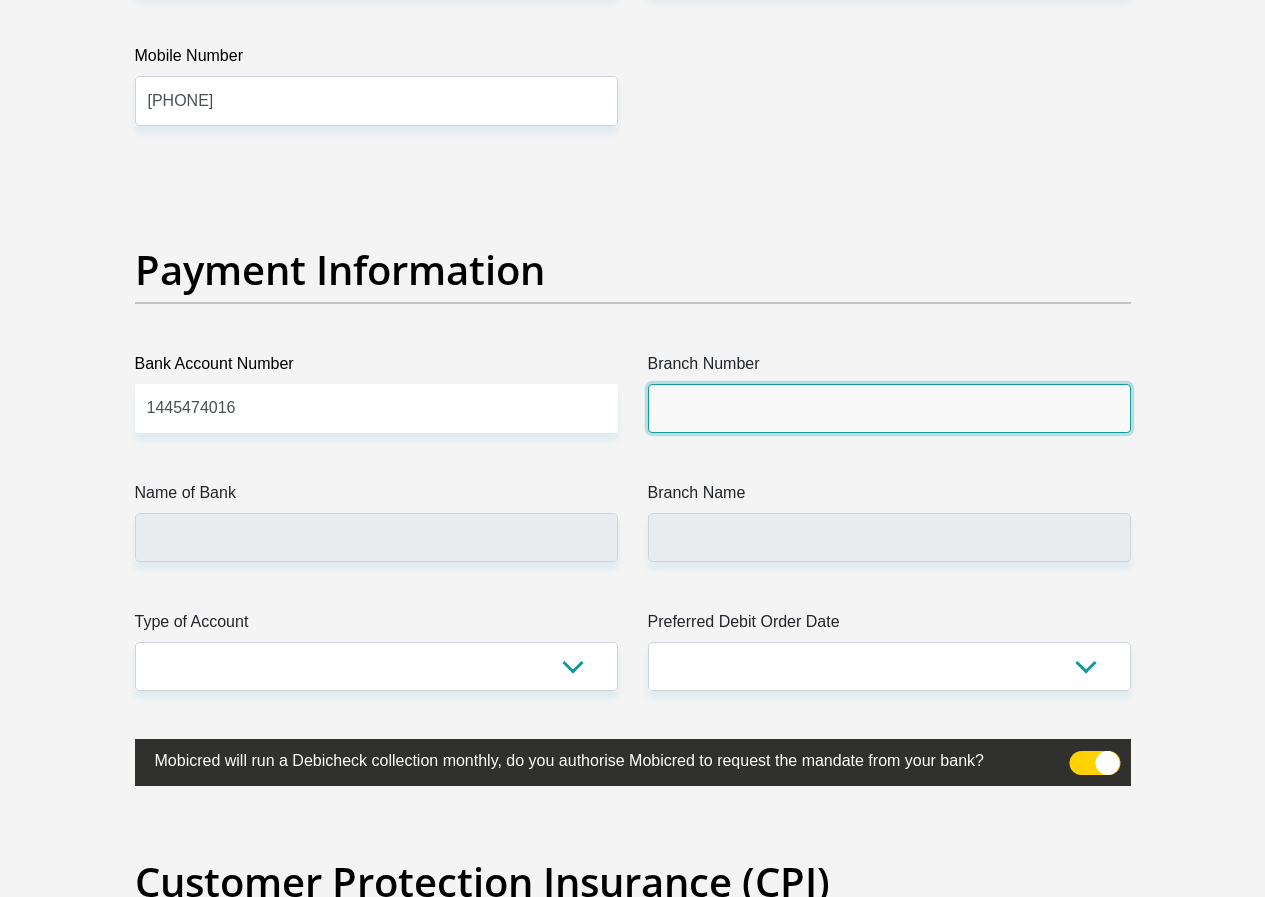 type on "470010" 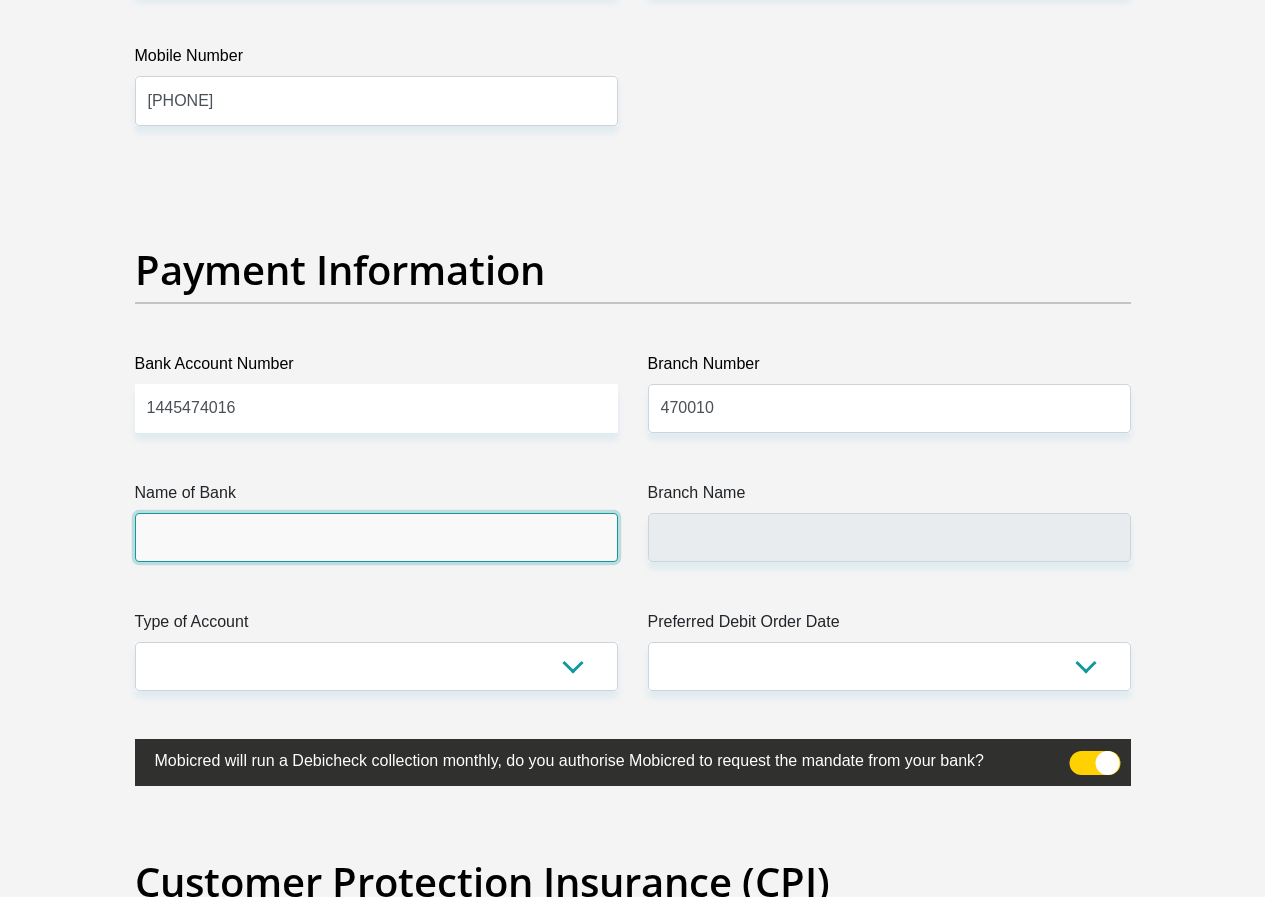 click on "Name of Bank" at bounding box center (376, 537) 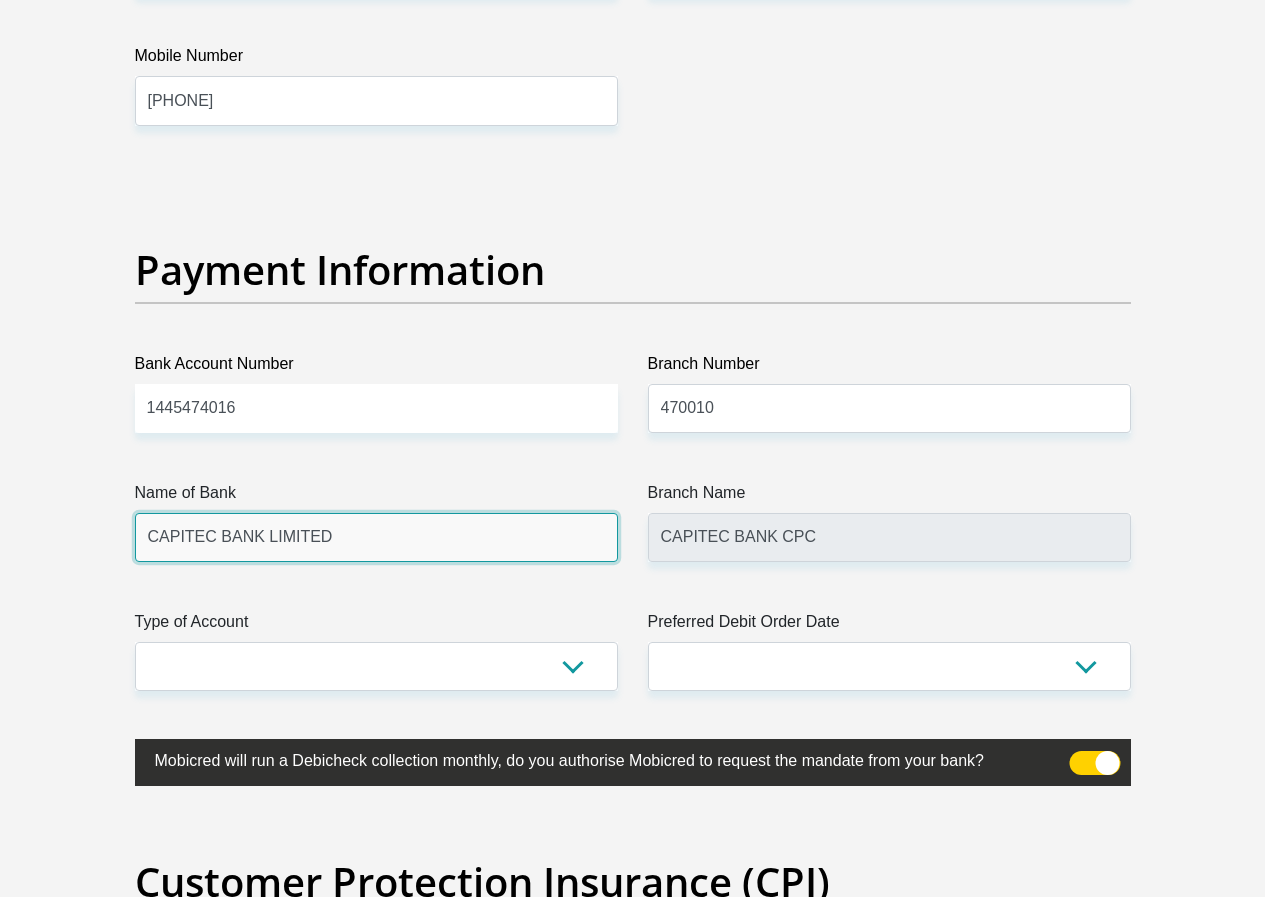 click on "CAPITEC BANK LIMITED" at bounding box center [376, 537] 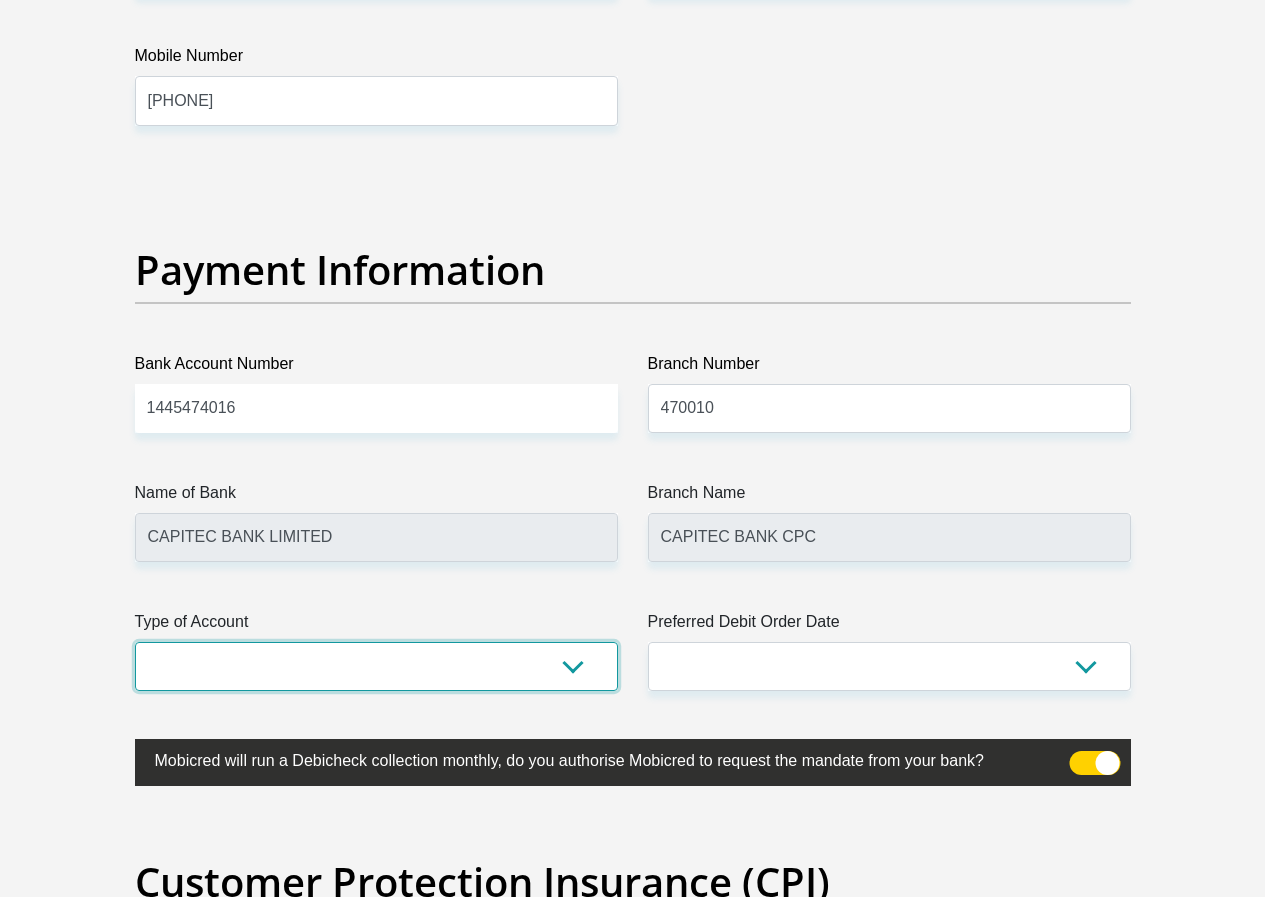 click on "Cheque
Savings" at bounding box center [376, 666] 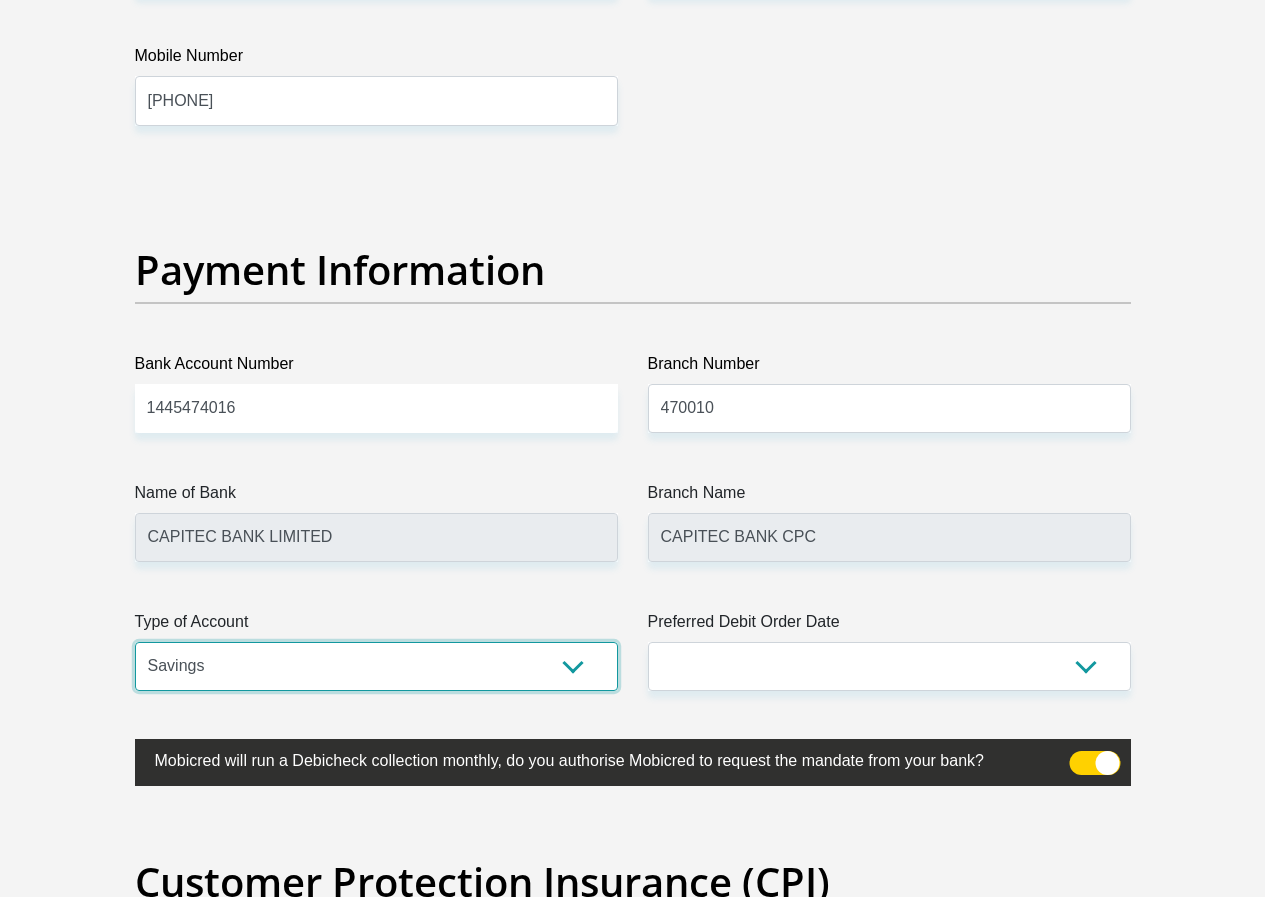 click on "Cheque
Savings" at bounding box center (376, 666) 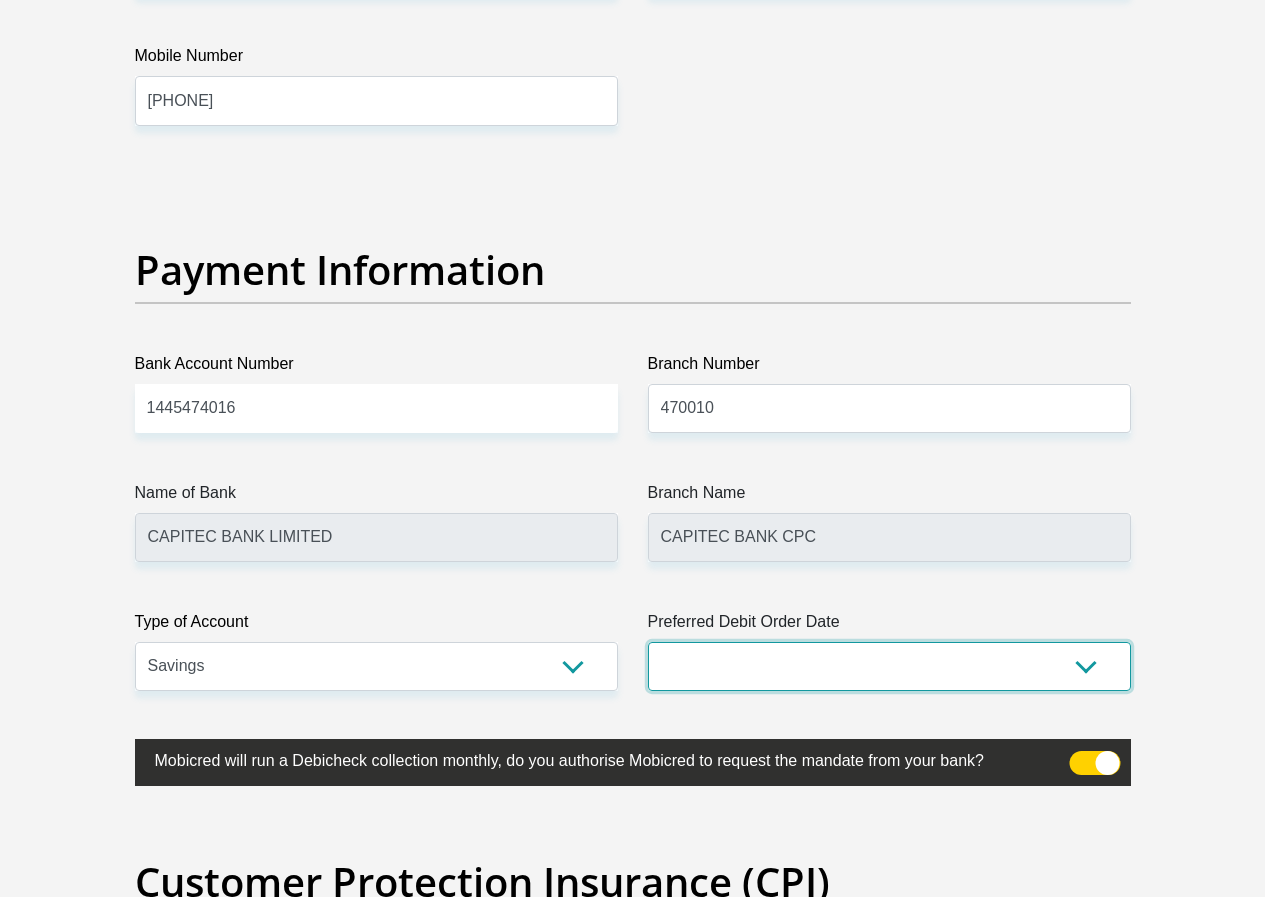 click on "1st
2nd
3rd
4th
5th
7th
18th
19th
20th
21st
22nd
23rd
24th
25th
26th
27th
28th
29th
30th" at bounding box center (889, 666) 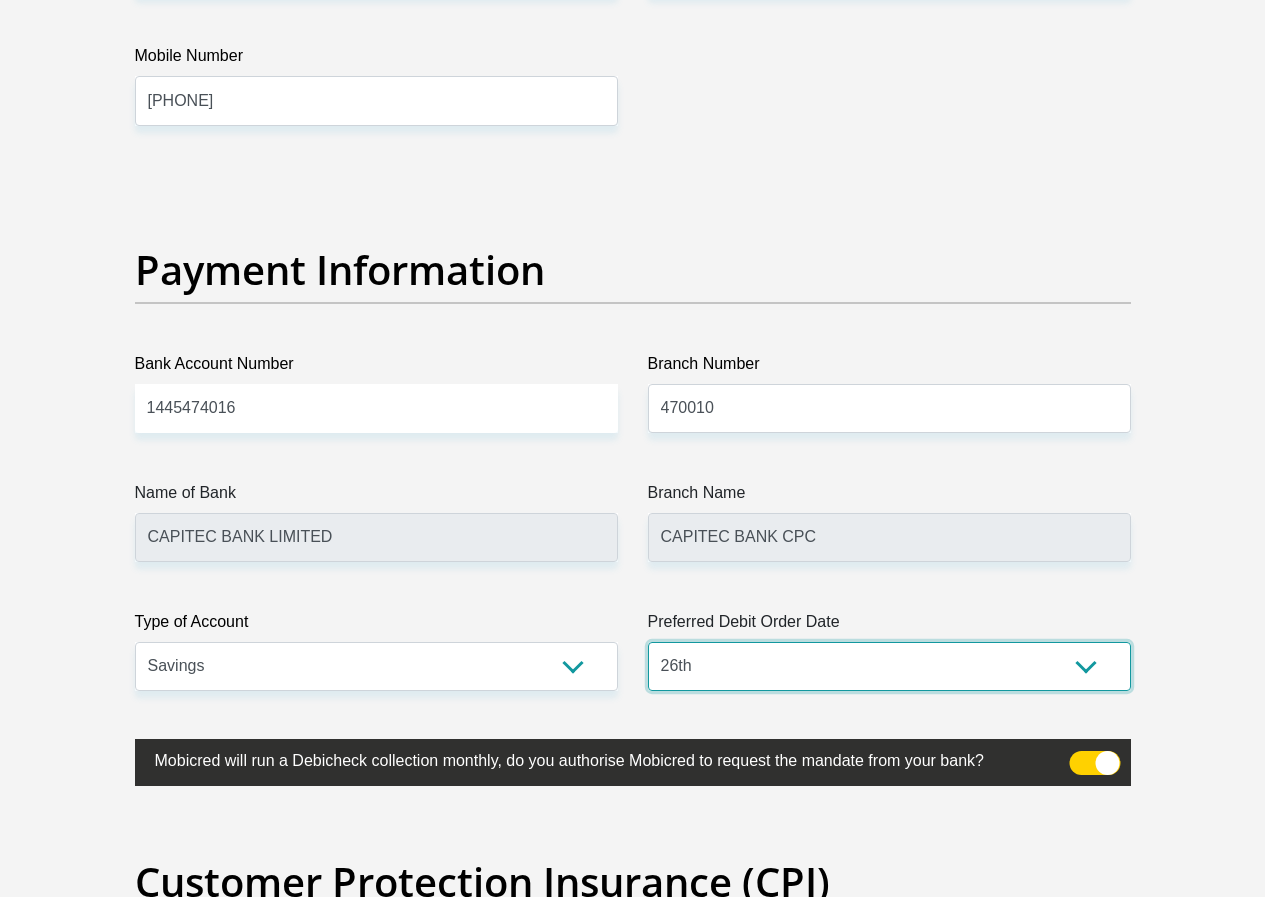 click on "1st
2nd
3rd
4th
5th
7th
18th
19th
20th
21st
22nd
23rd
24th
25th
26th
27th
28th
29th
30th" at bounding box center [889, 666] 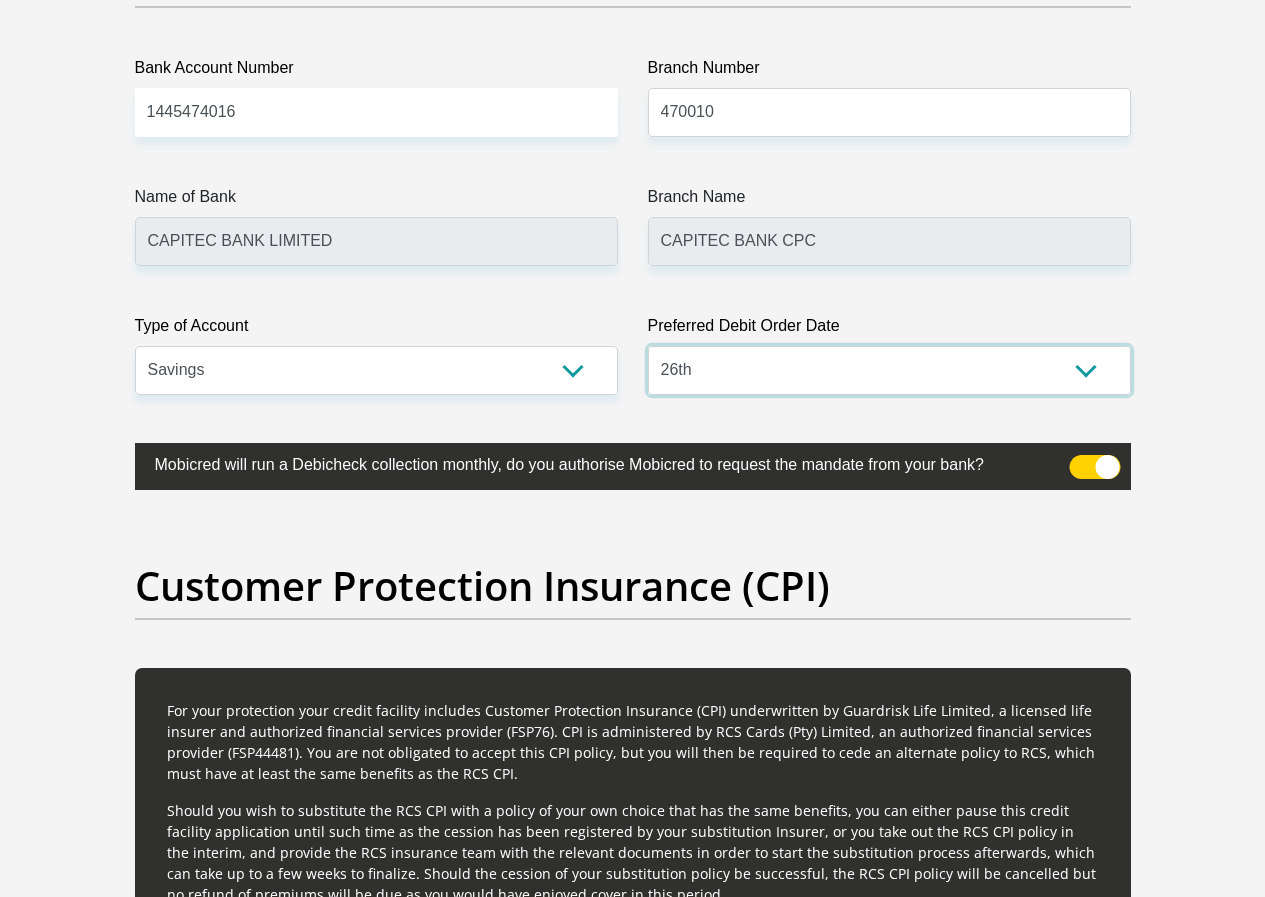 scroll, scrollTop: 4912, scrollLeft: 0, axis: vertical 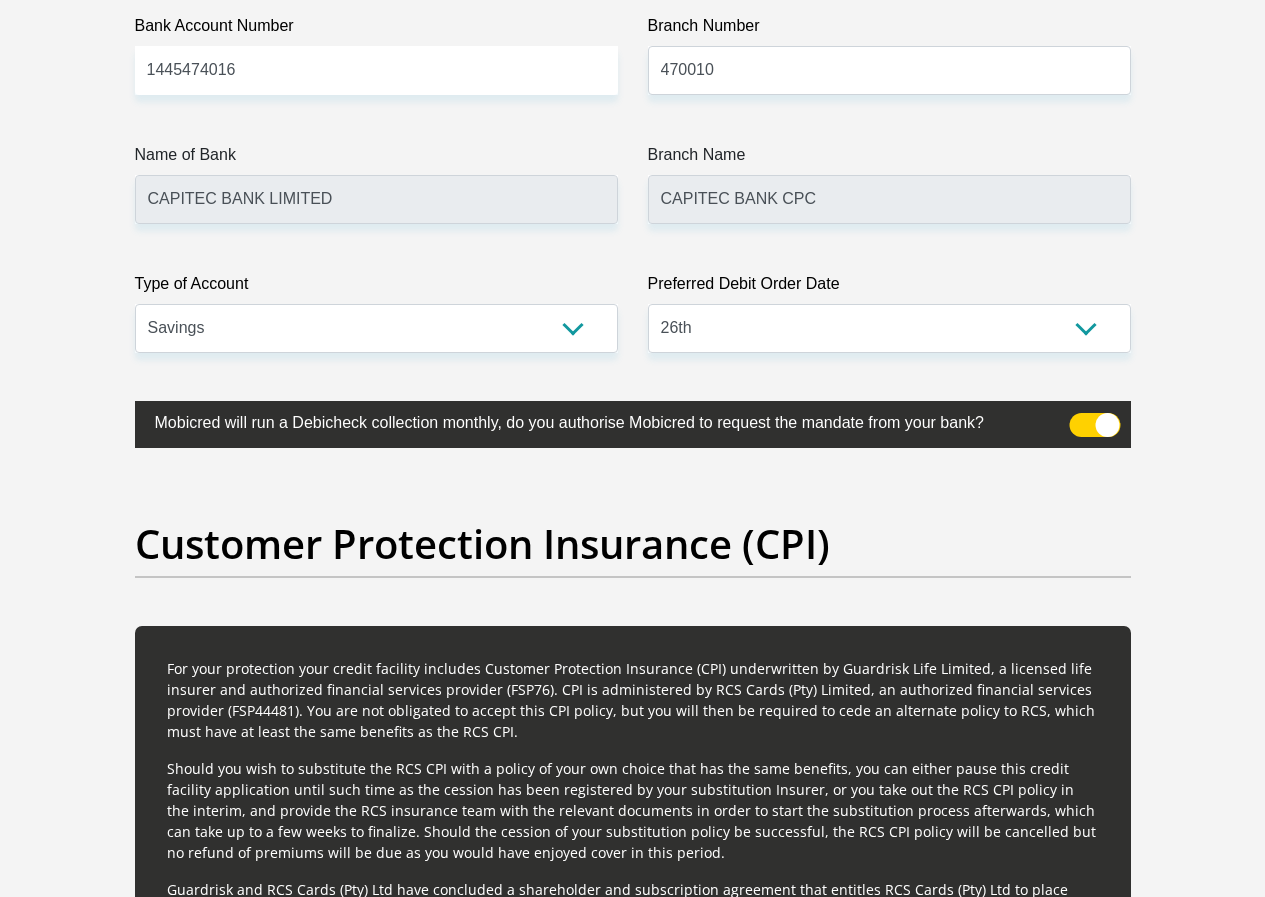 click at bounding box center (1094, 425) 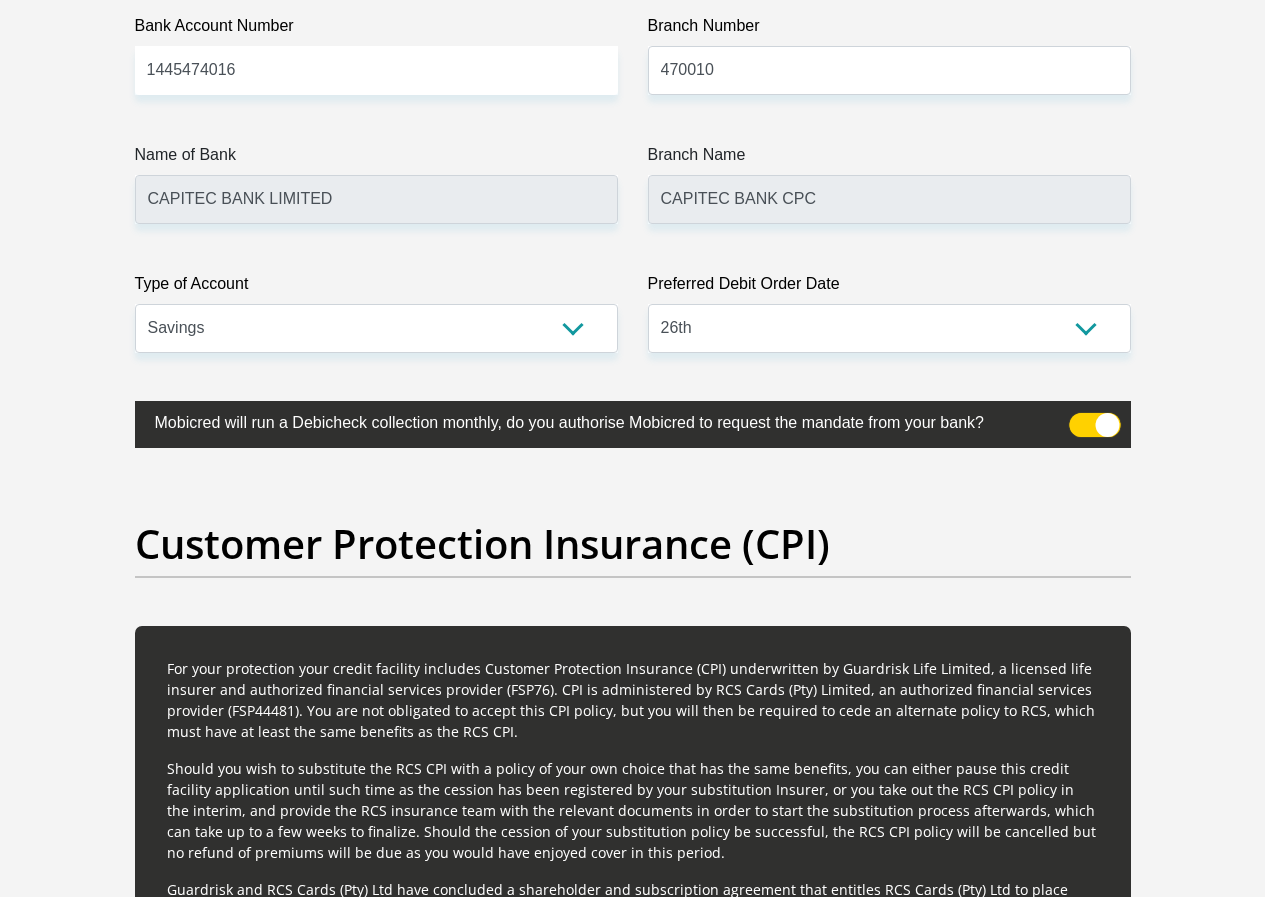 click at bounding box center (1081, 418) 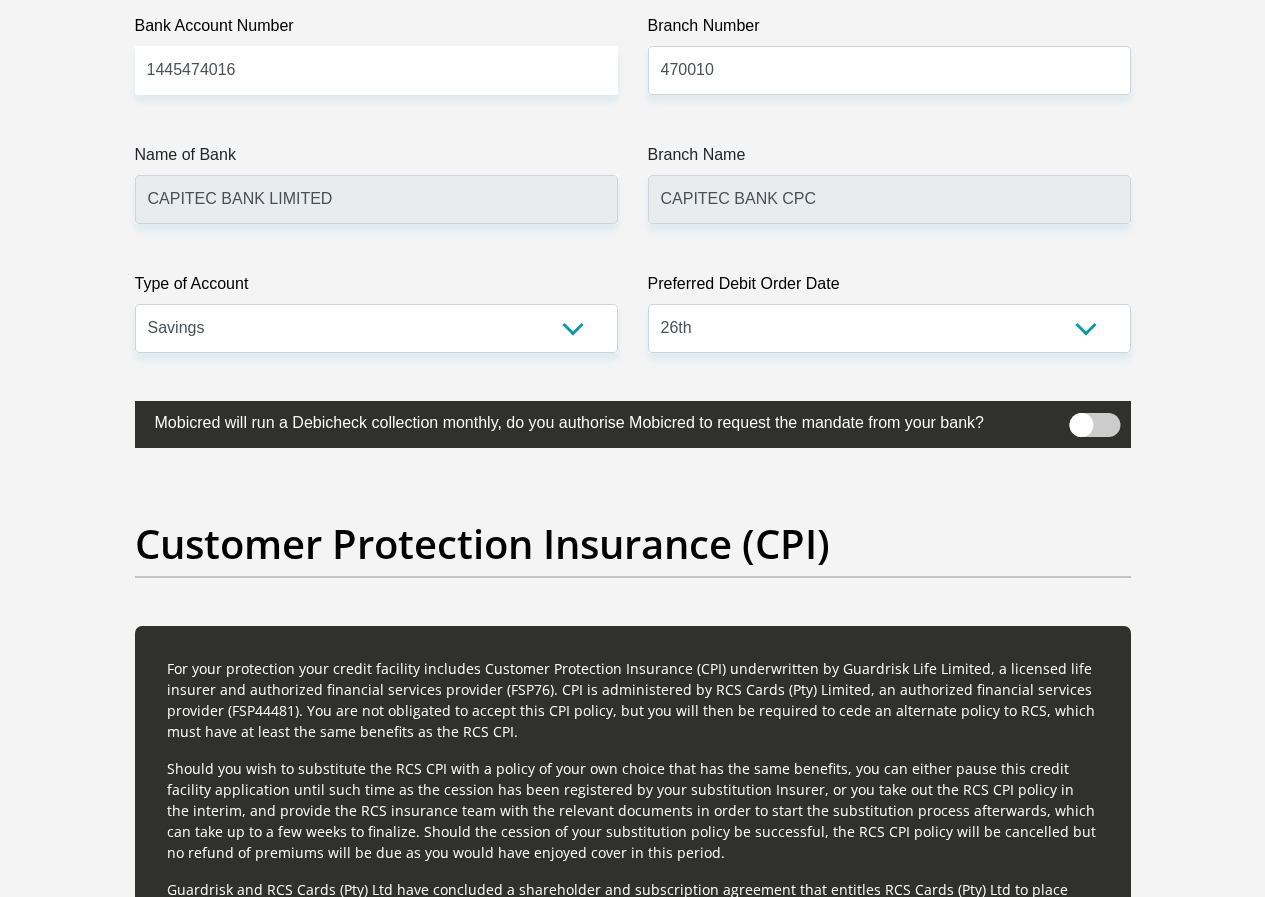 click at bounding box center (1094, 425) 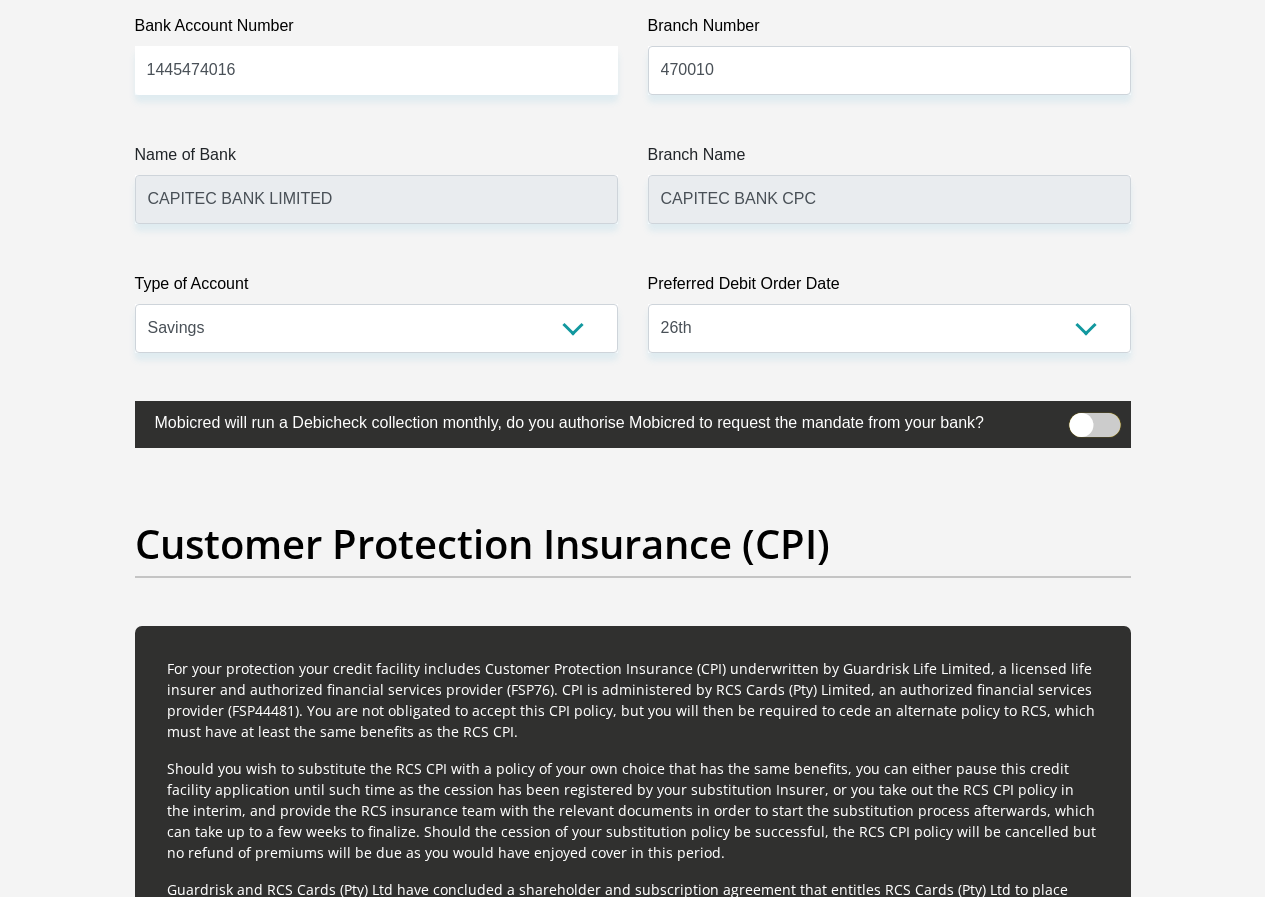 click at bounding box center [1081, 418] 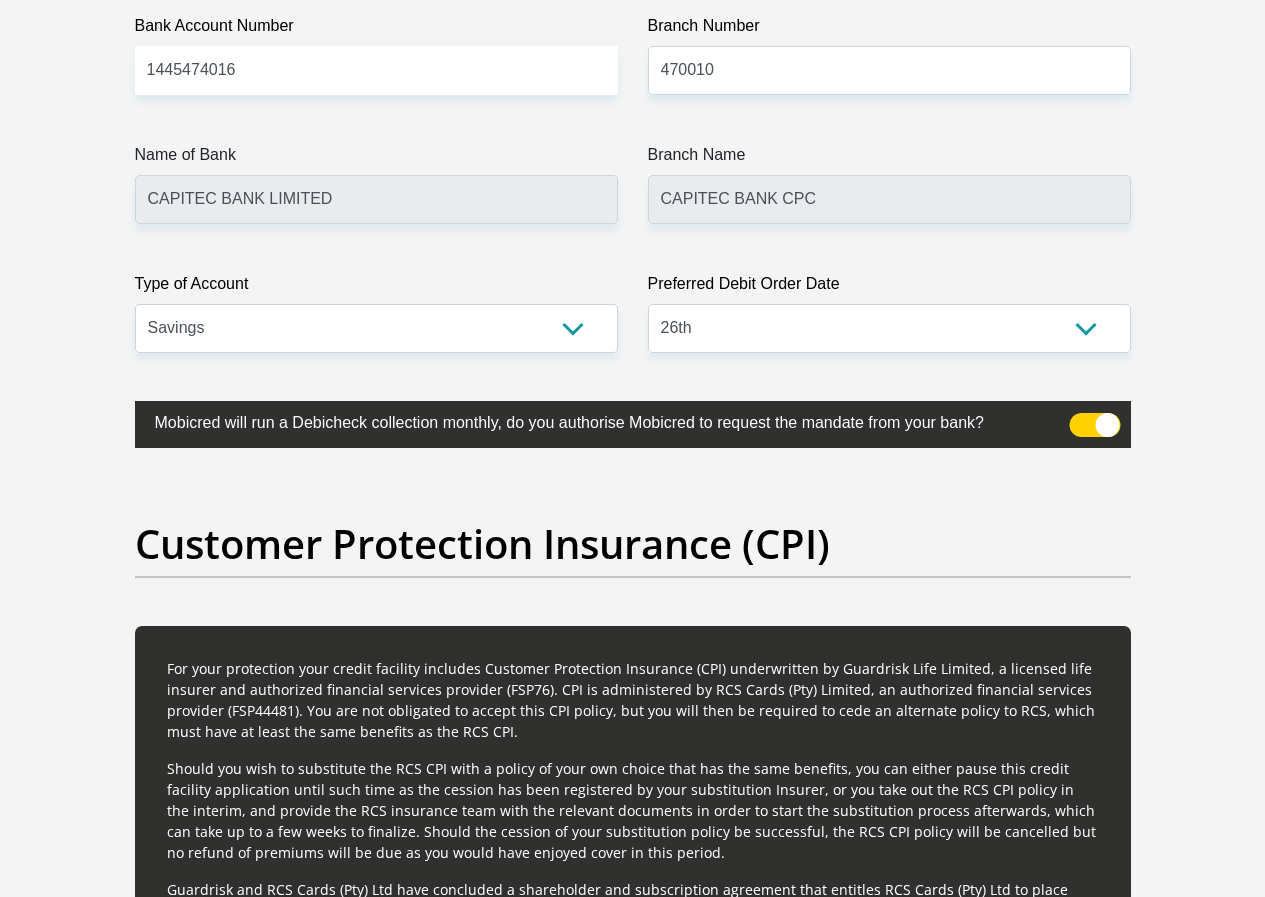 click at bounding box center [1094, 425] 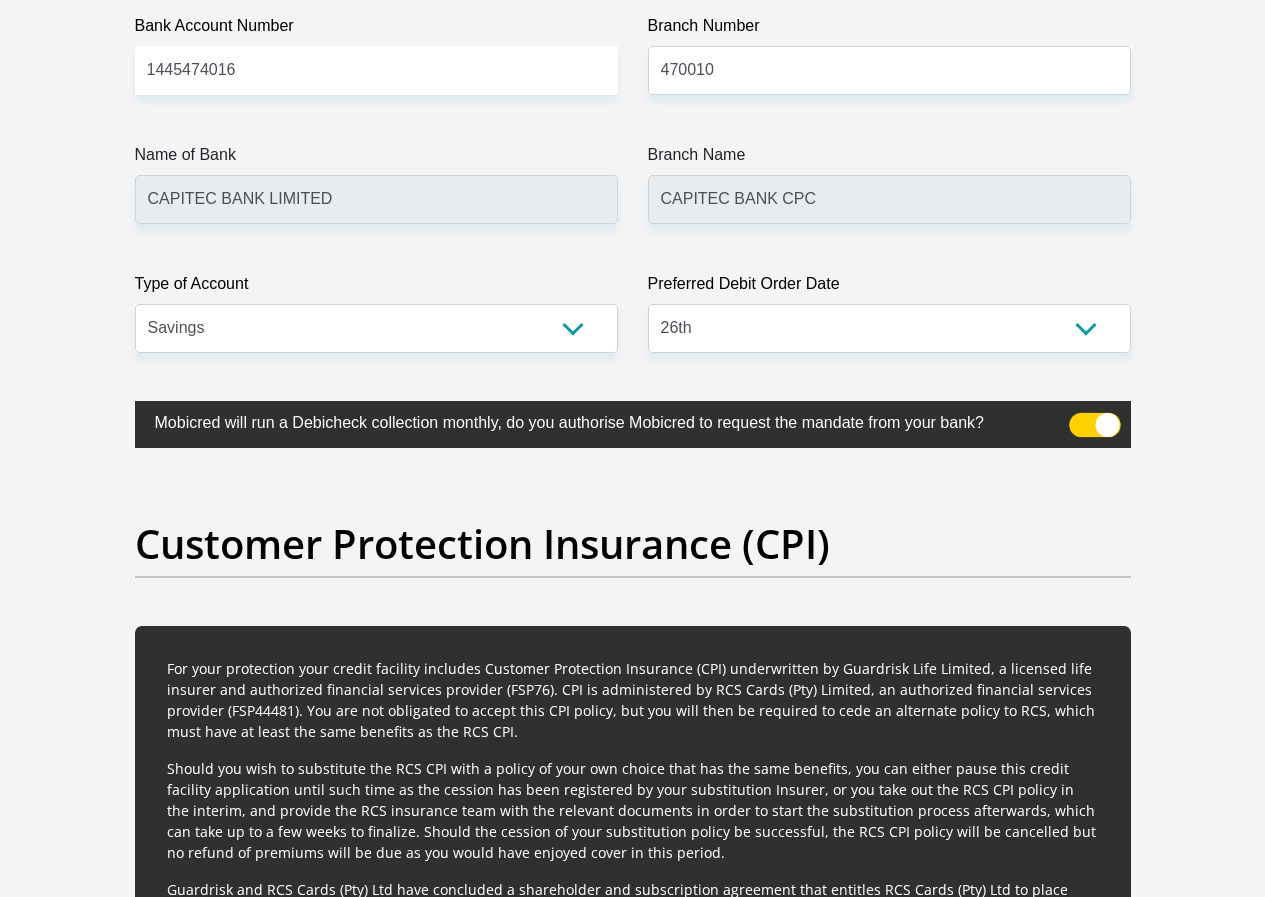 click at bounding box center (1081, 418) 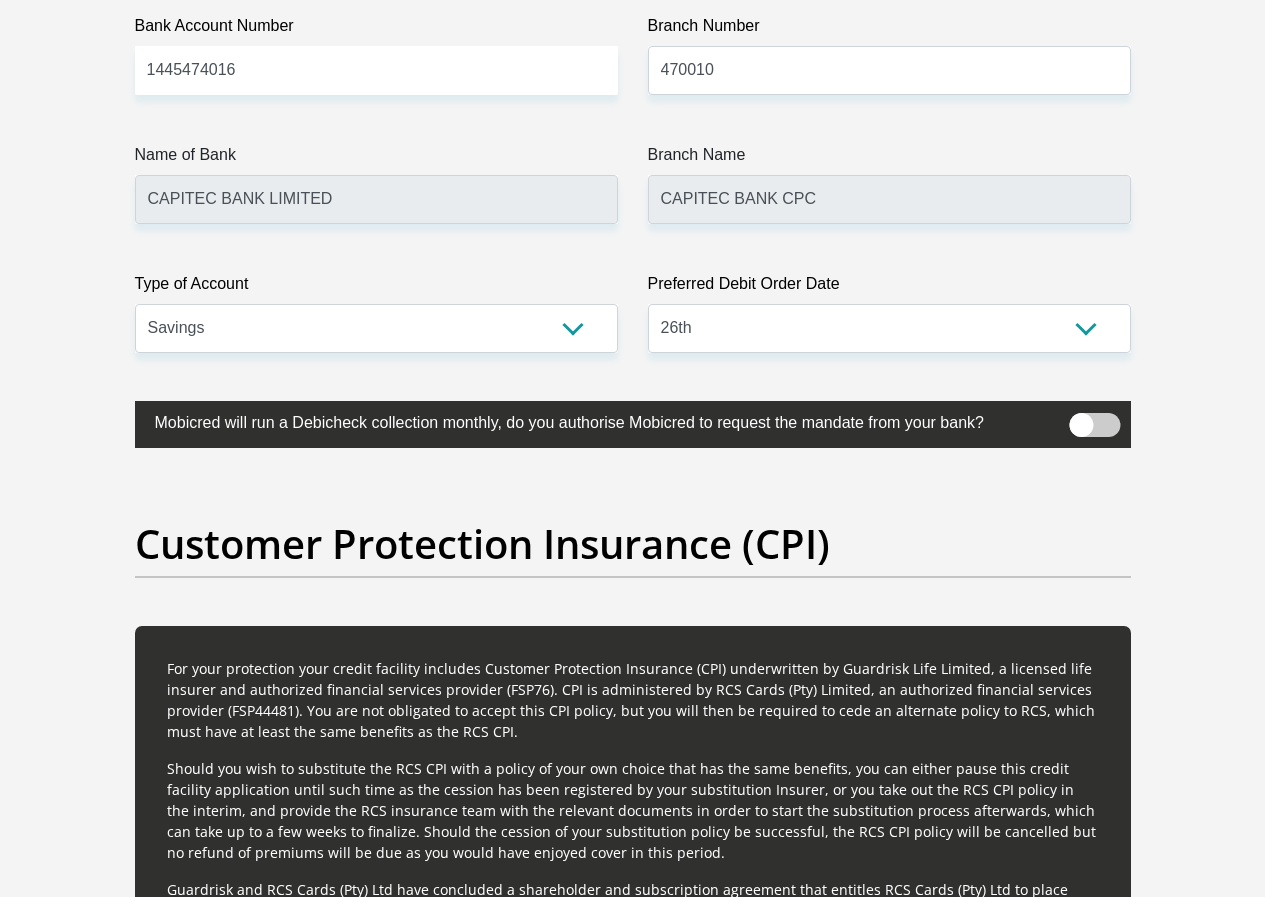 click at bounding box center [1094, 425] 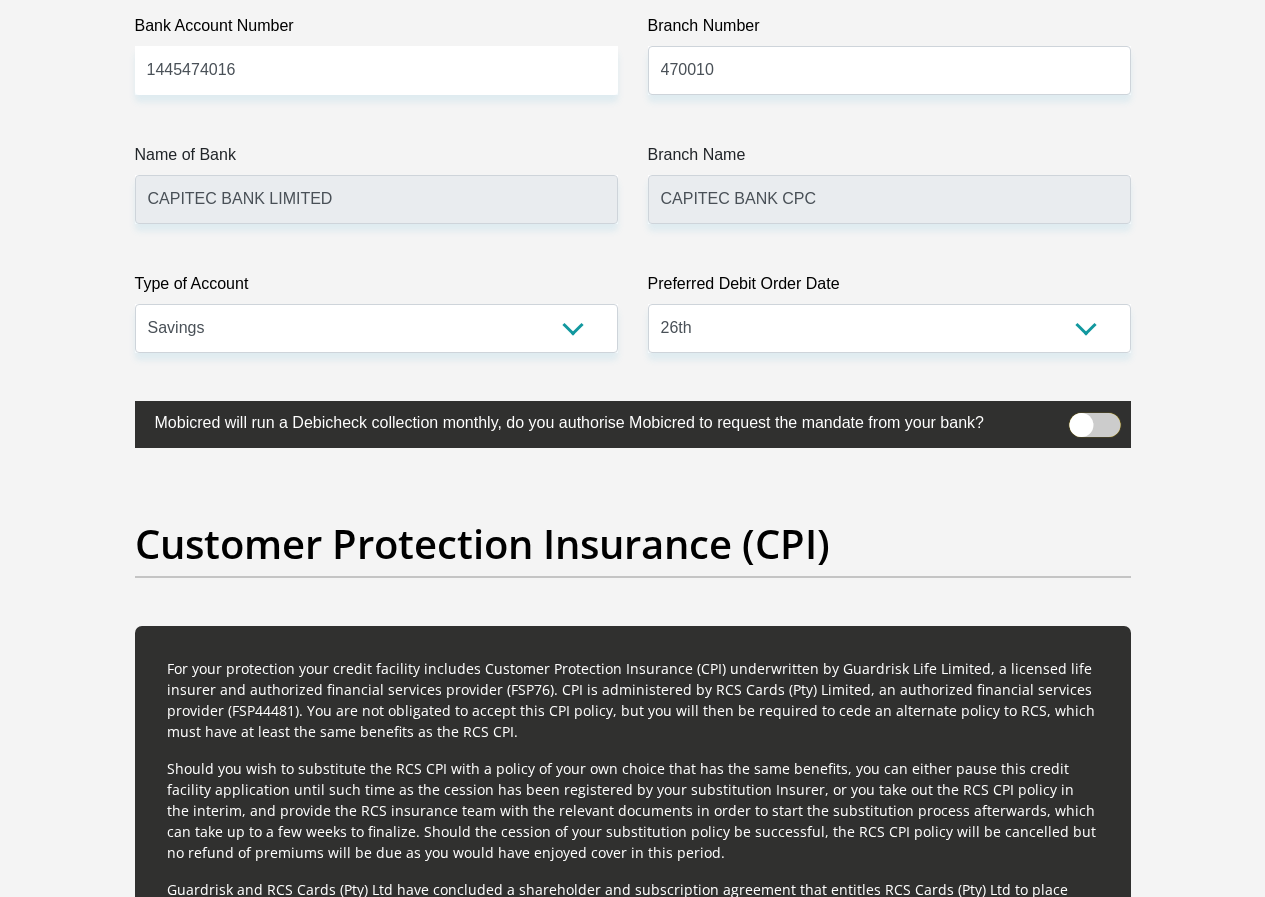 click at bounding box center [1081, 418] 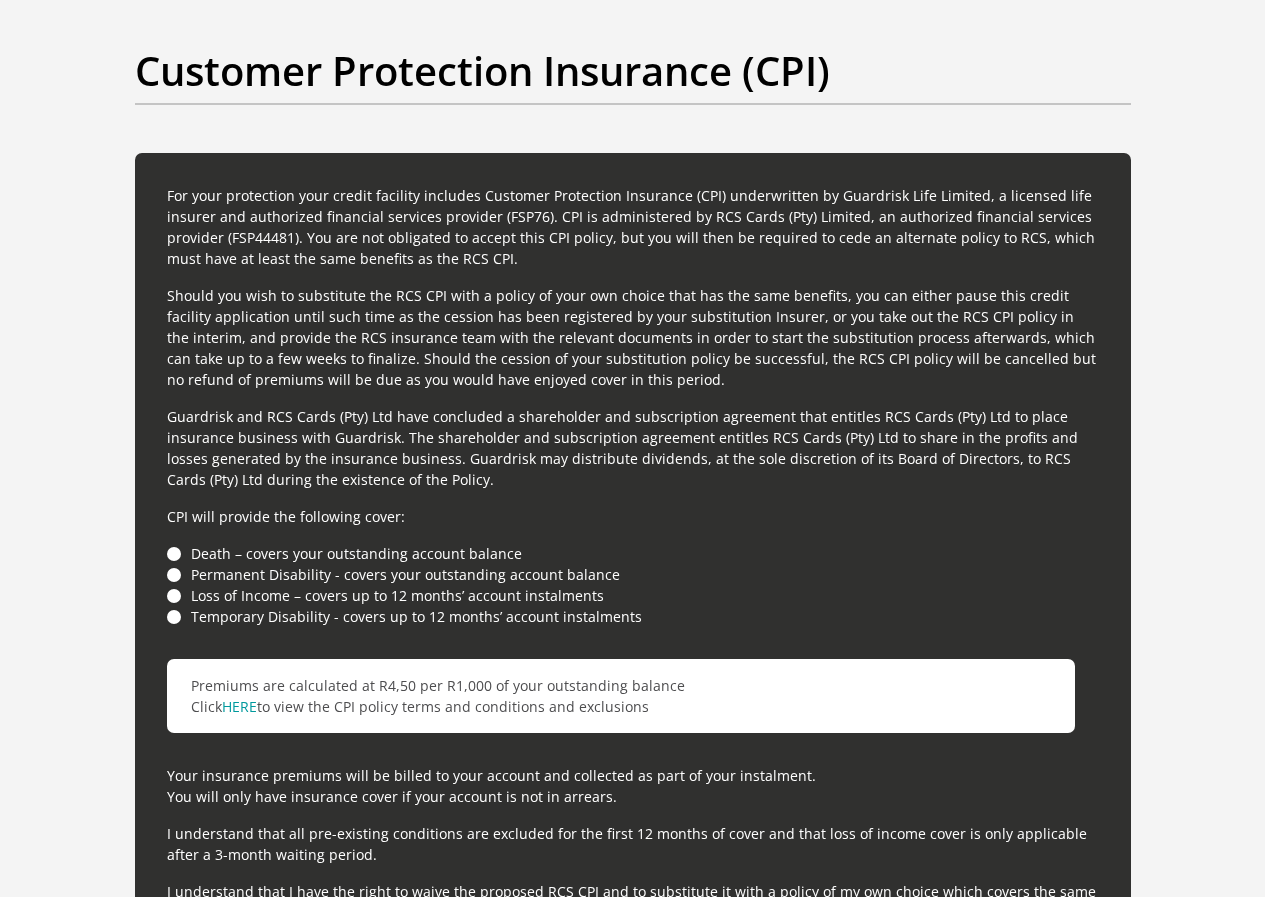 scroll, scrollTop: 5402, scrollLeft: 0, axis: vertical 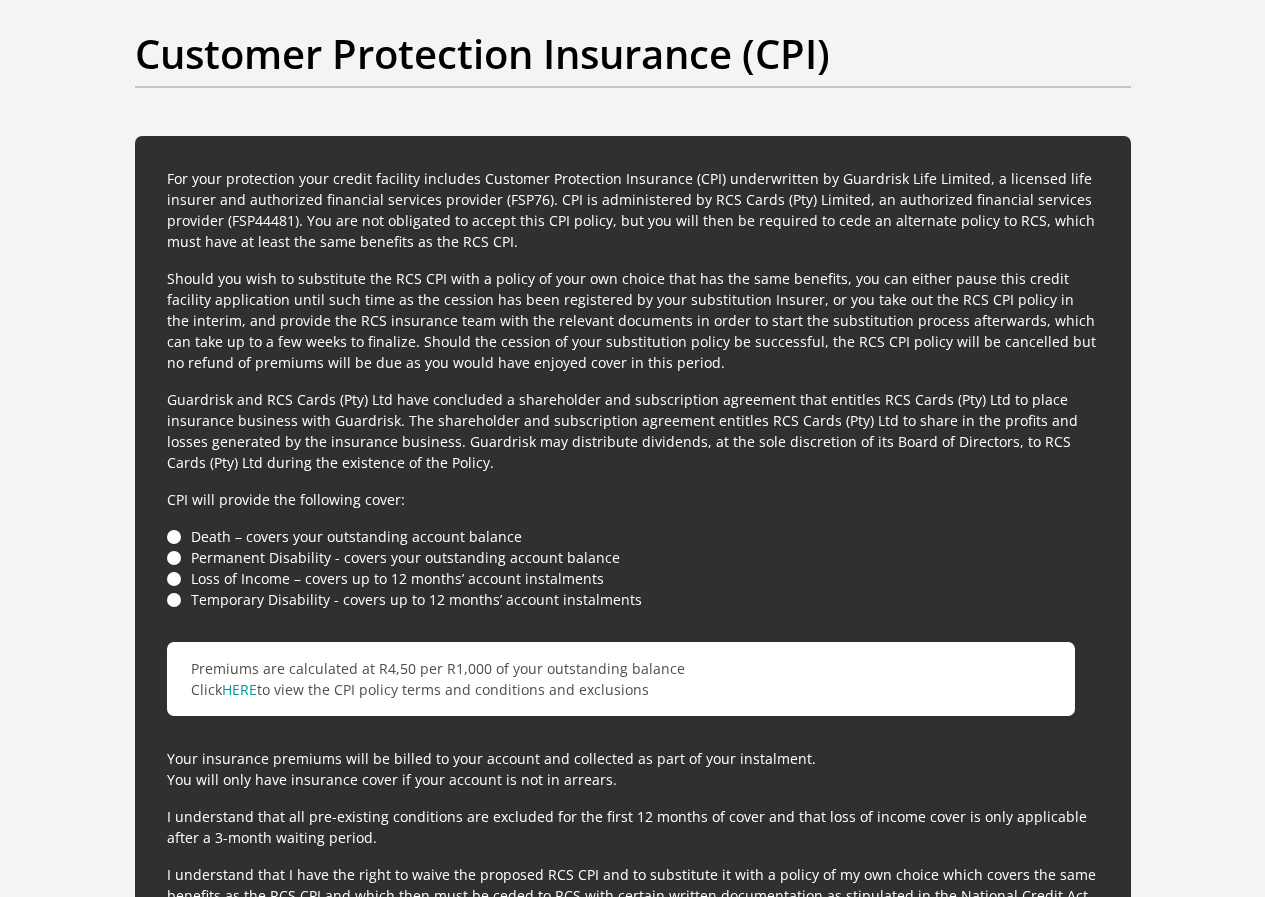 click on "Death – covers your outstanding account balance" at bounding box center (633, 536) 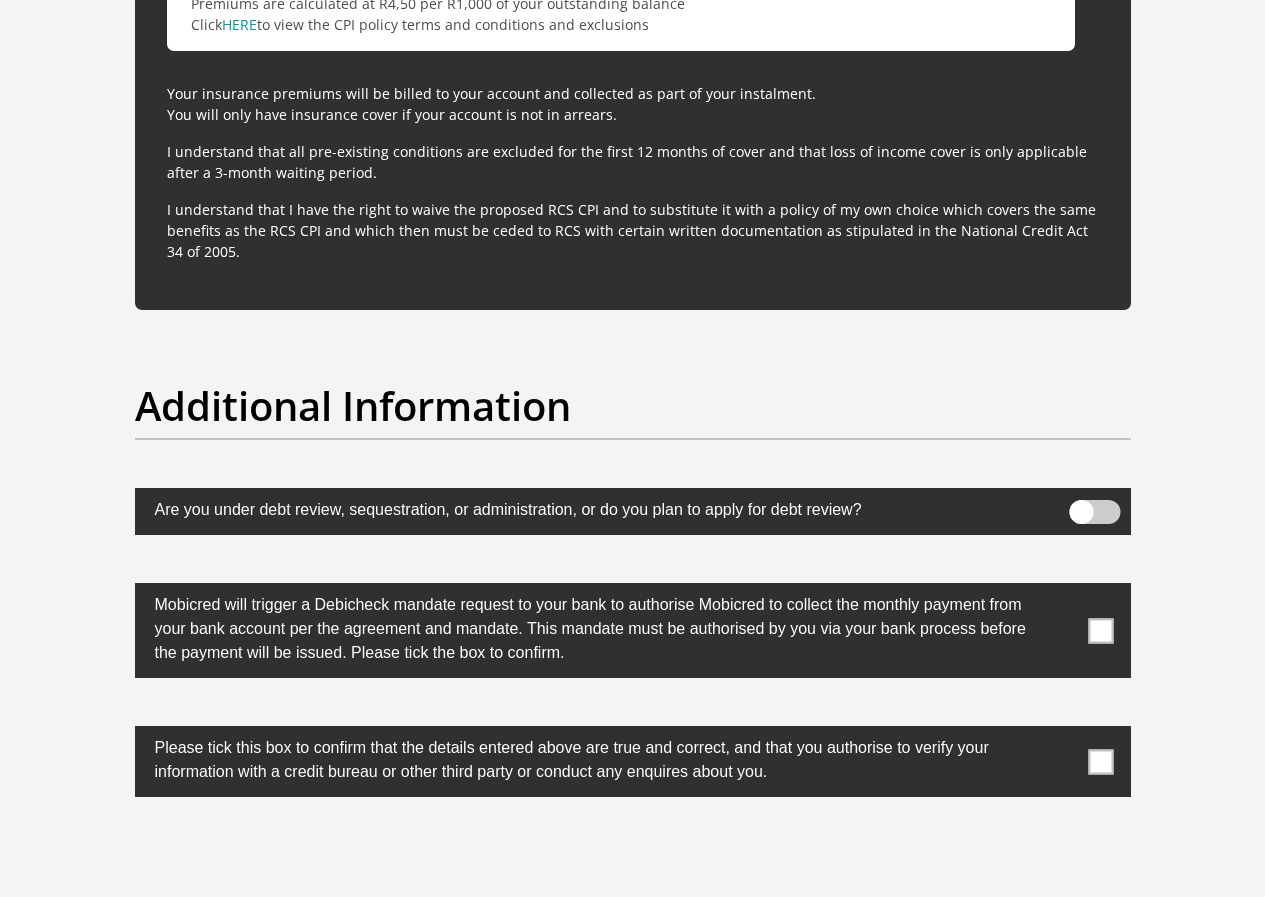 scroll, scrollTop: 6102, scrollLeft: 0, axis: vertical 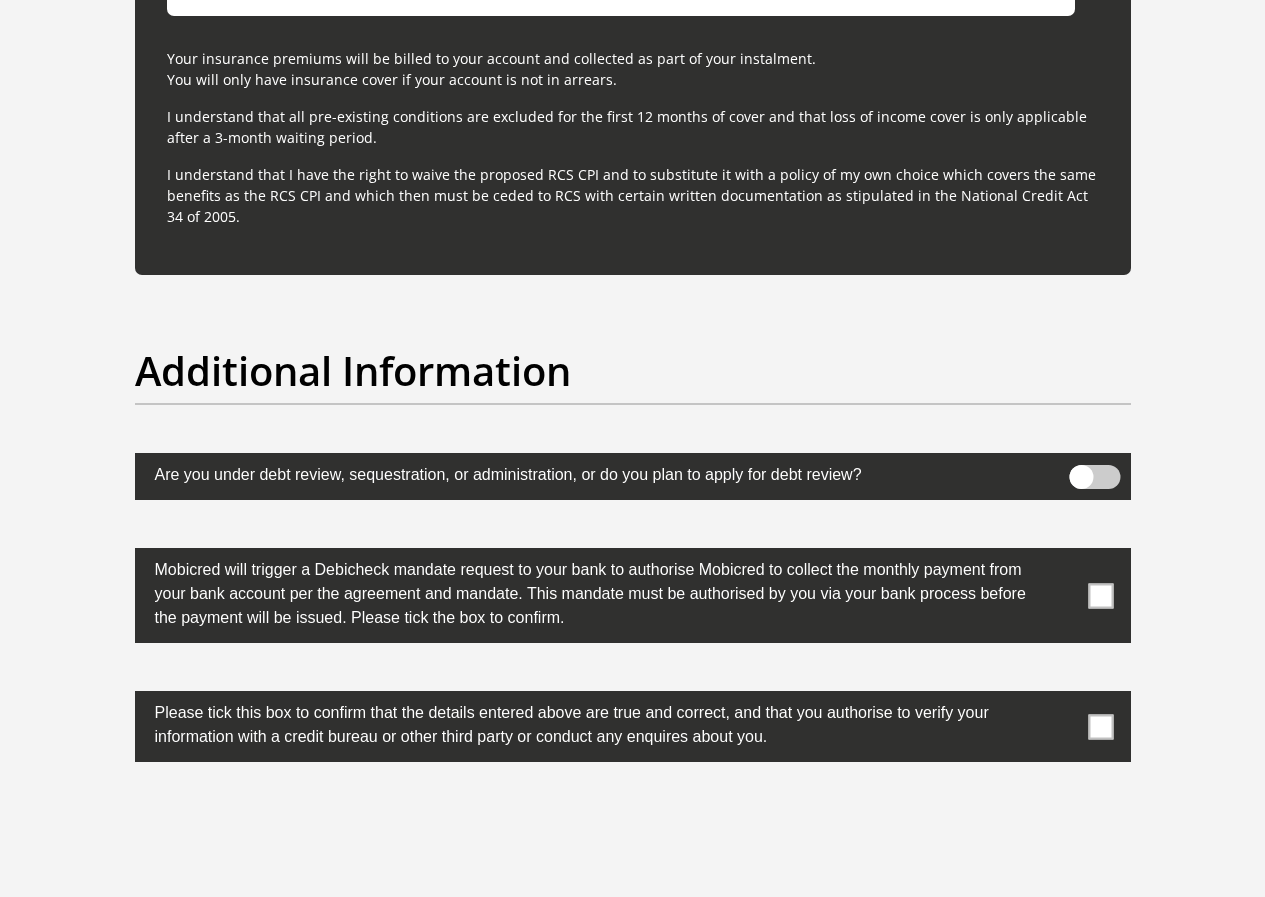 click at bounding box center (1100, 595) 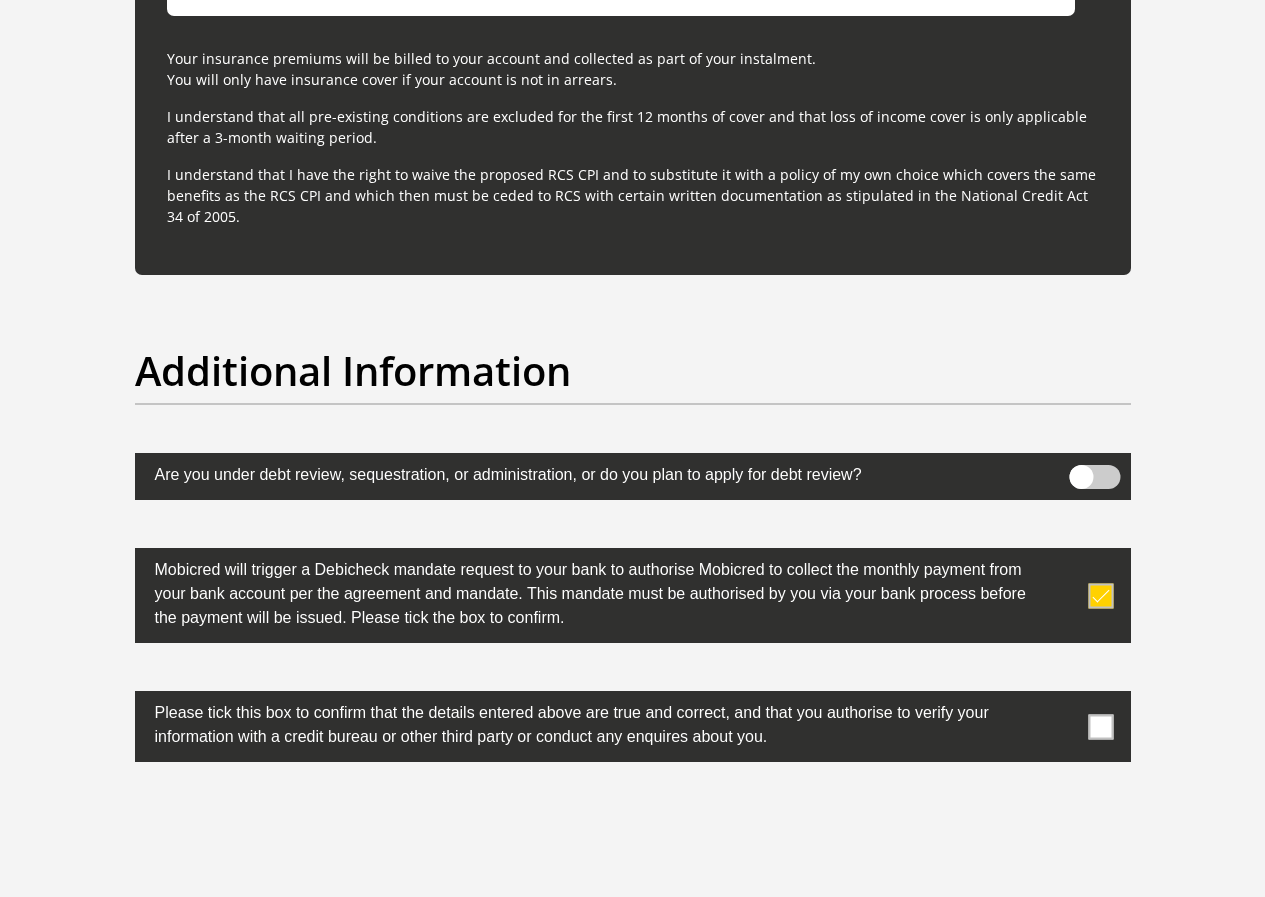 click at bounding box center (1100, 726) 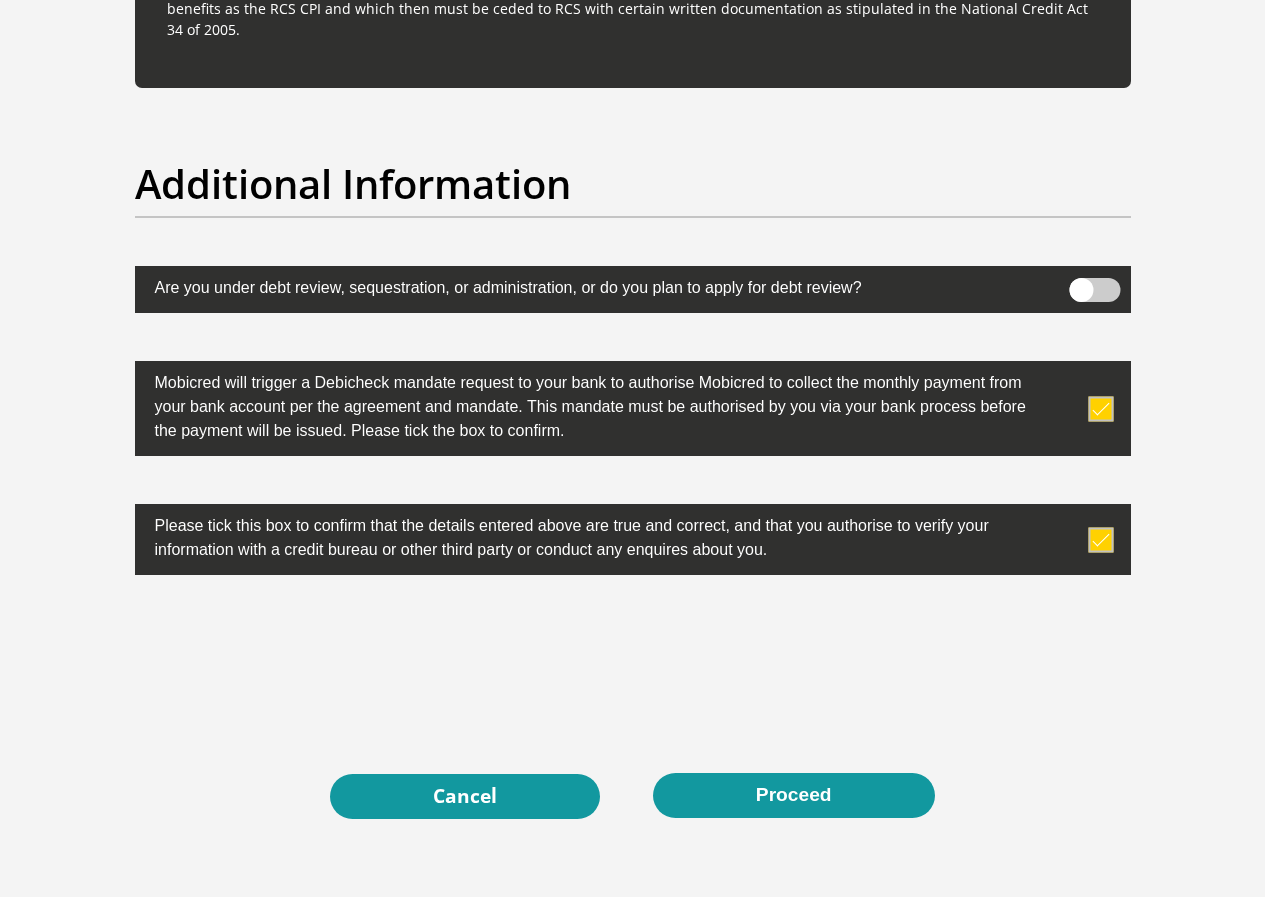 scroll, scrollTop: 6373, scrollLeft: 0, axis: vertical 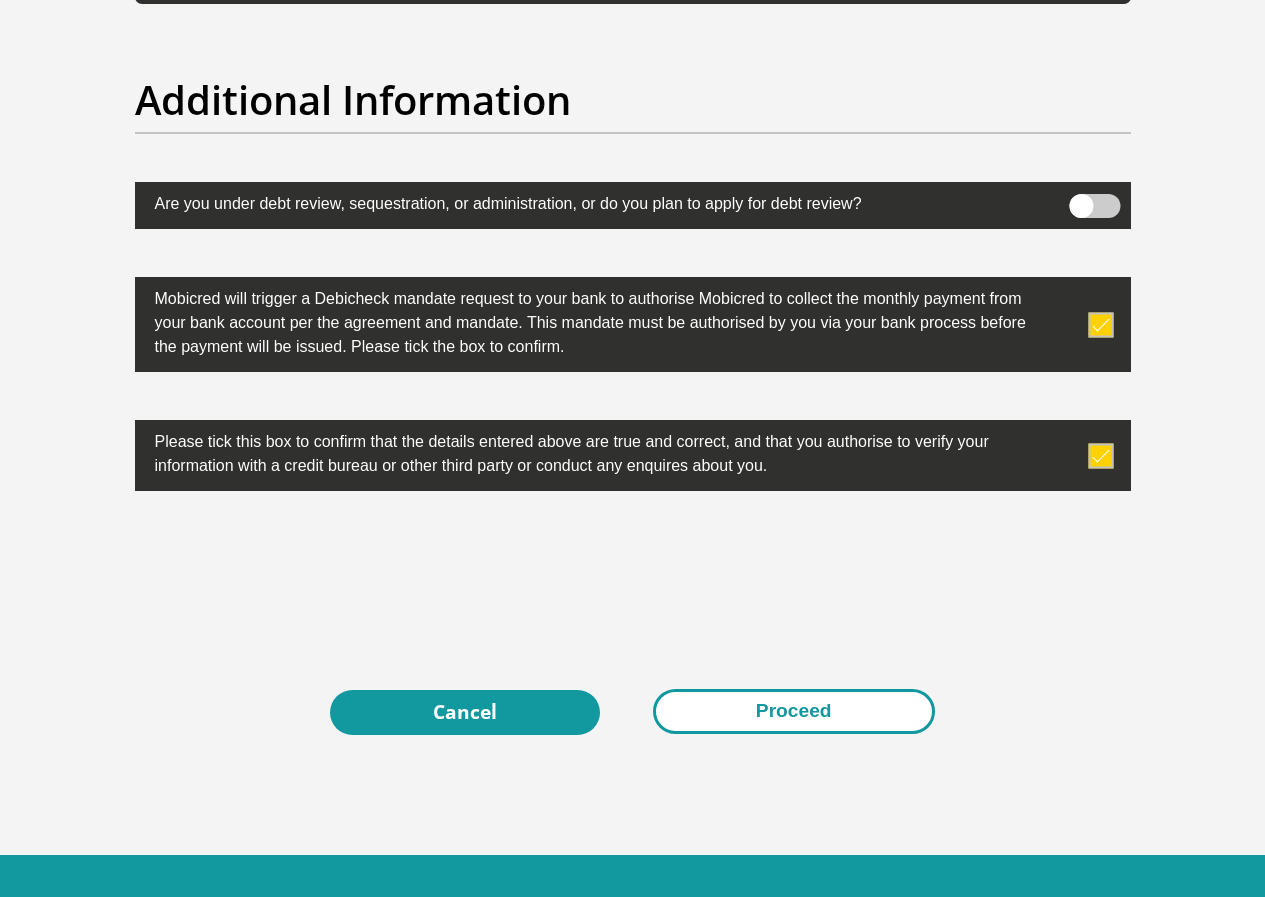 click on "Proceed" at bounding box center (794, 711) 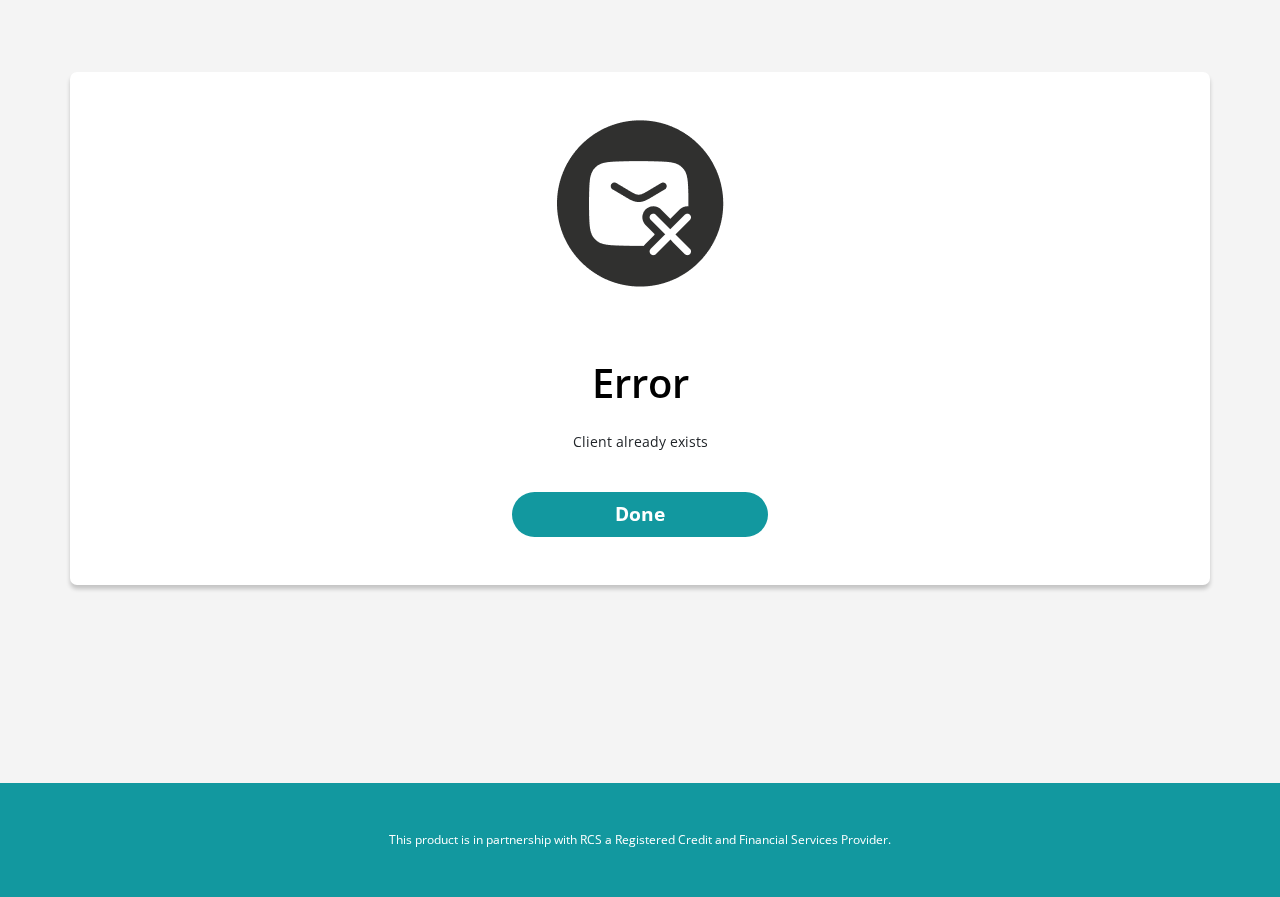scroll, scrollTop: 0, scrollLeft: 0, axis: both 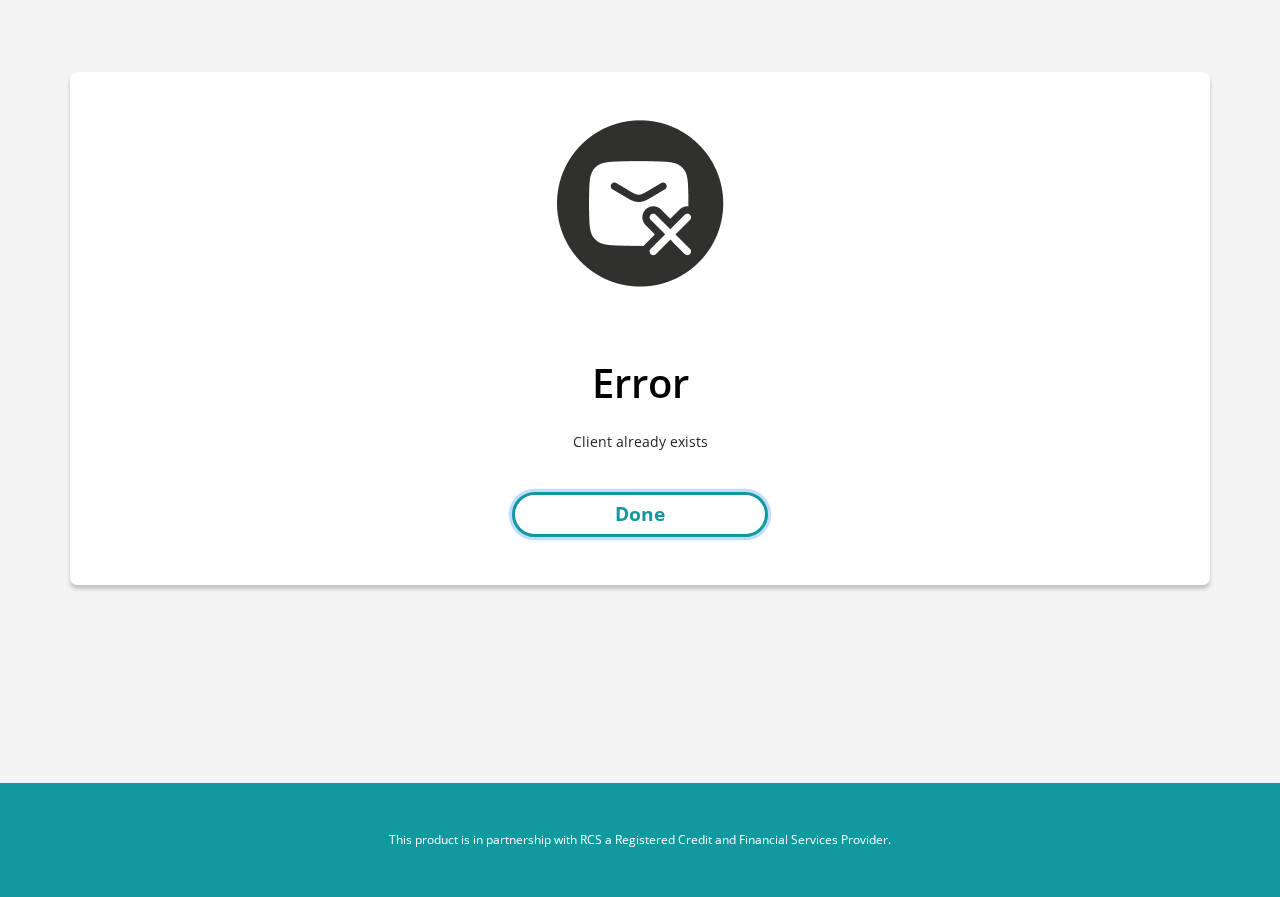 click on "Done" at bounding box center (640, 514) 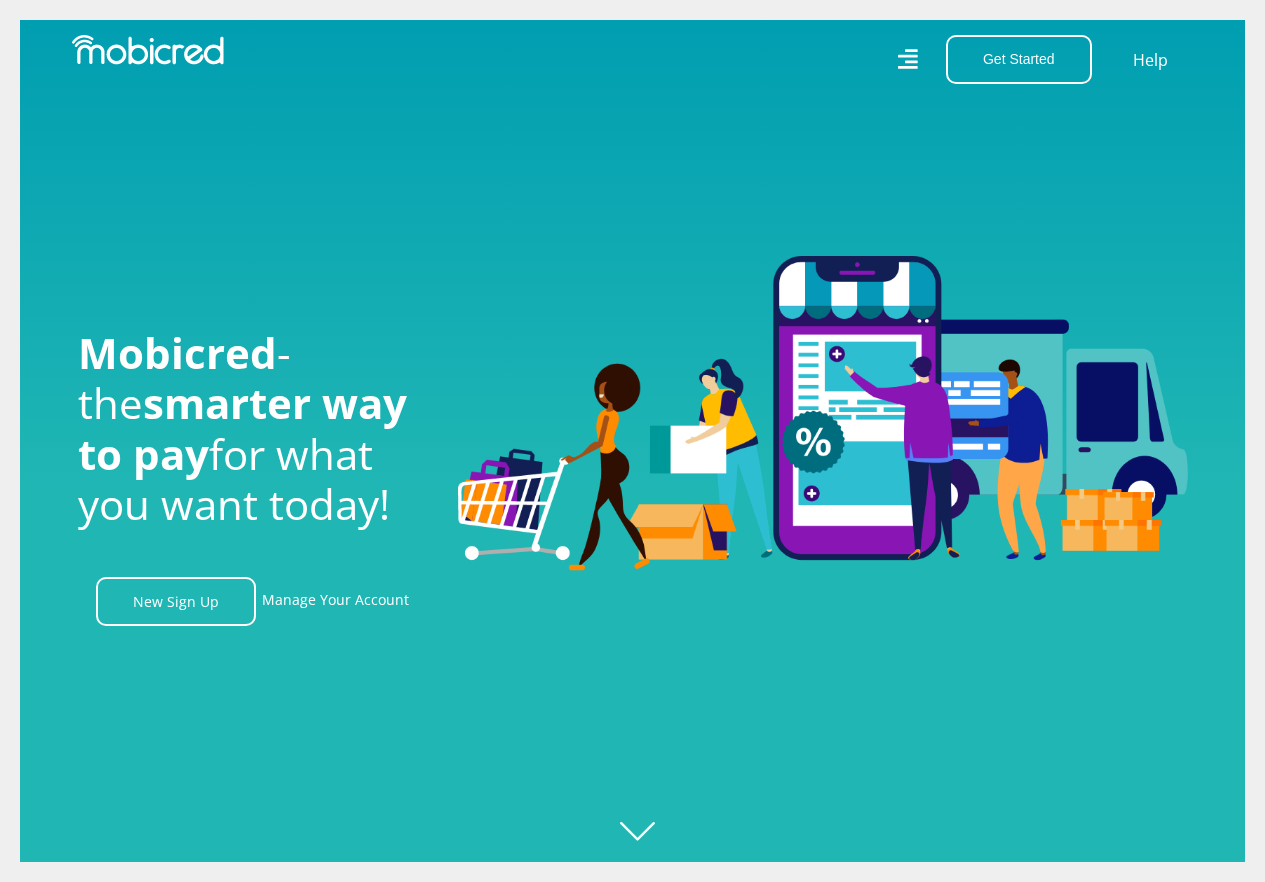 scroll, scrollTop: 0, scrollLeft: 0, axis: both 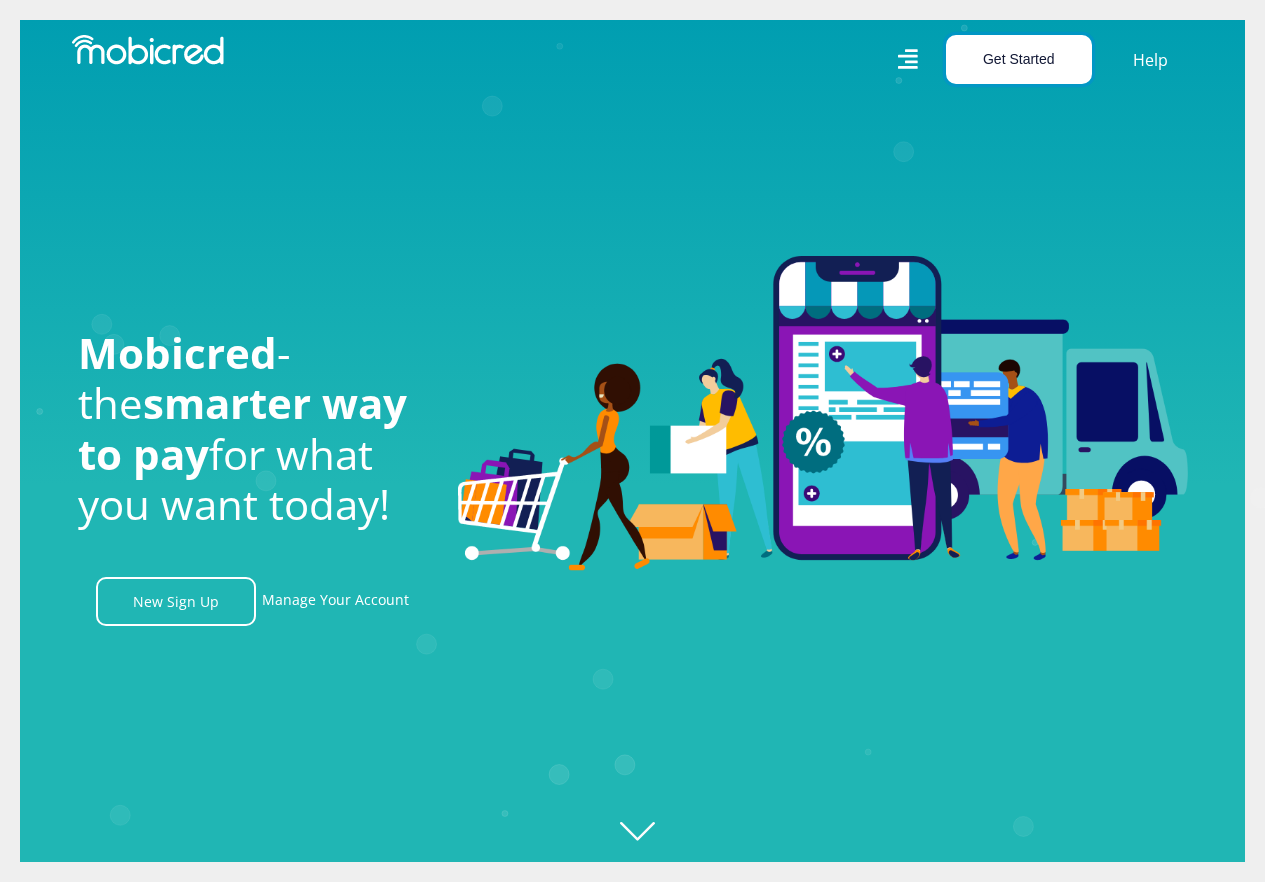 click on "Get Started" at bounding box center (1019, 59) 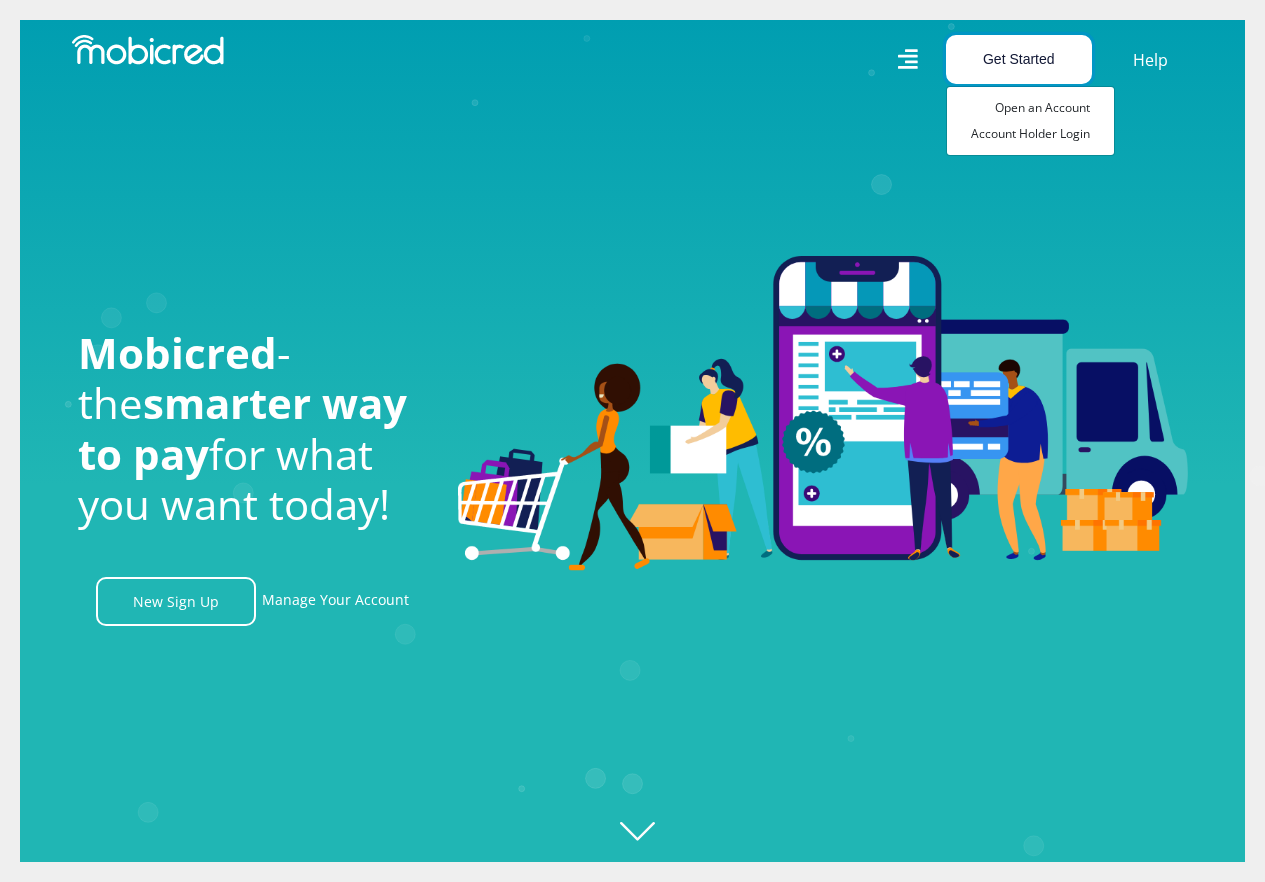scroll, scrollTop: 0, scrollLeft: 0, axis: both 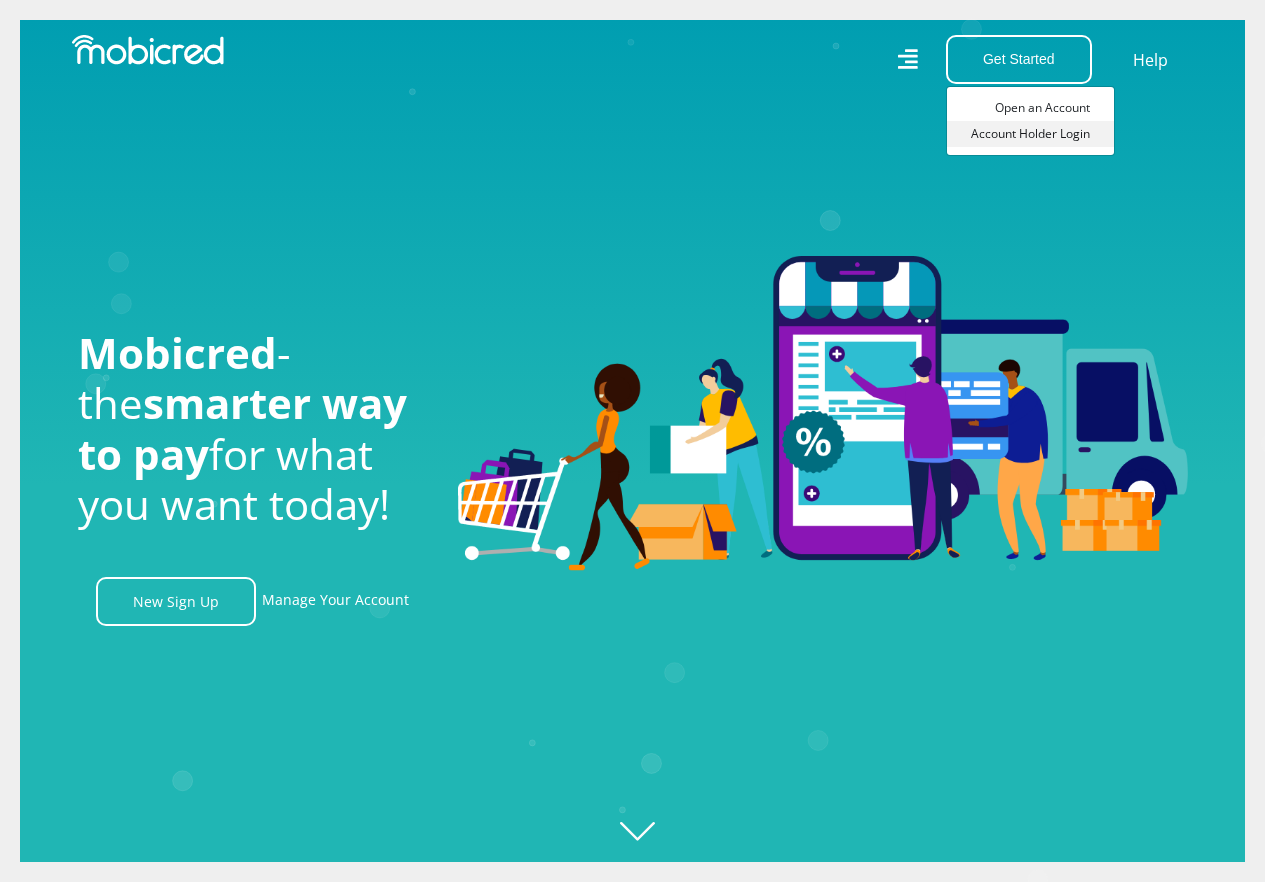click on "Account Holder Login" at bounding box center [1030, 134] 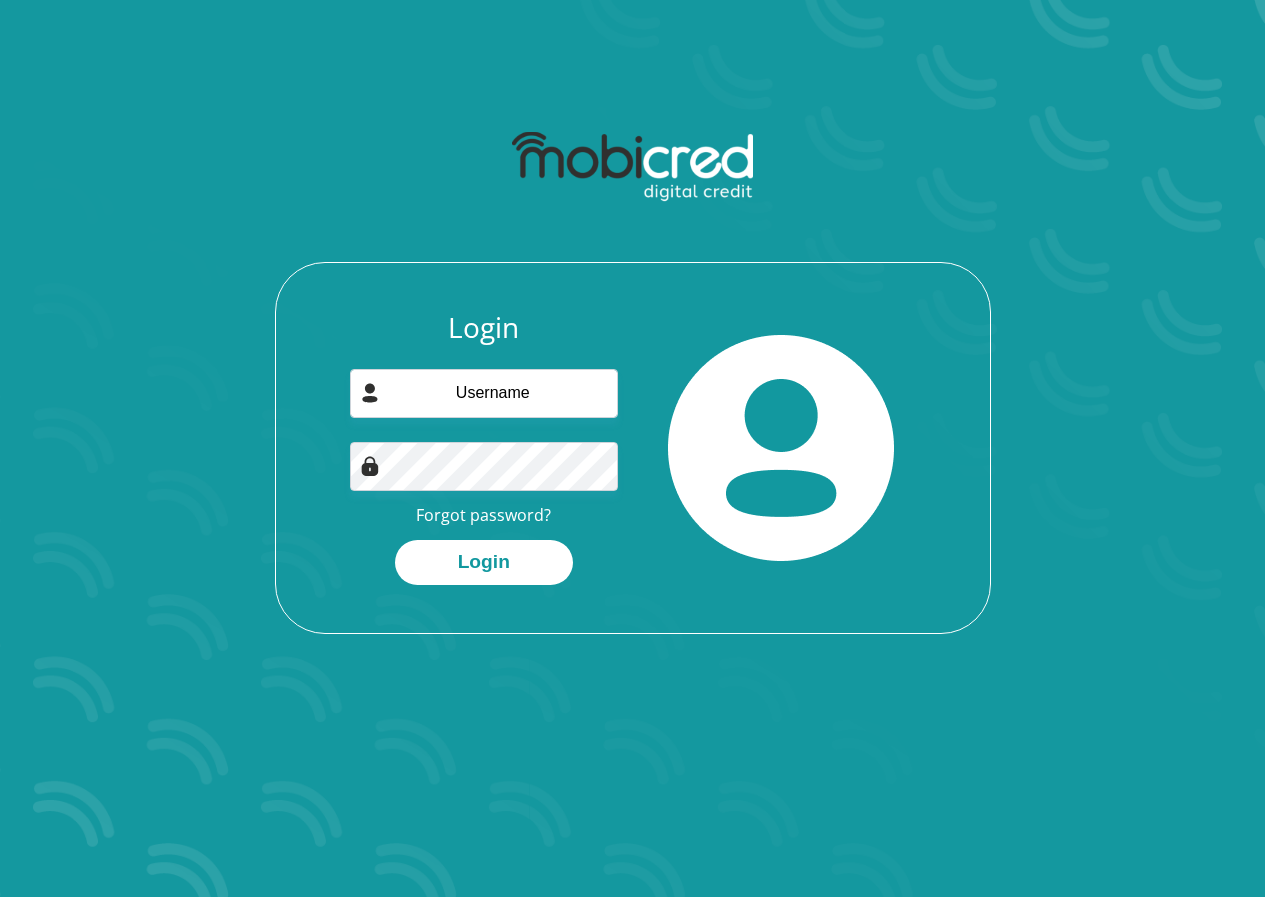 scroll, scrollTop: 0, scrollLeft: 0, axis: both 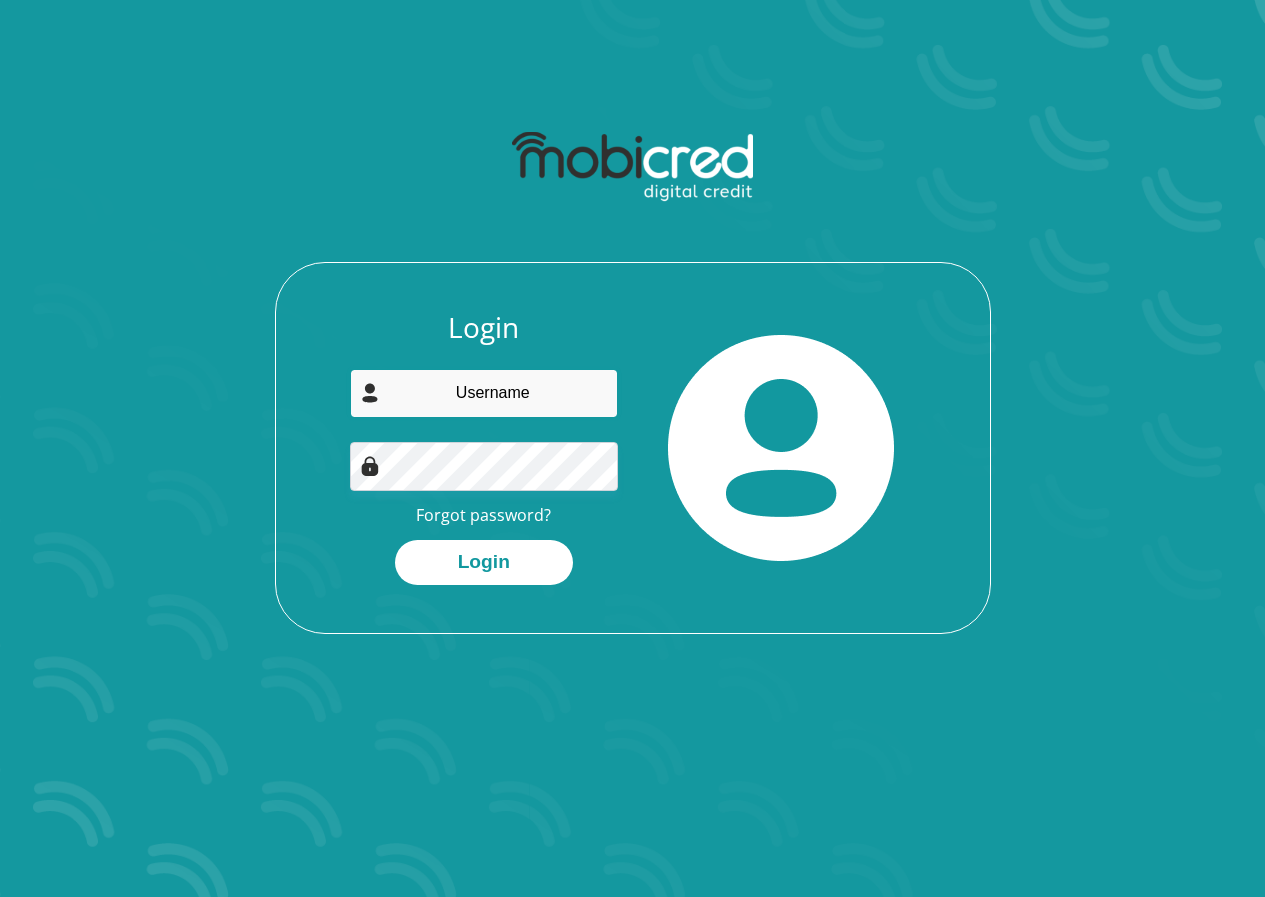 click at bounding box center (484, 393) 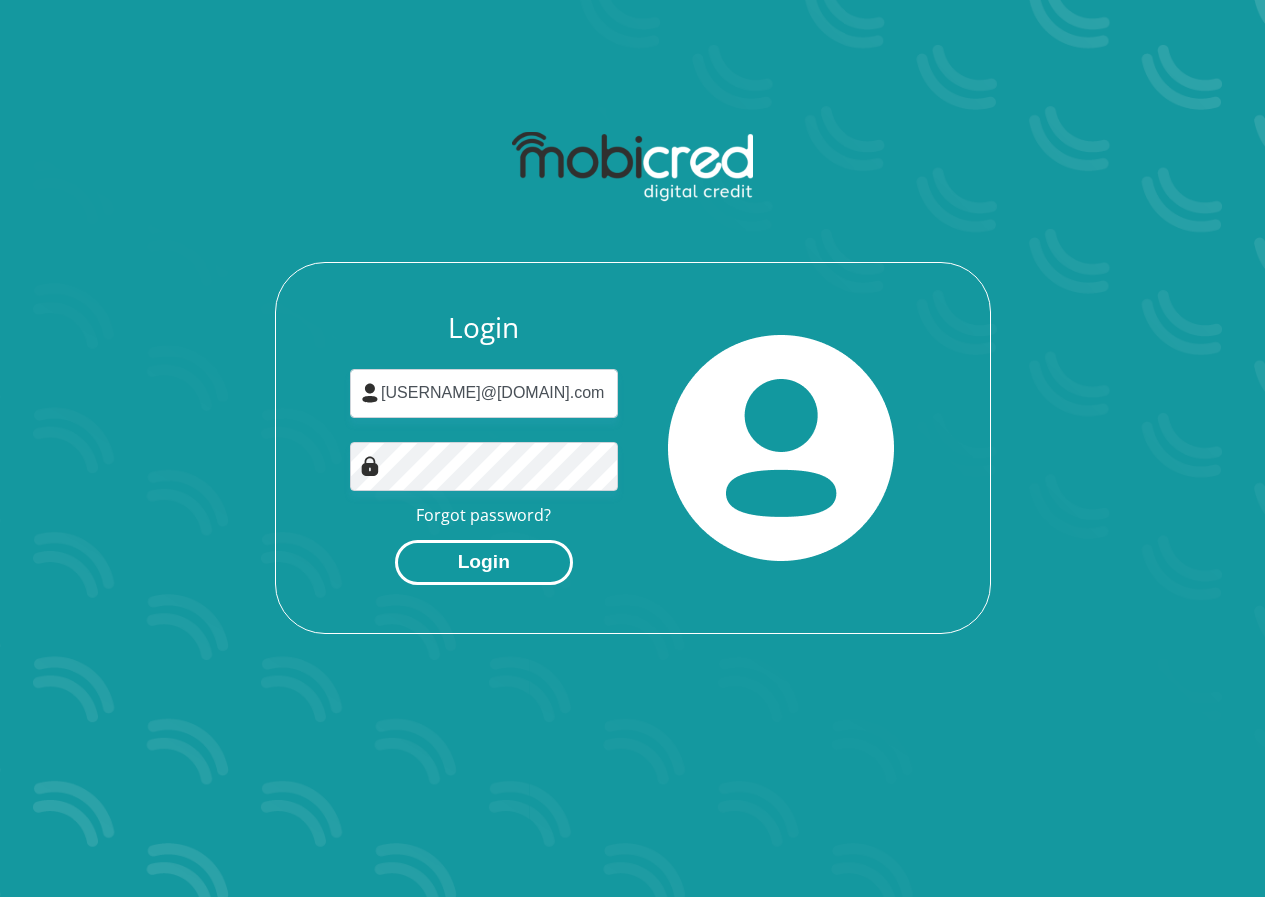 click on "Login" at bounding box center (484, 562) 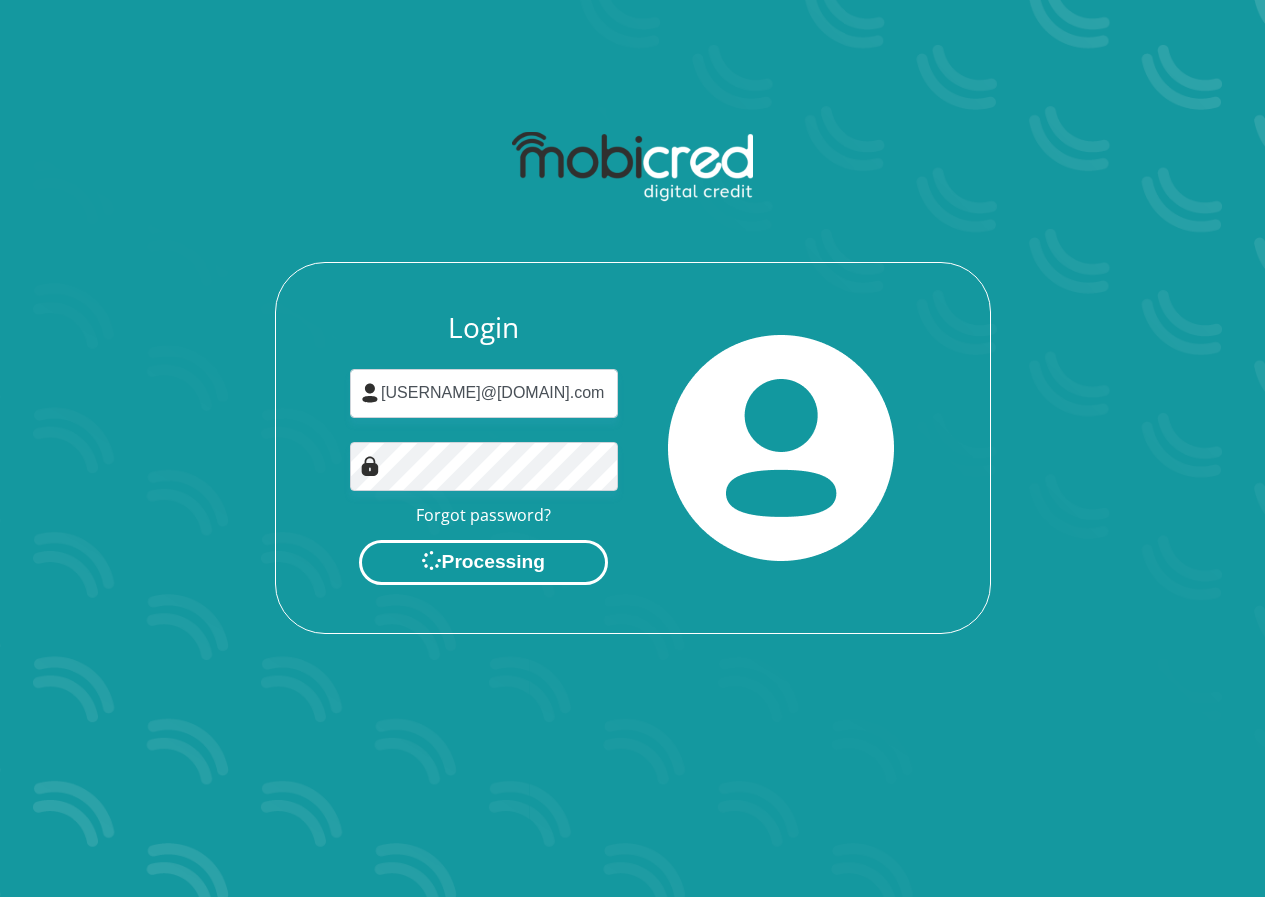 scroll, scrollTop: 0, scrollLeft: 0, axis: both 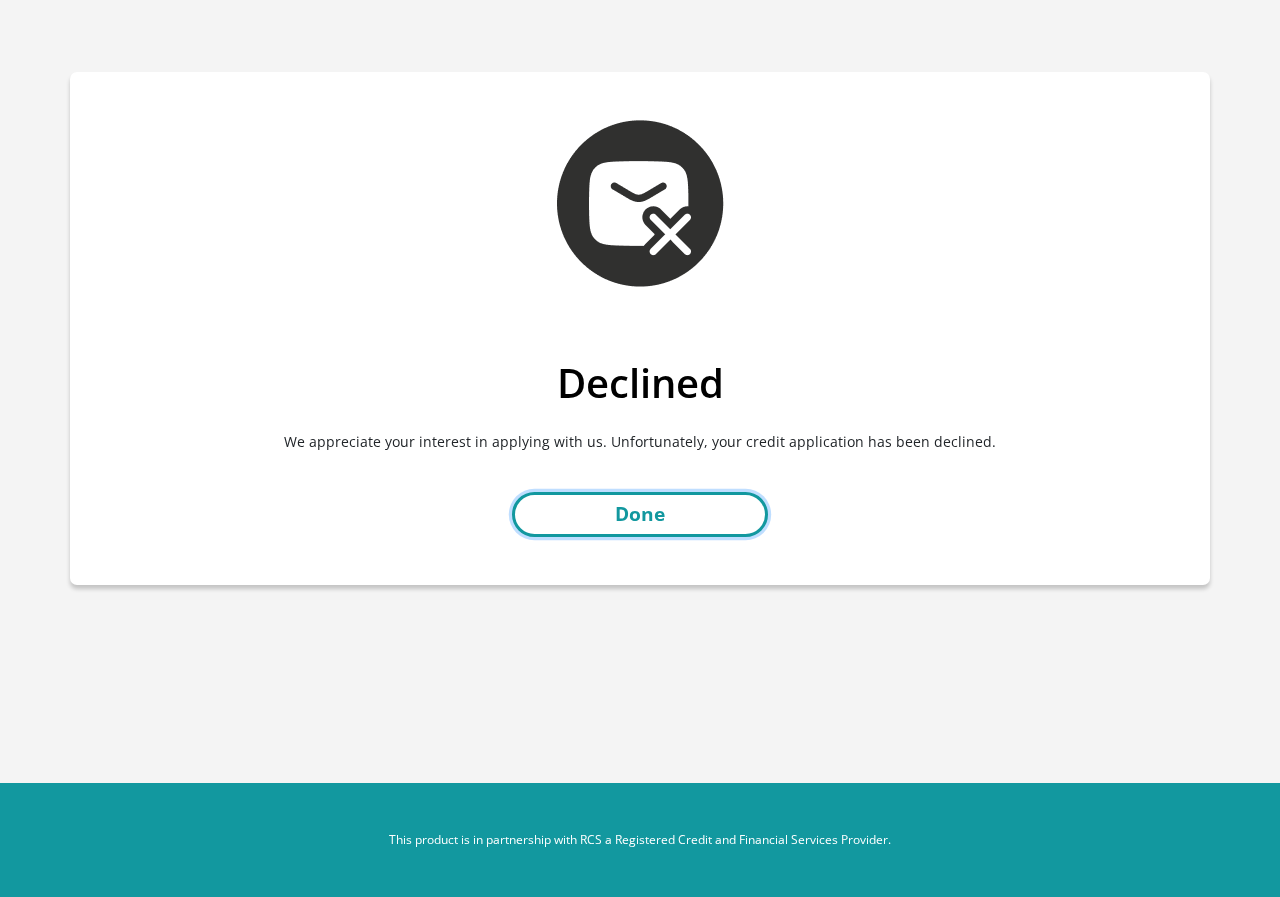 click on "Done" at bounding box center (640, 514) 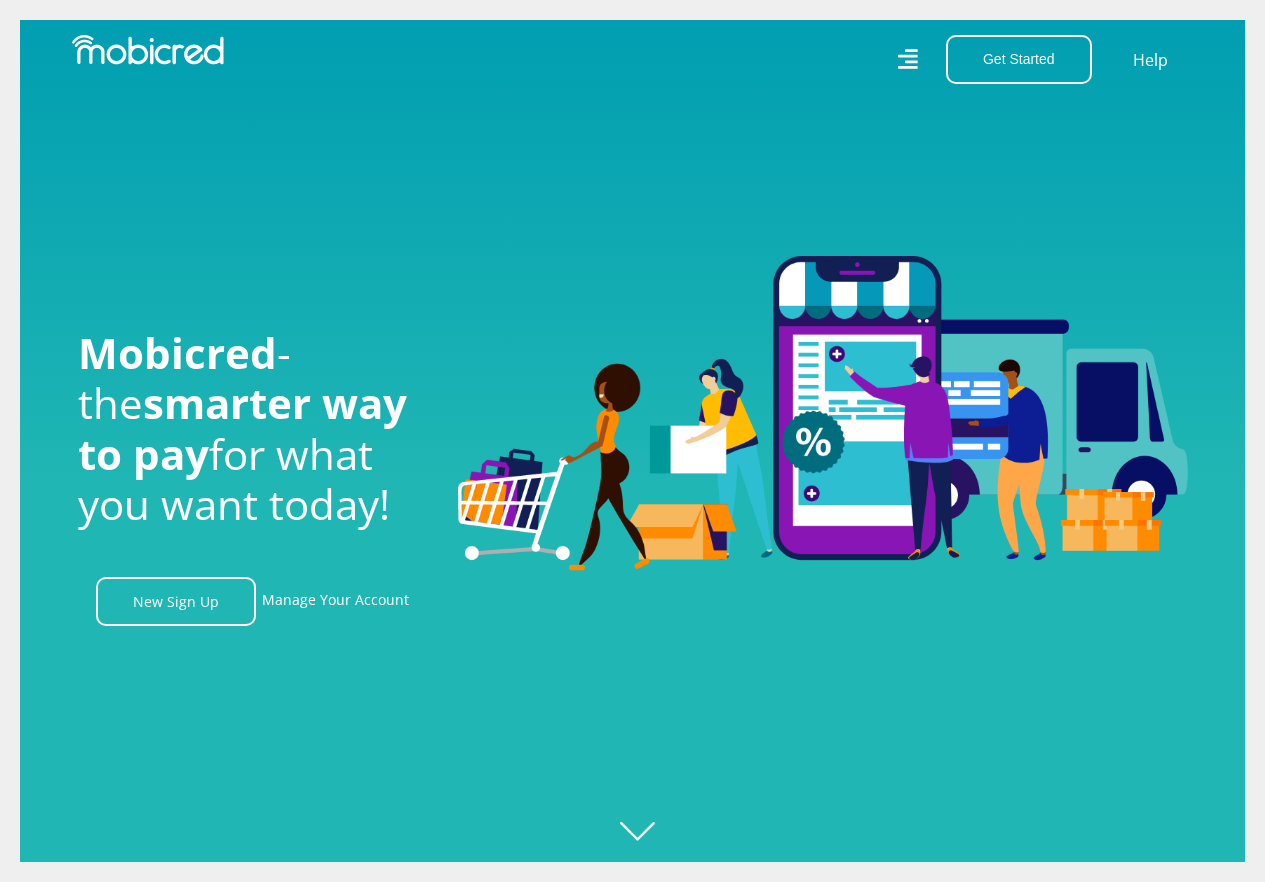 scroll, scrollTop: 0, scrollLeft: 0, axis: both 